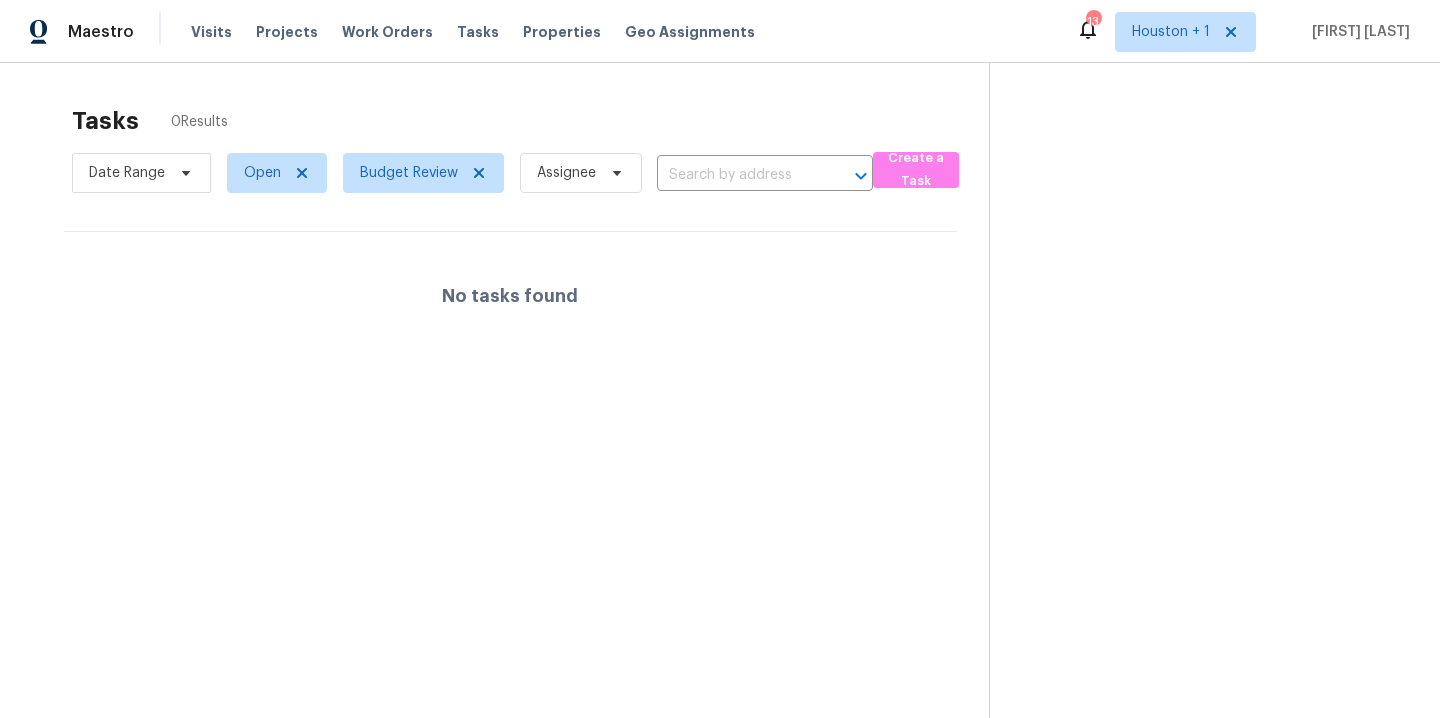 scroll, scrollTop: 0, scrollLeft: 0, axis: both 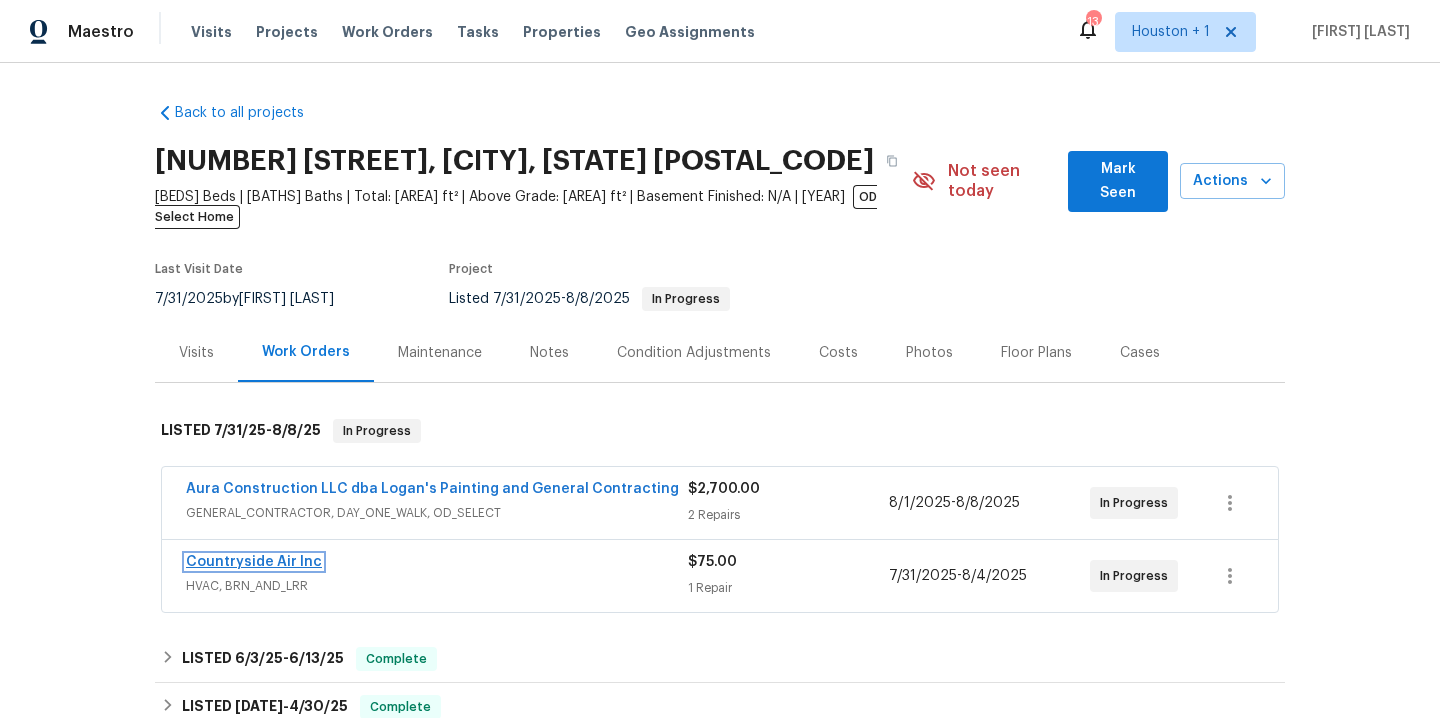 click on "Countryside Air Inc" at bounding box center (254, 562) 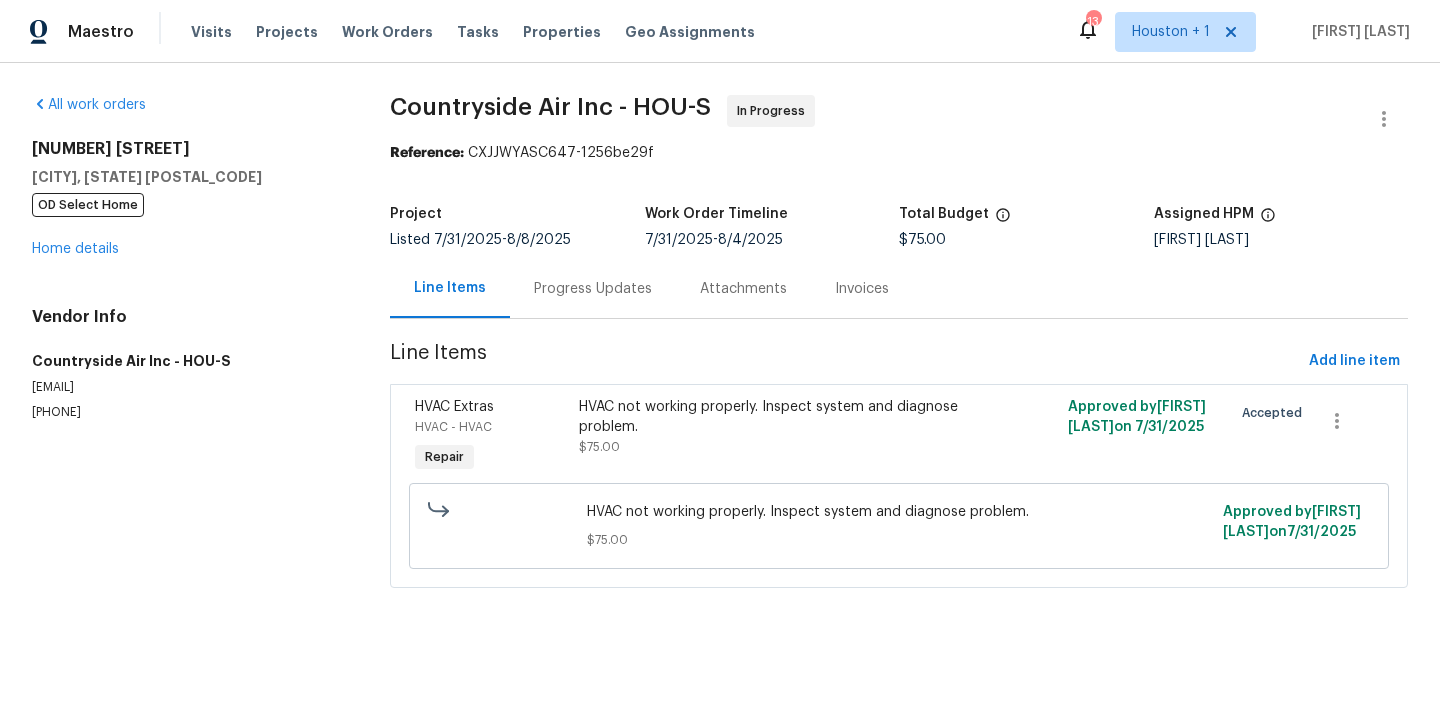 click on "Progress Updates" at bounding box center [593, 289] 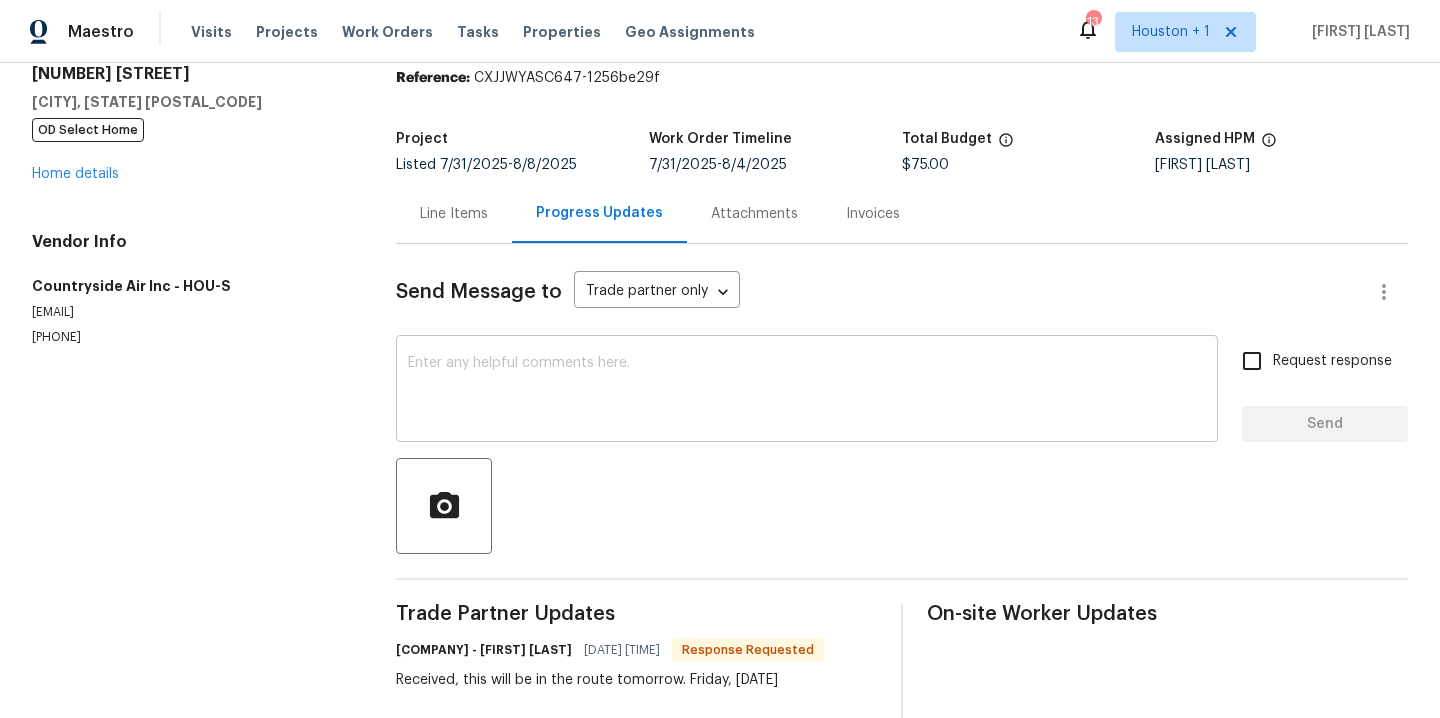 scroll, scrollTop: 196, scrollLeft: 0, axis: vertical 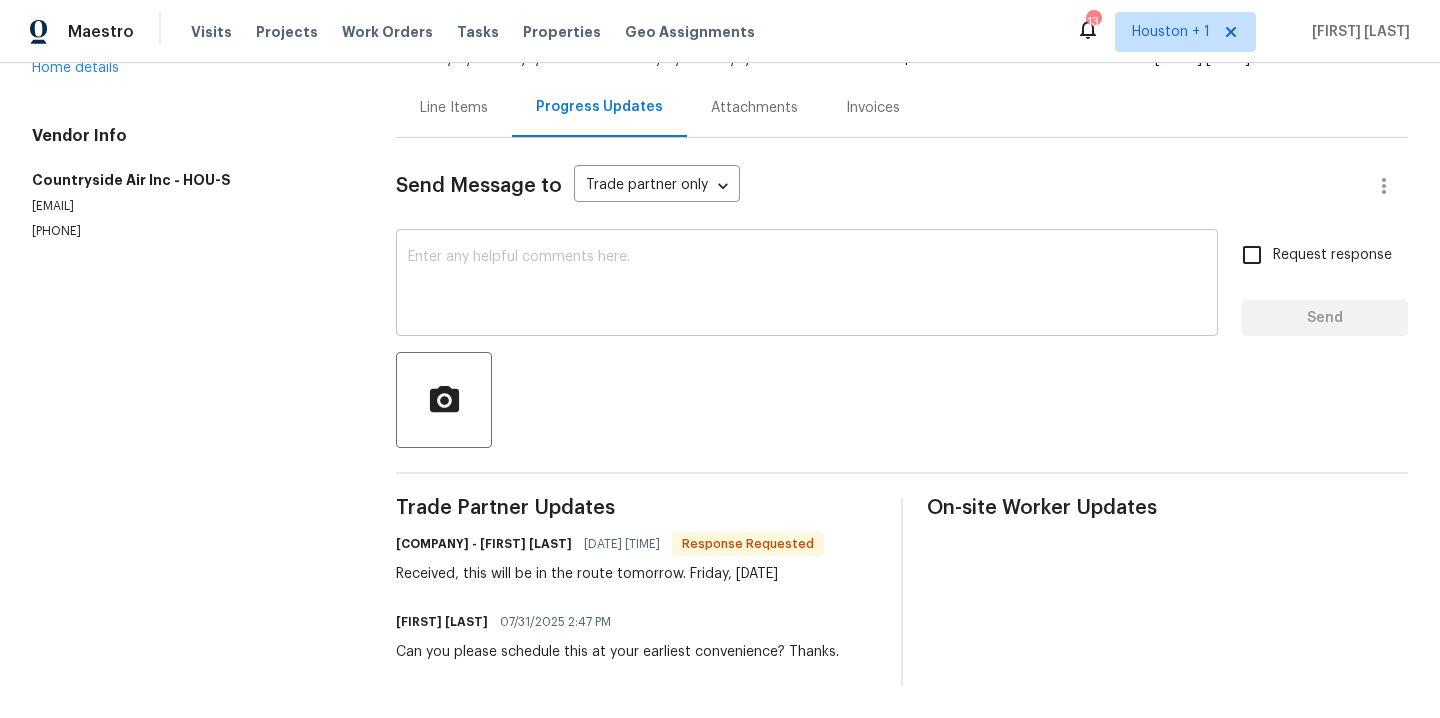 click at bounding box center [807, 285] 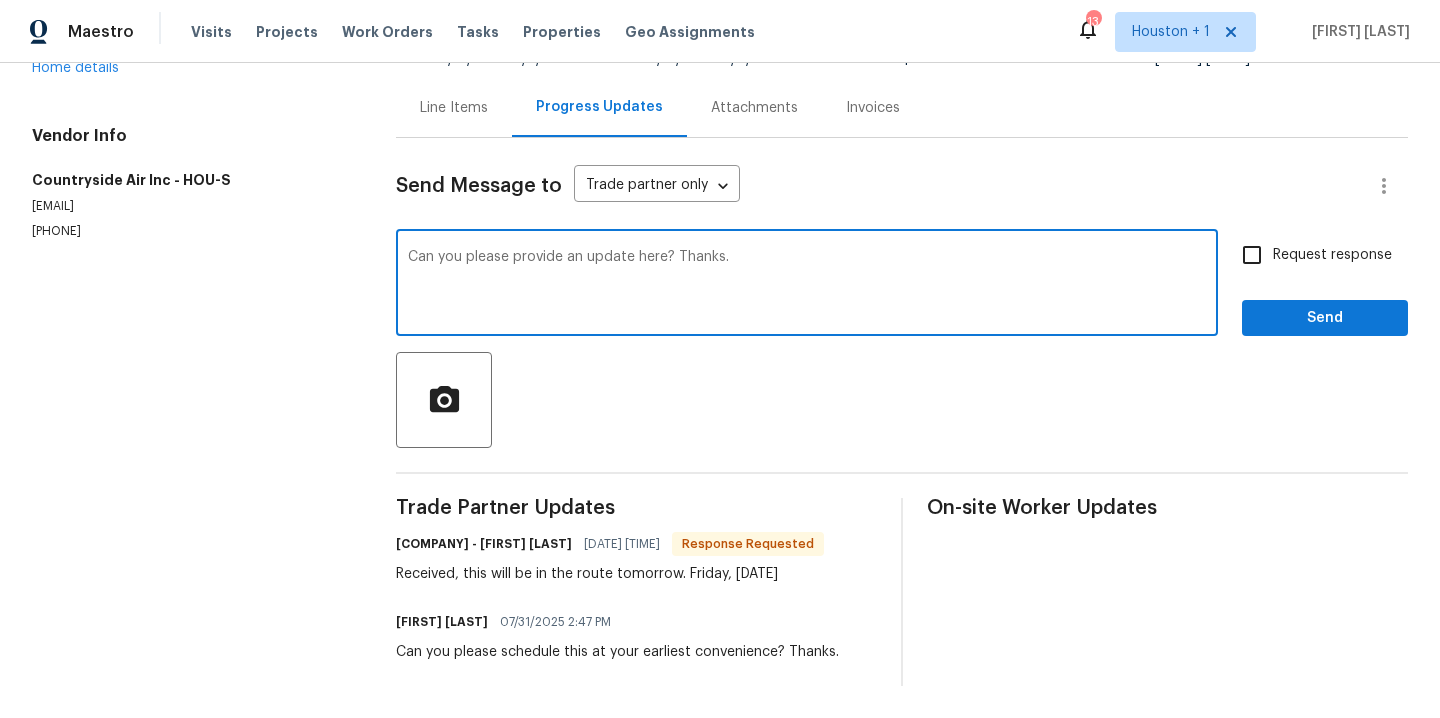 type on "Can you please provide an update here? Thanks." 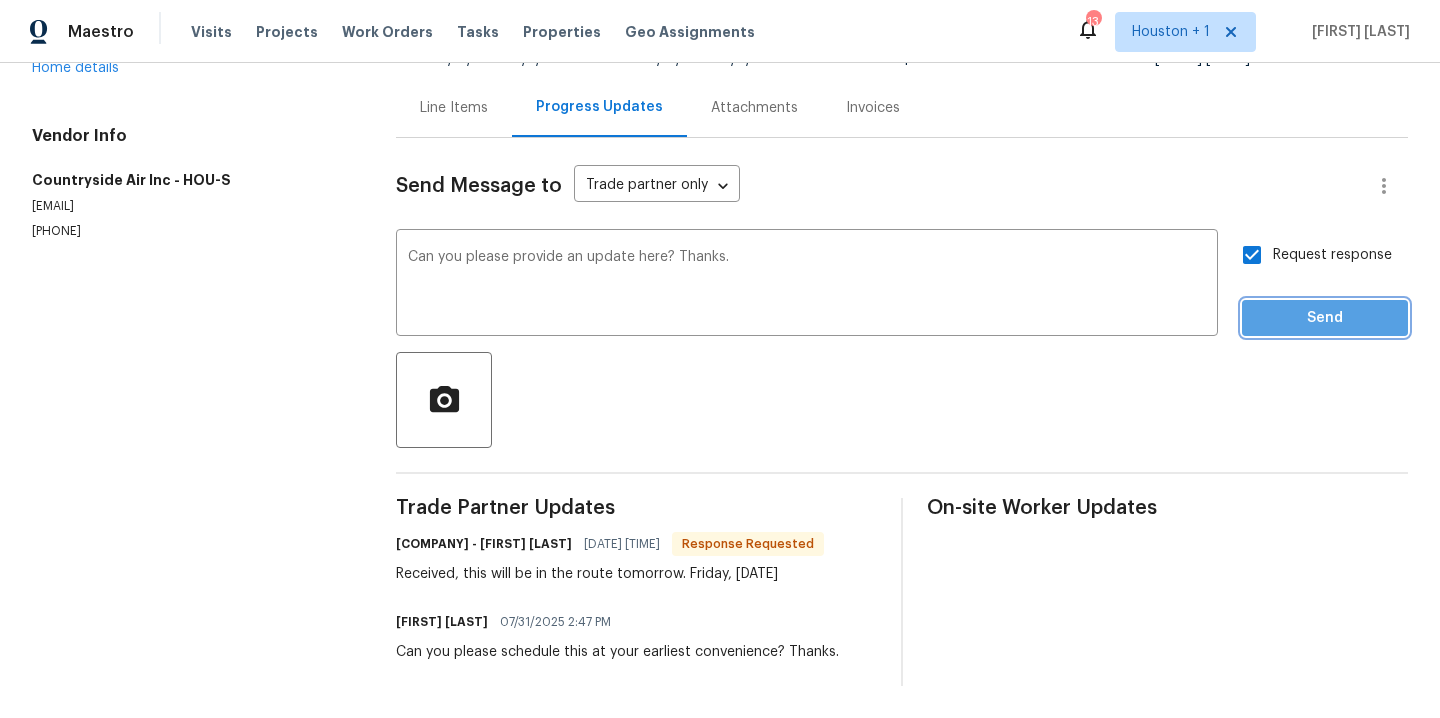 click on "Send" at bounding box center (1325, 318) 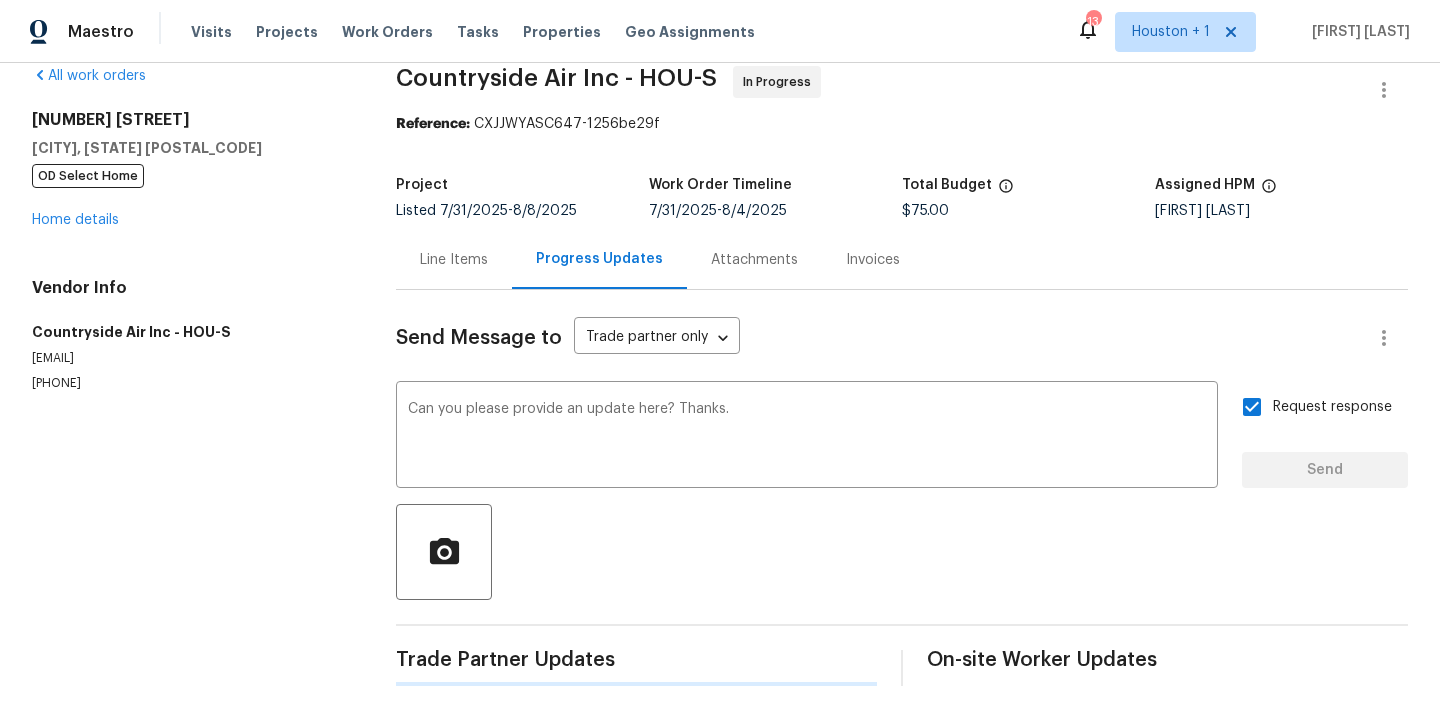 type 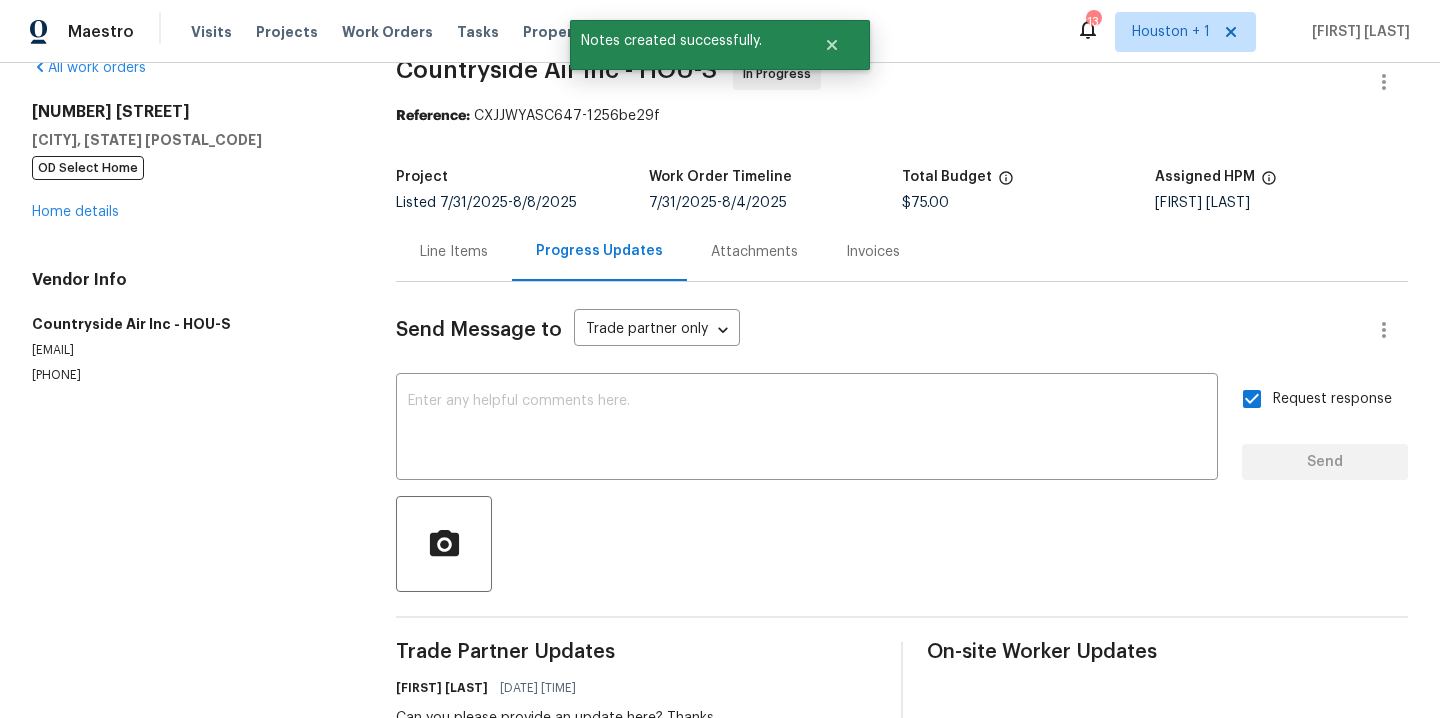 scroll, scrollTop: 0, scrollLeft: 0, axis: both 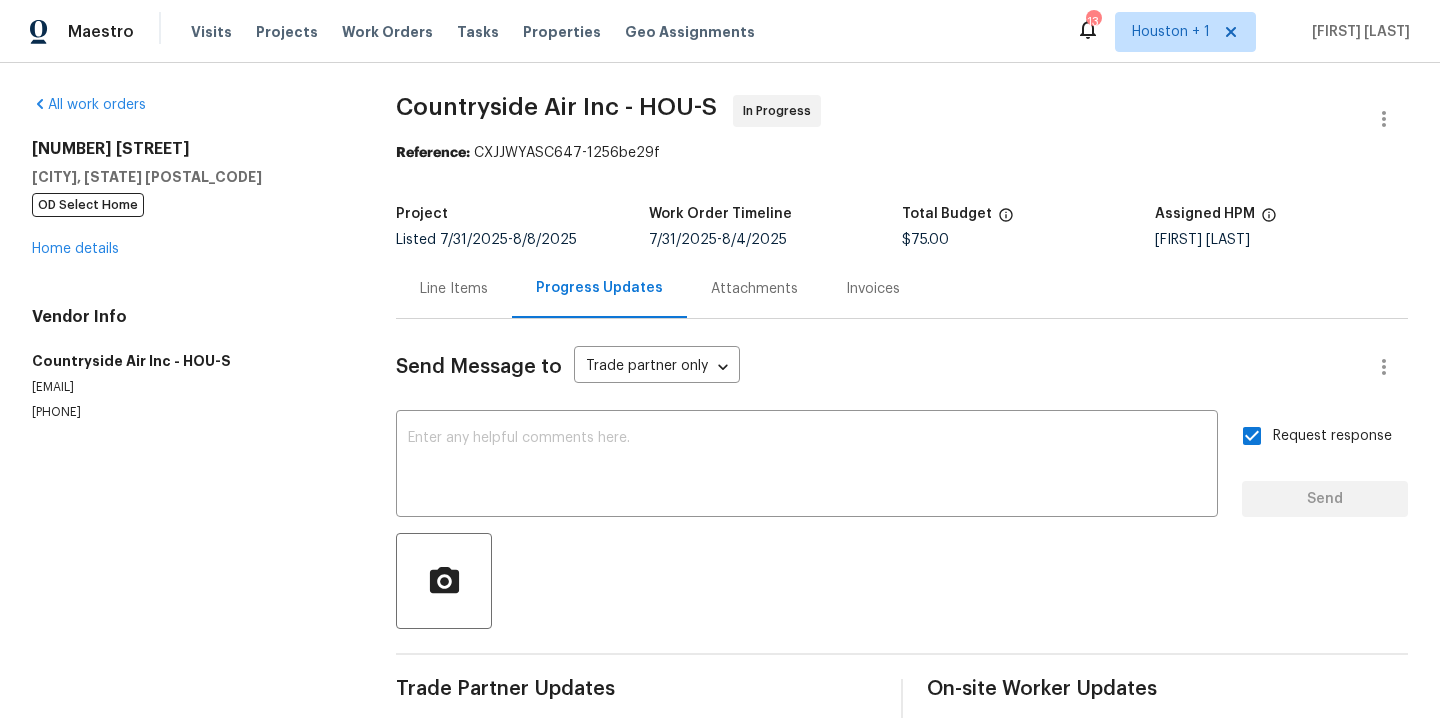 drag, startPoint x: 345, startPoint y: 30, endPoint x: 415, endPoint y: 49, distance: 72.53275 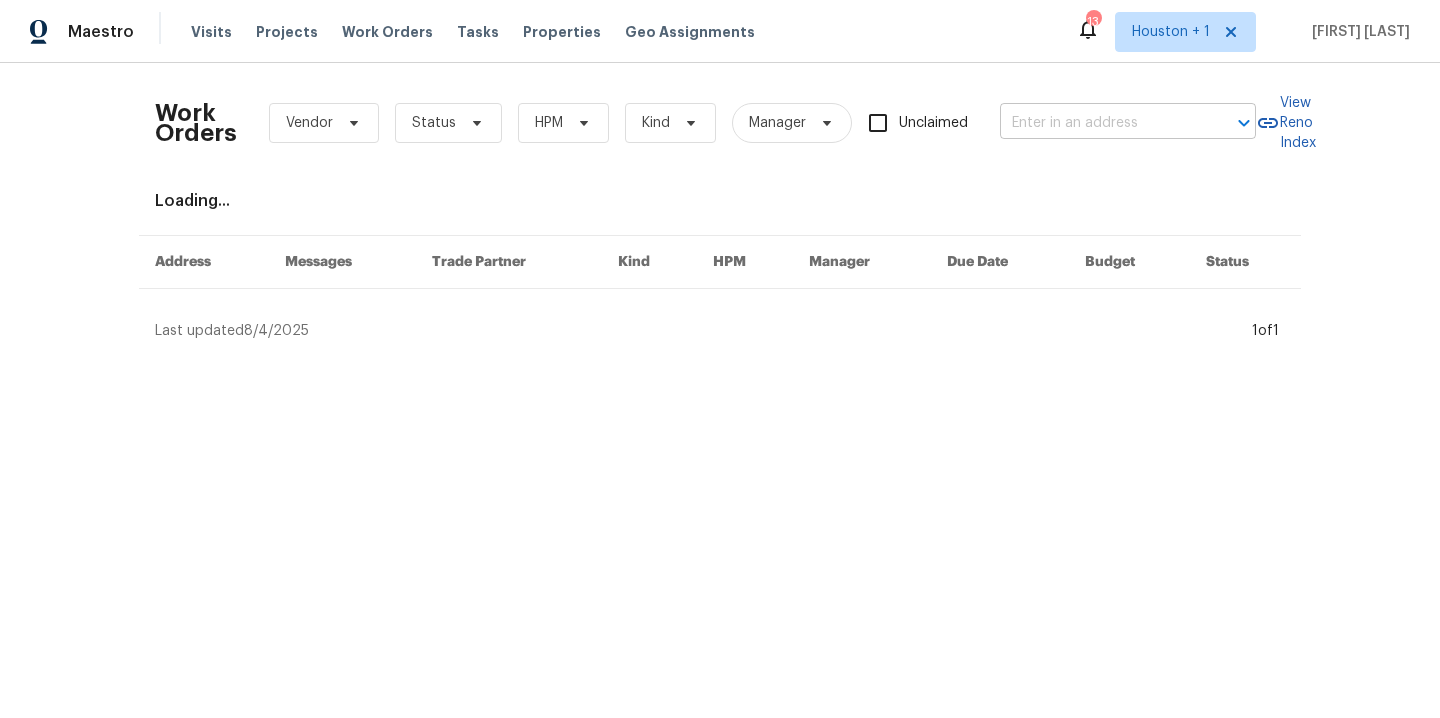 click at bounding box center (1100, 123) 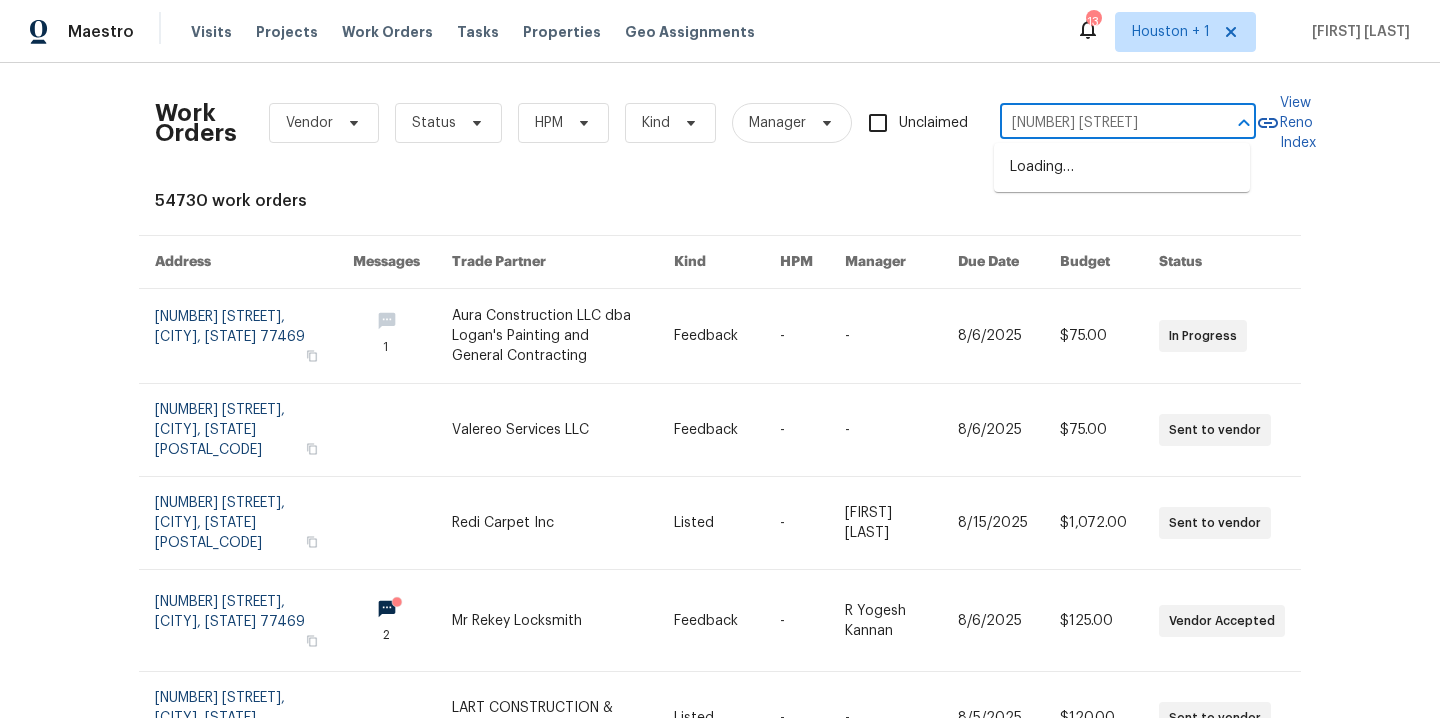 type on "10014 har" 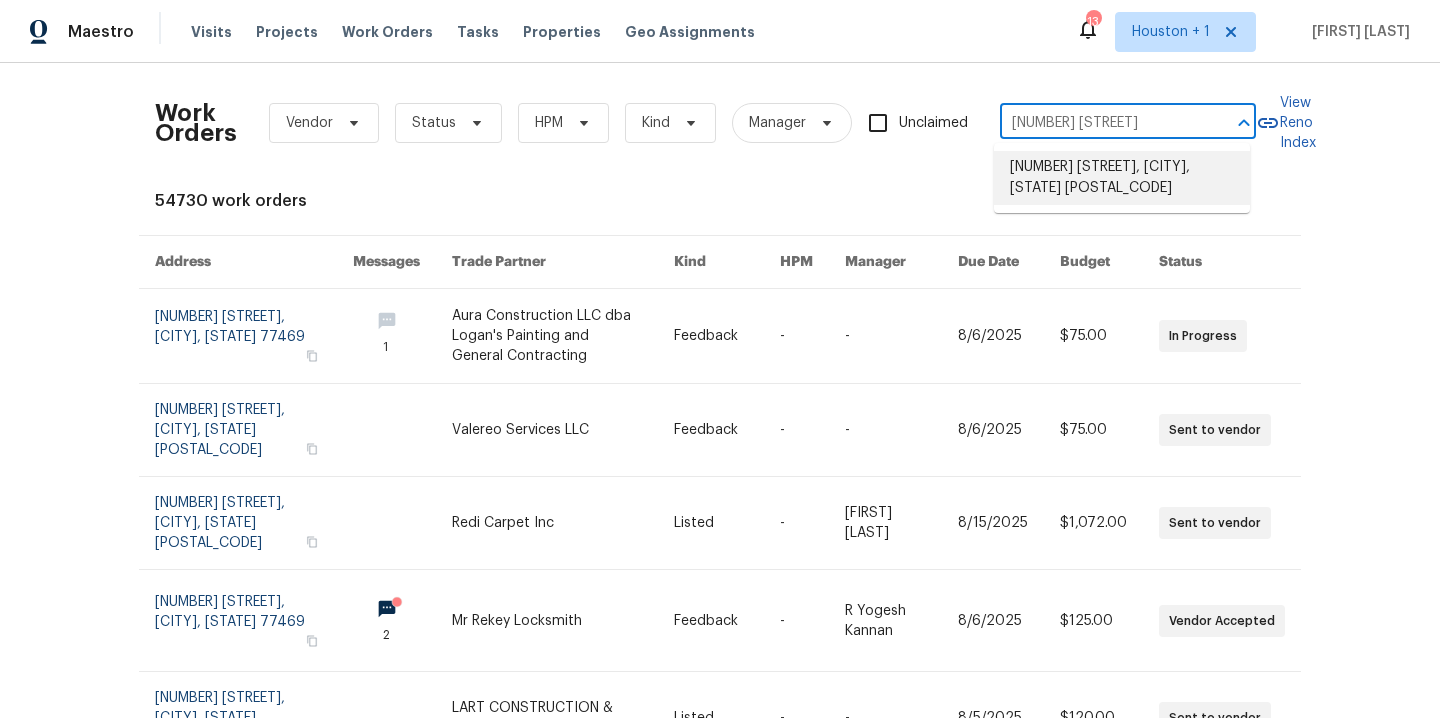 click on "[NUMBER] [STREET], [CITY], [STATE]" at bounding box center [1122, 178] 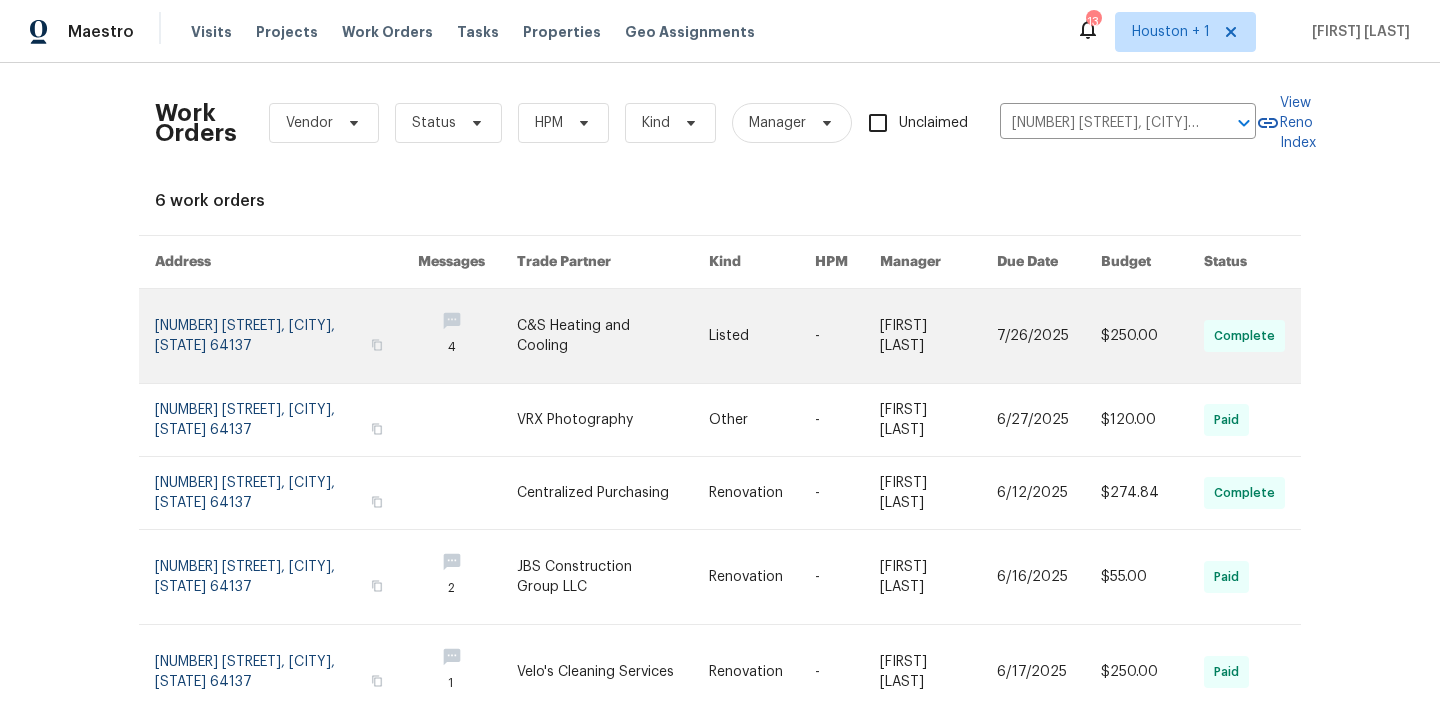 click at bounding box center (613, 336) 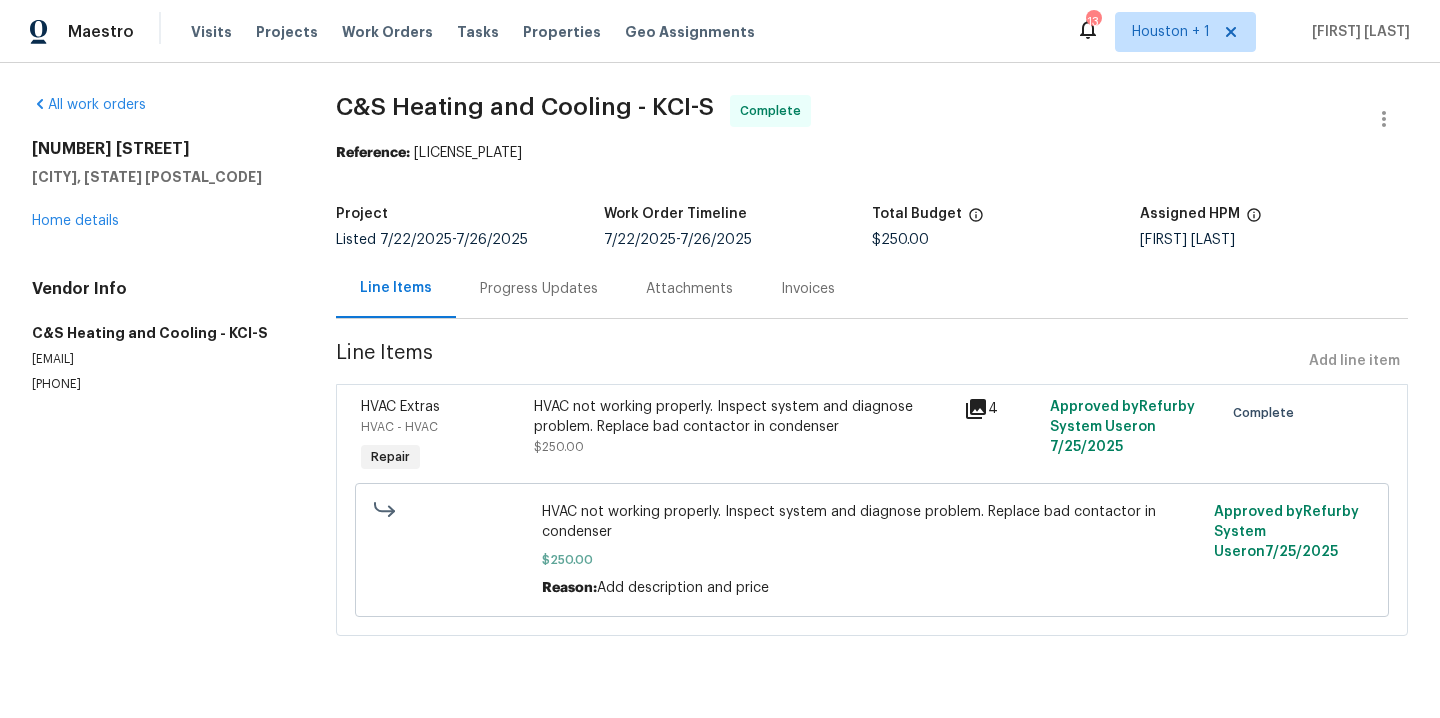 click on "Progress Updates" at bounding box center (539, 289) 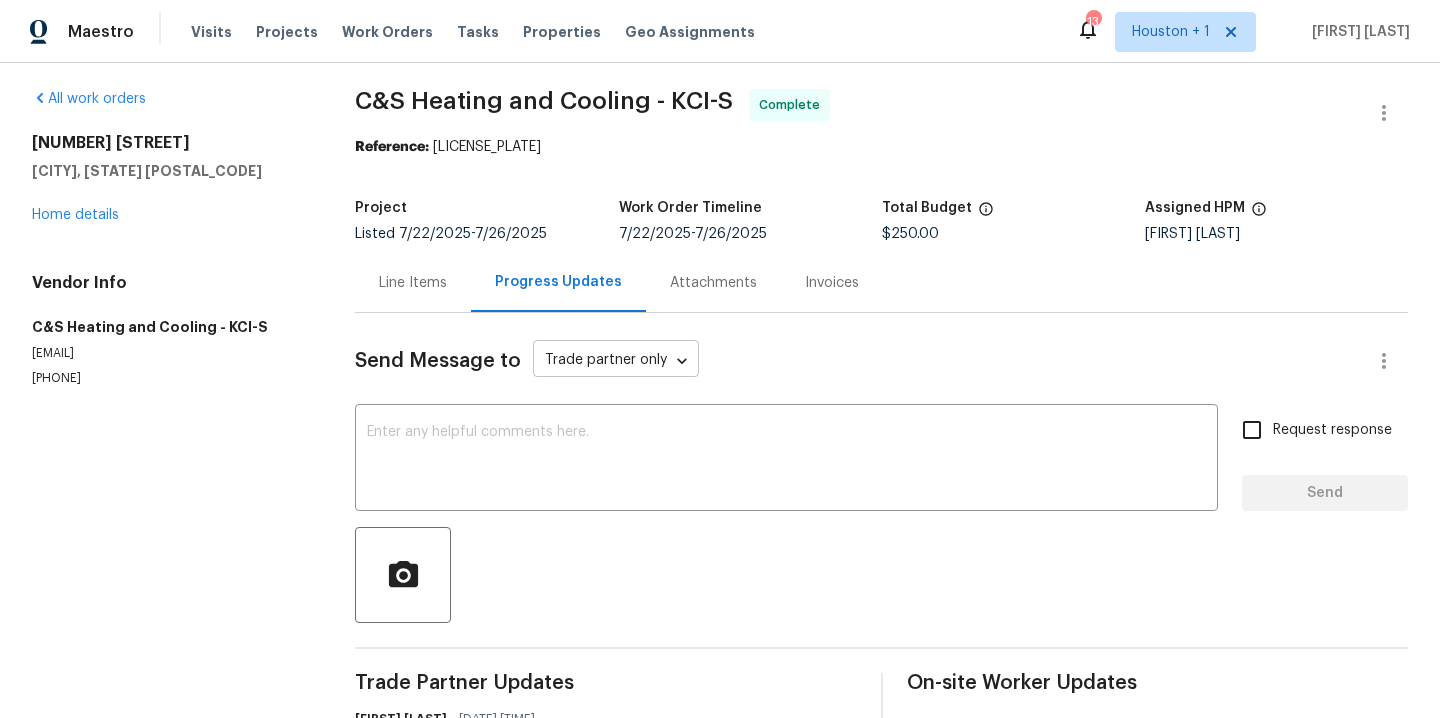 scroll, scrollTop: 0, scrollLeft: 0, axis: both 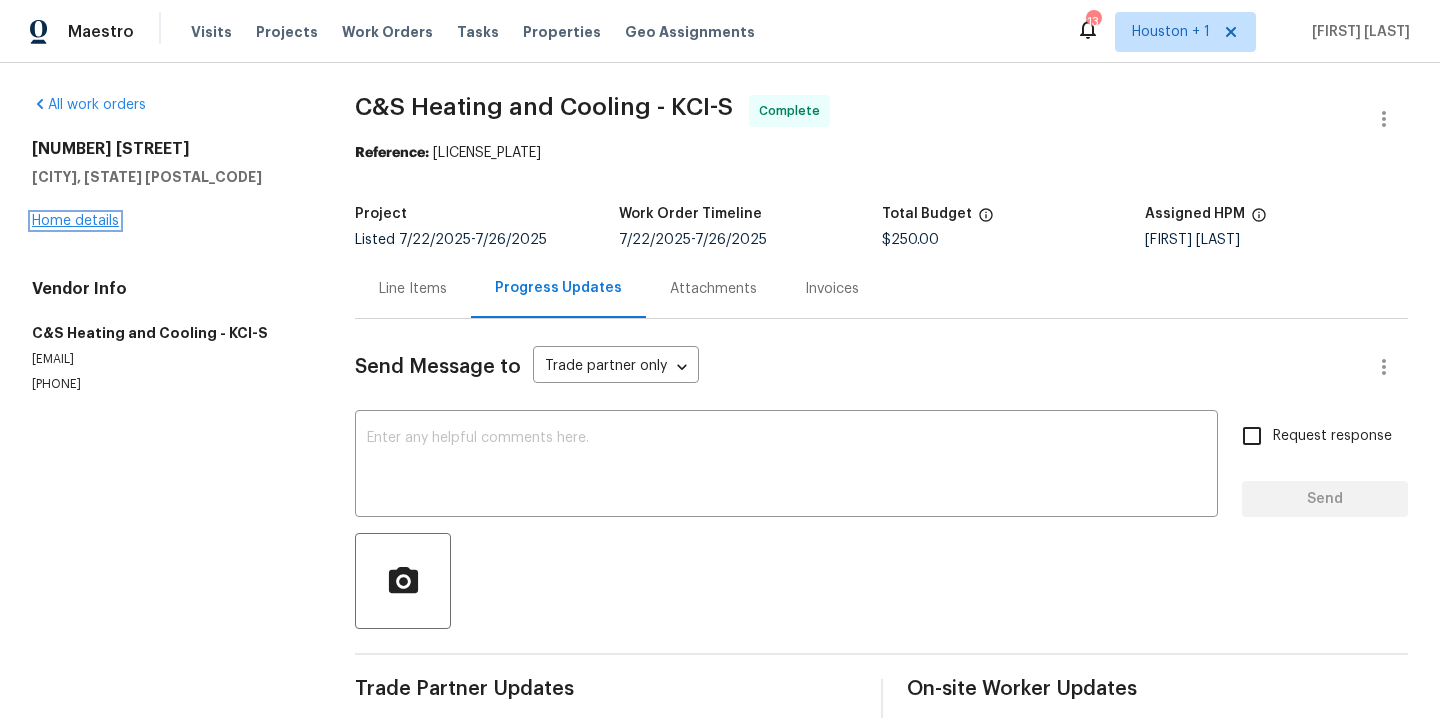 click on "Home details" at bounding box center (75, 221) 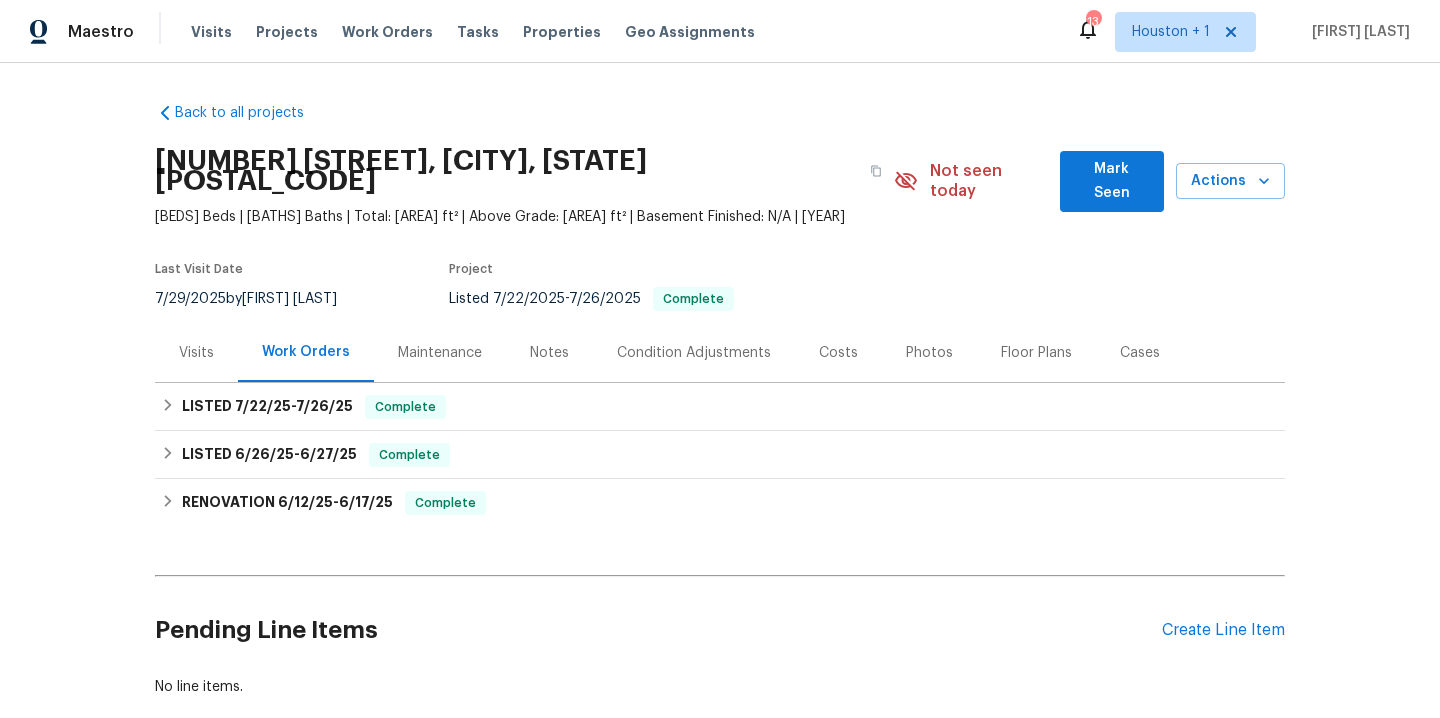 scroll, scrollTop: 0, scrollLeft: 0, axis: both 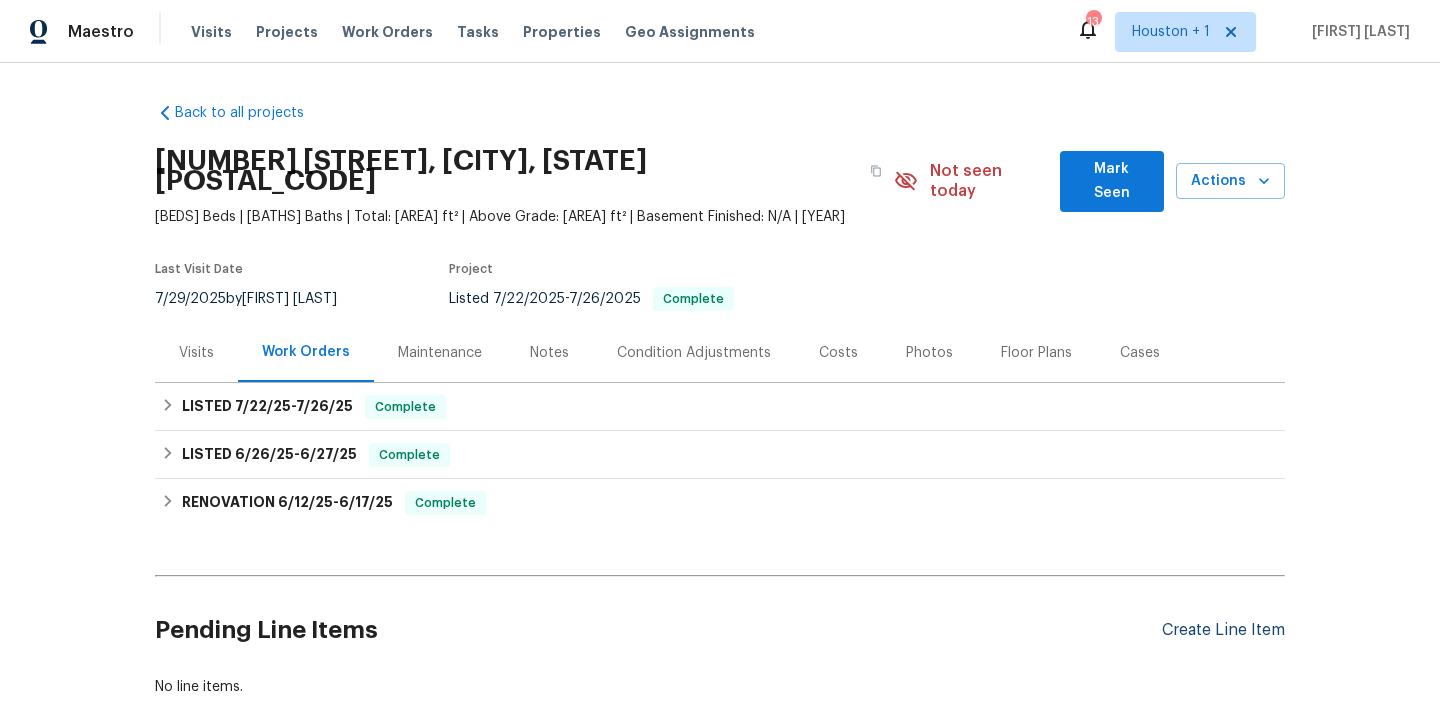 click on "Create Line Item" at bounding box center [1223, 630] 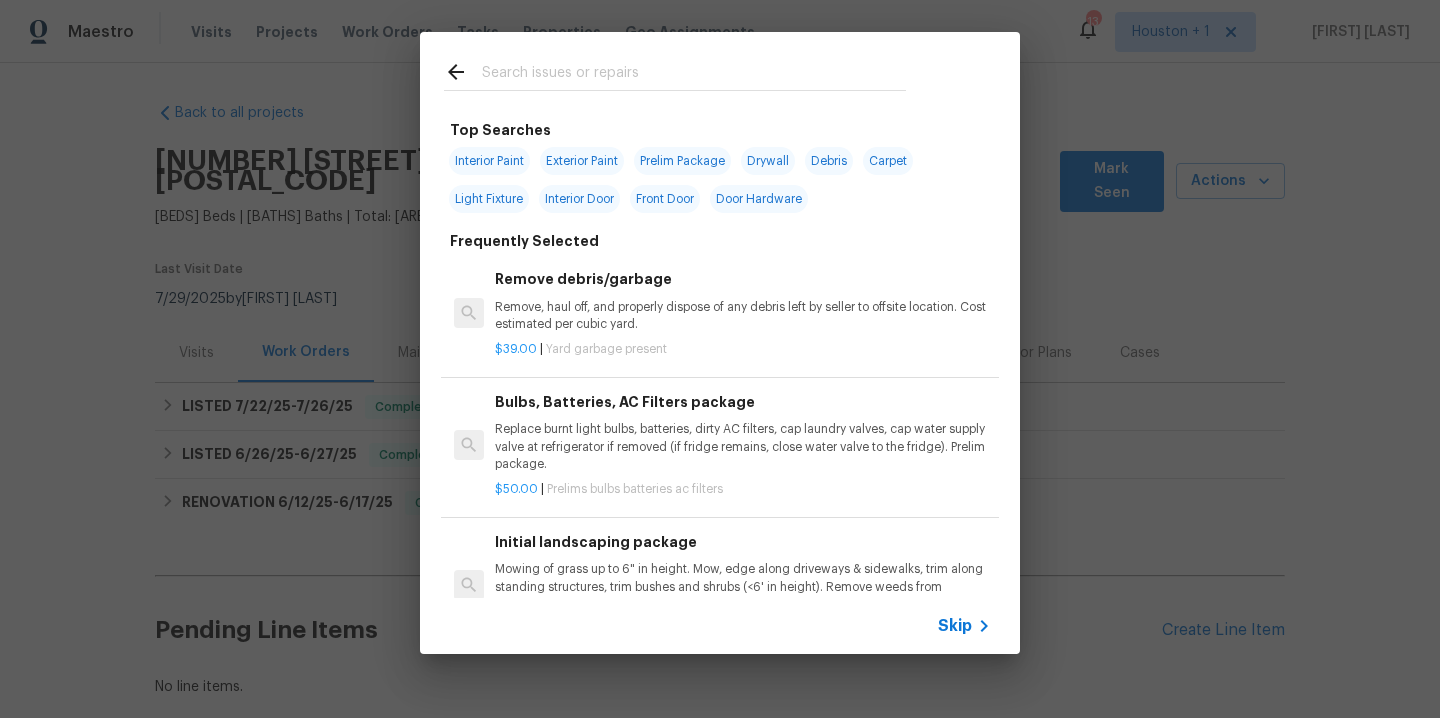click at bounding box center (694, 75) 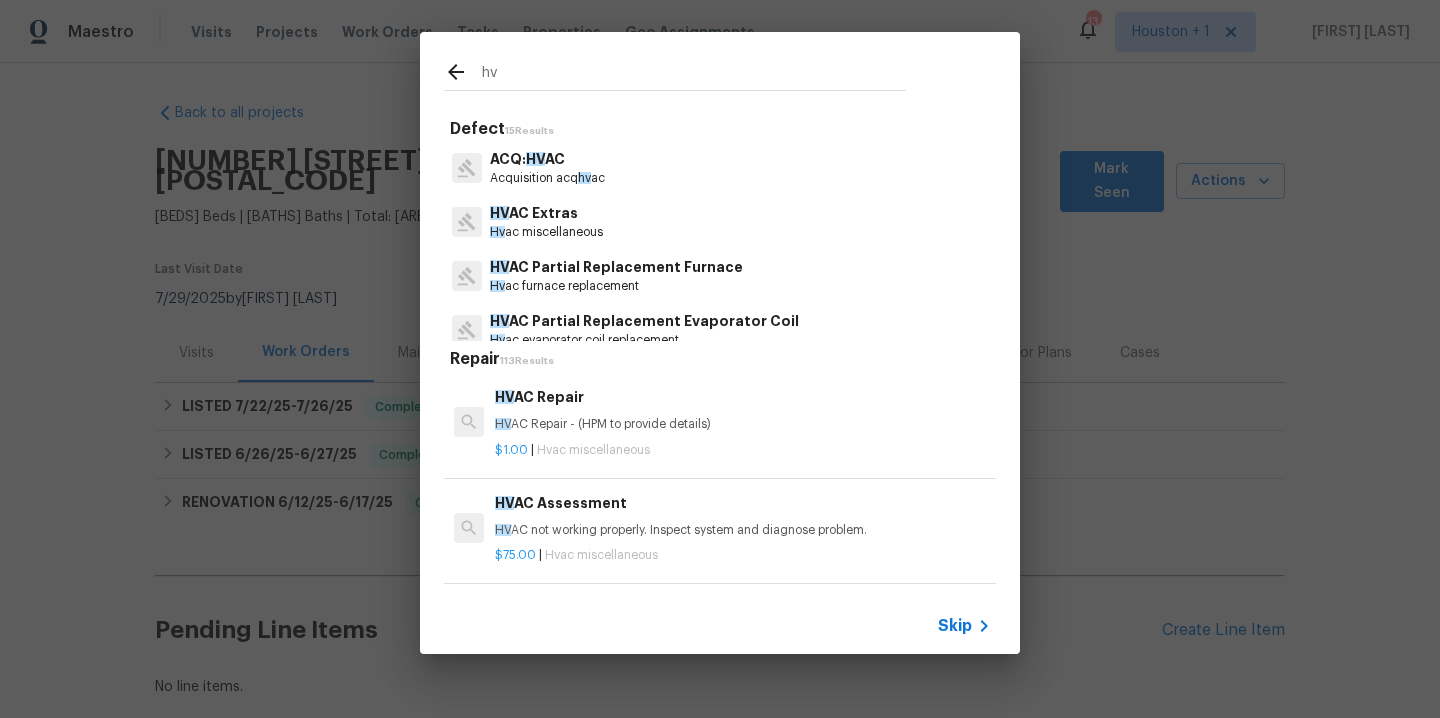 type on "hv" 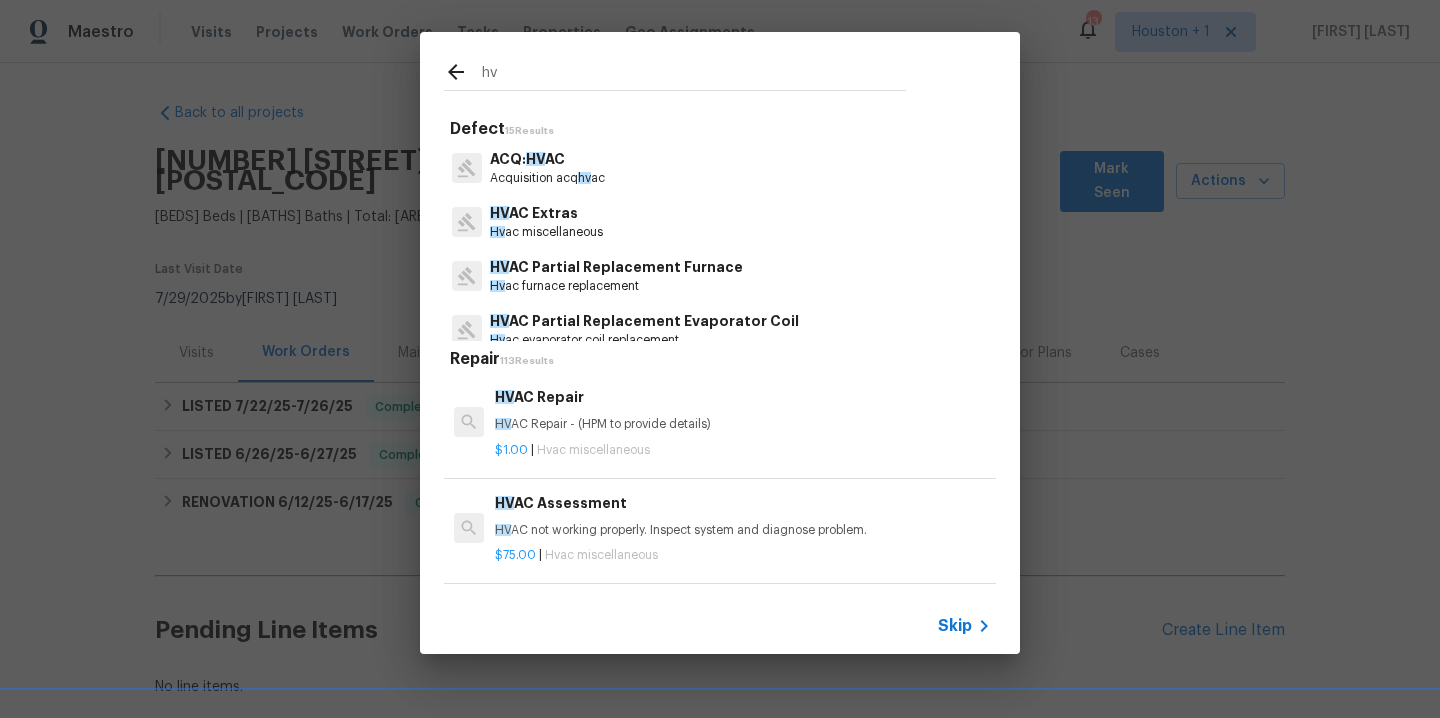 click on "HV AC Extras" at bounding box center (546, 213) 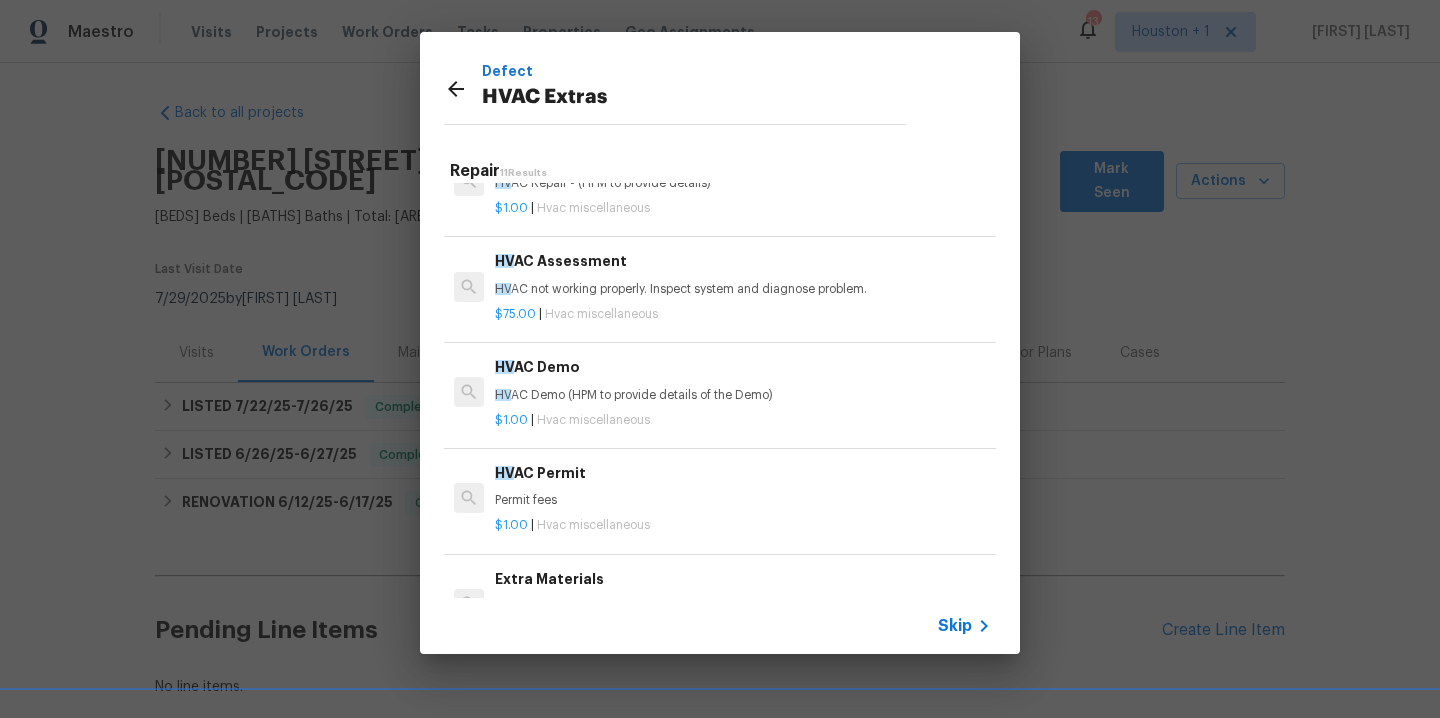 scroll, scrollTop: 0, scrollLeft: 0, axis: both 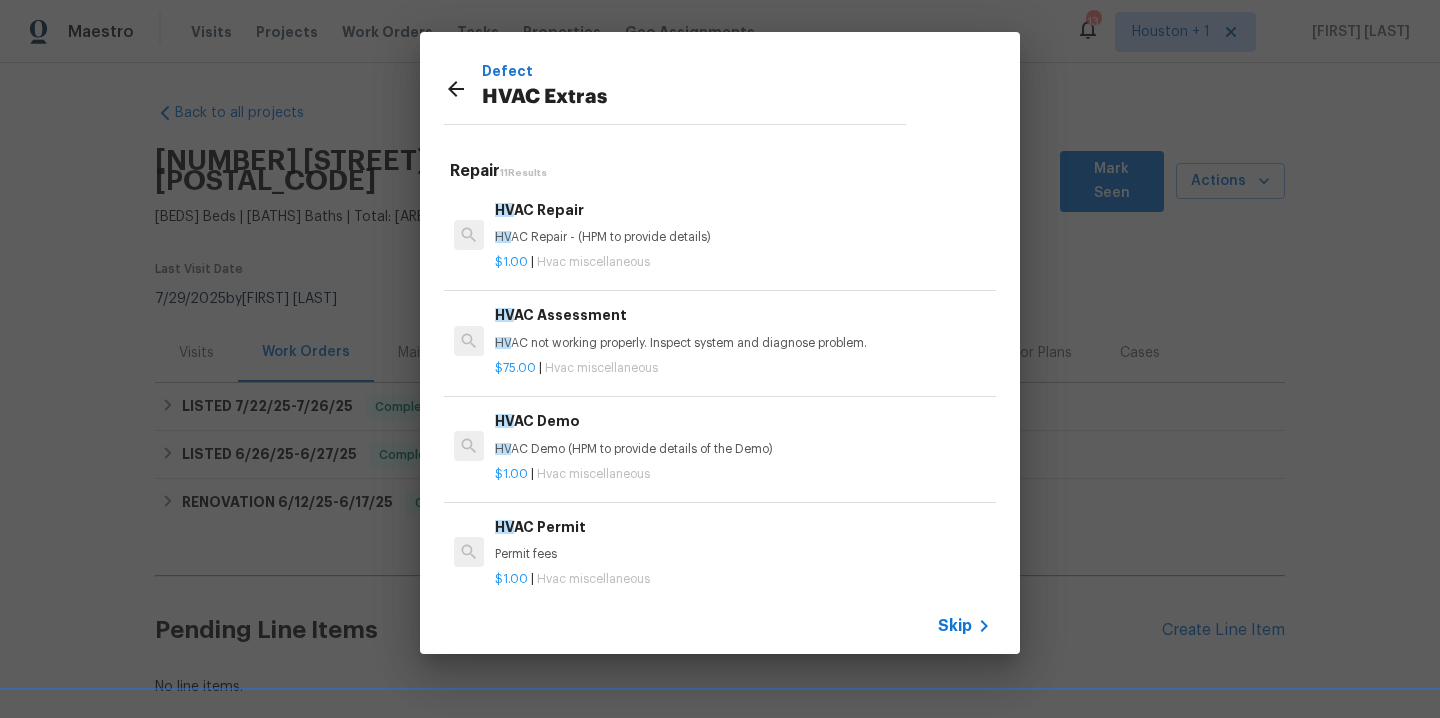 click on "HV AC not working properly. Inspect system and diagnose problem." at bounding box center [743, 343] 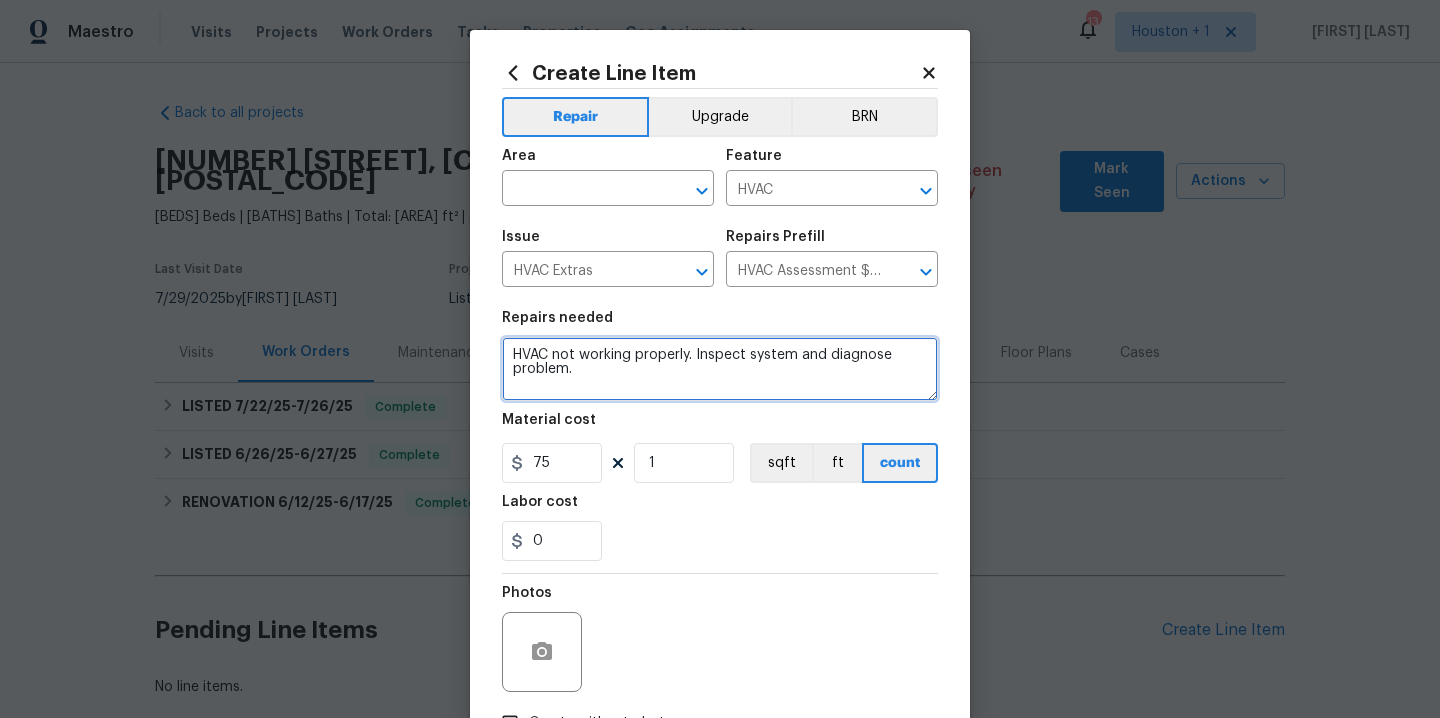 click on "HVAC not working properly. Inspect system and diagnose problem." at bounding box center [720, 369] 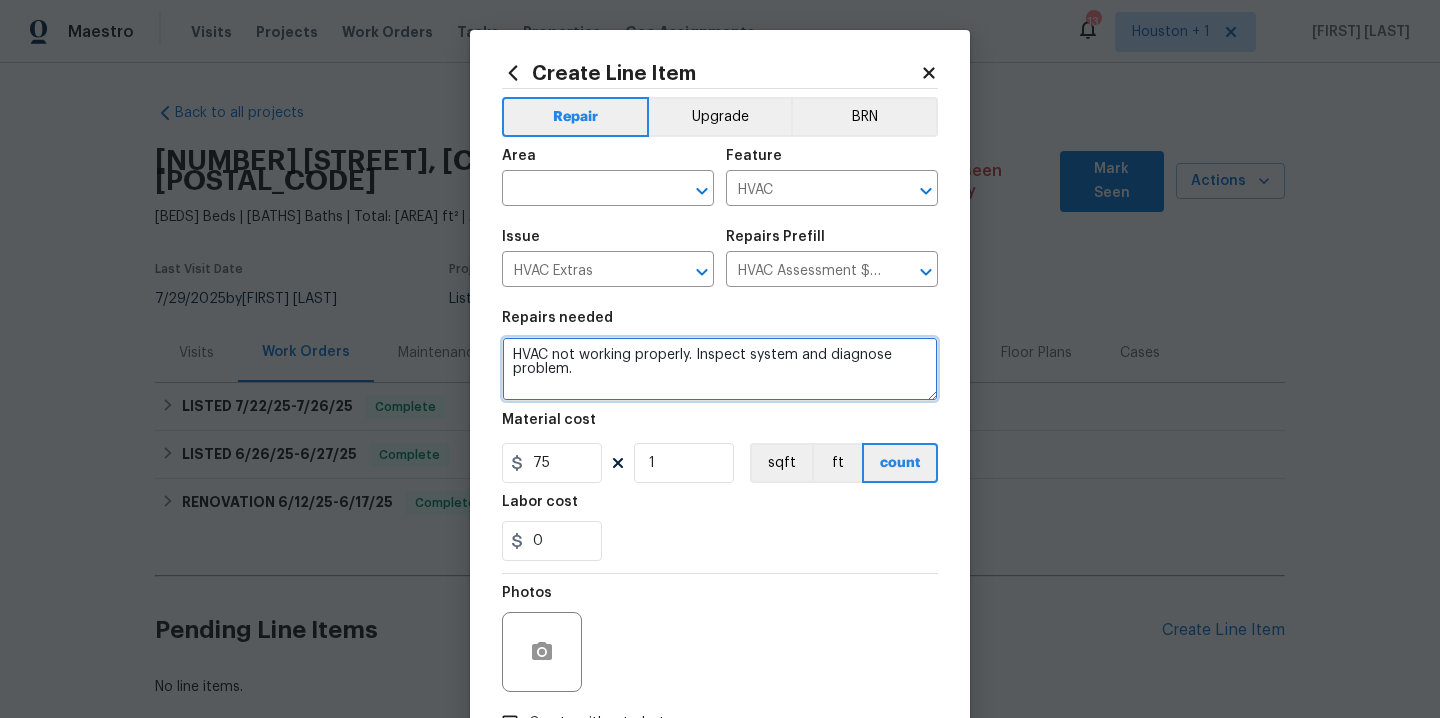 click on "HVAC not working properly. Inspect system and diagnose problem." at bounding box center [720, 369] 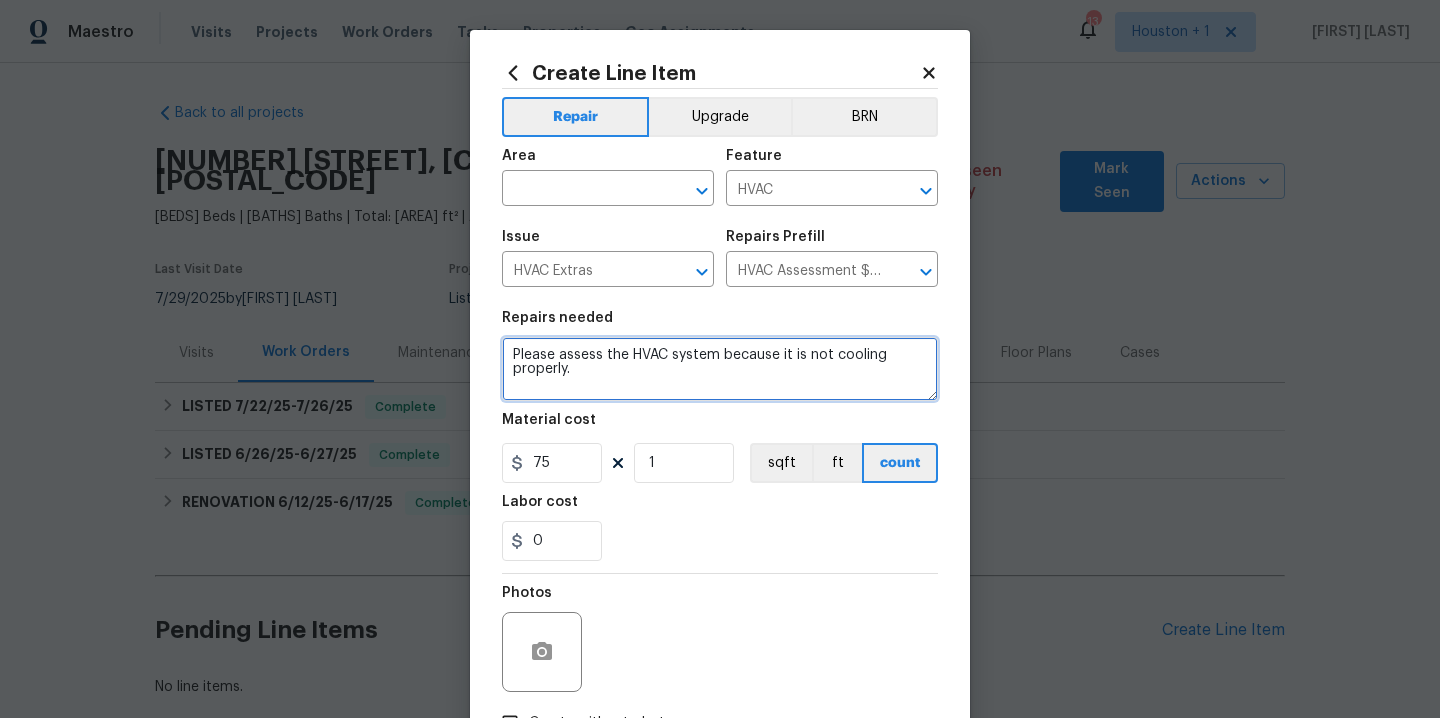 type on "Please assess the HVAC system because it is not cooling properly." 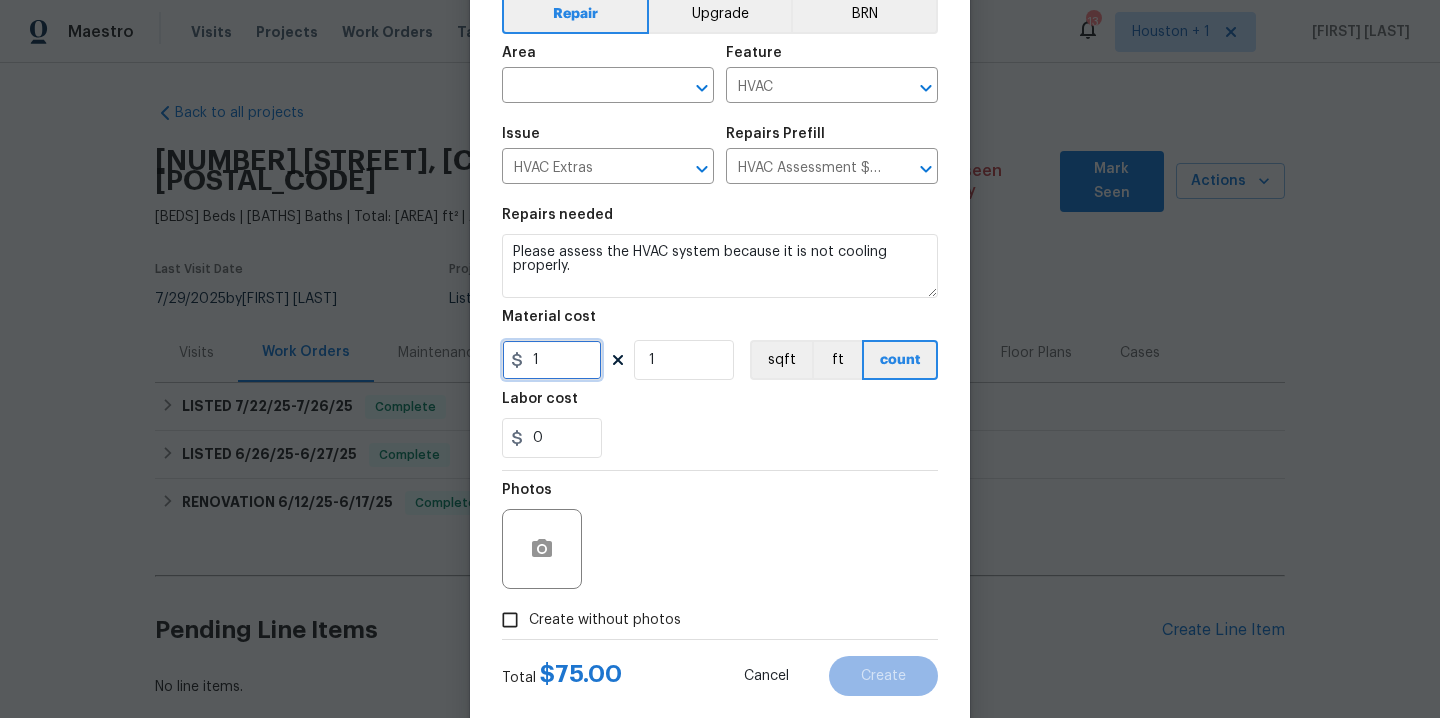 scroll, scrollTop: 144, scrollLeft: 0, axis: vertical 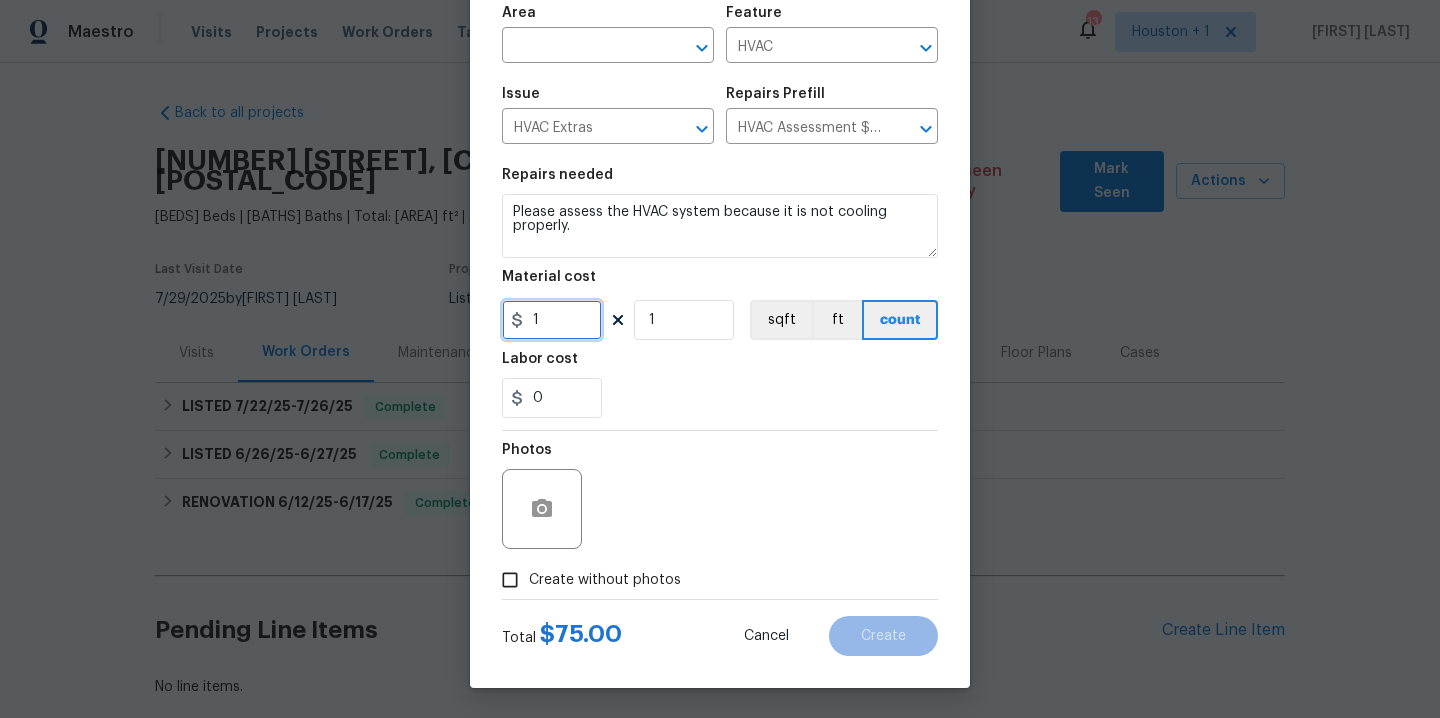 type on "1" 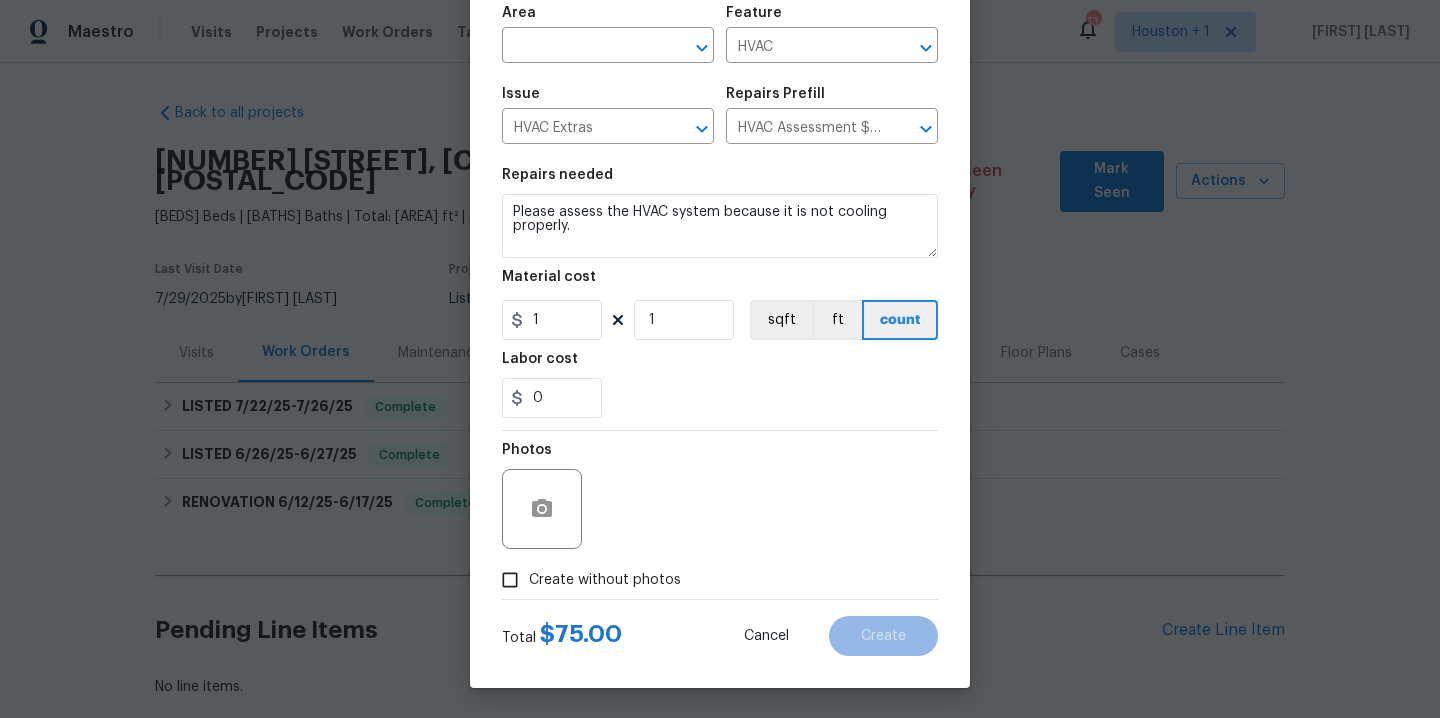 click on "Create without photos" at bounding box center (605, 580) 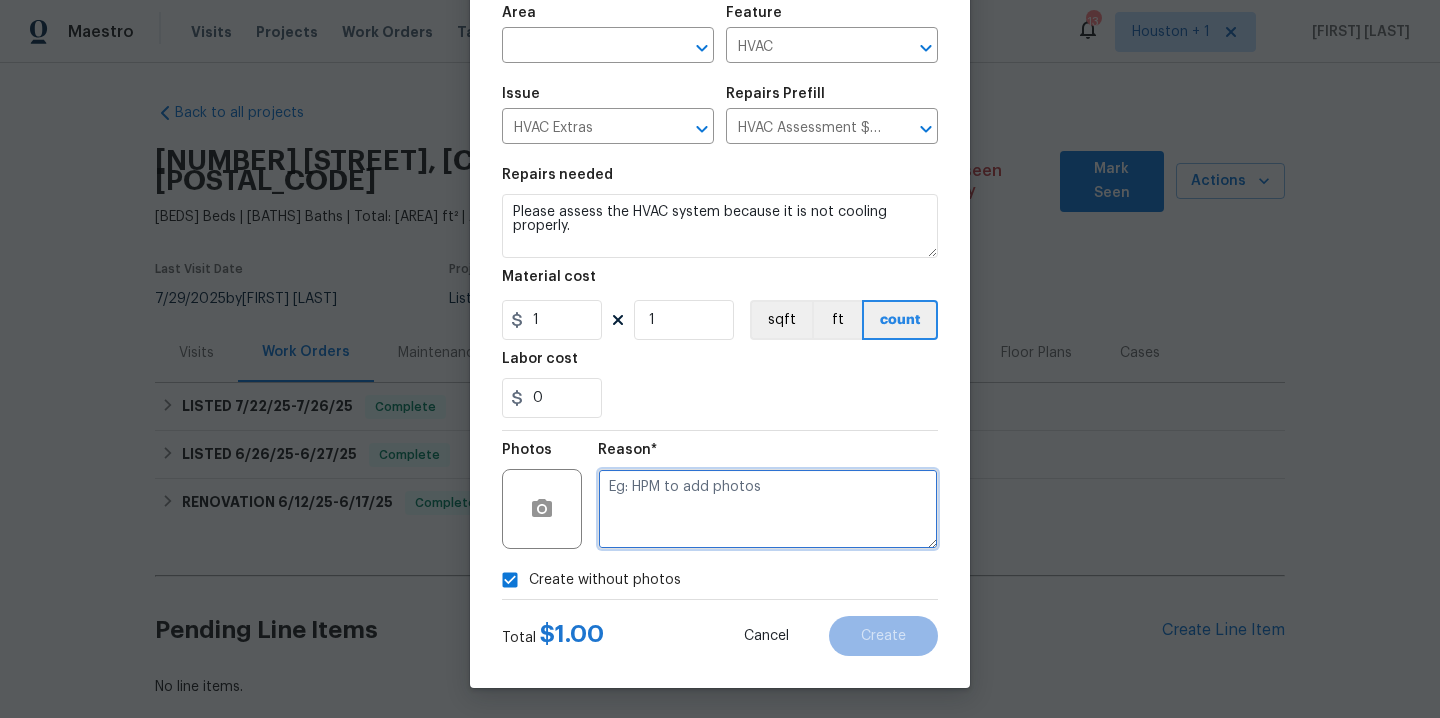 drag, startPoint x: 615, startPoint y: 563, endPoint x: 679, endPoint y: 513, distance: 81.21576 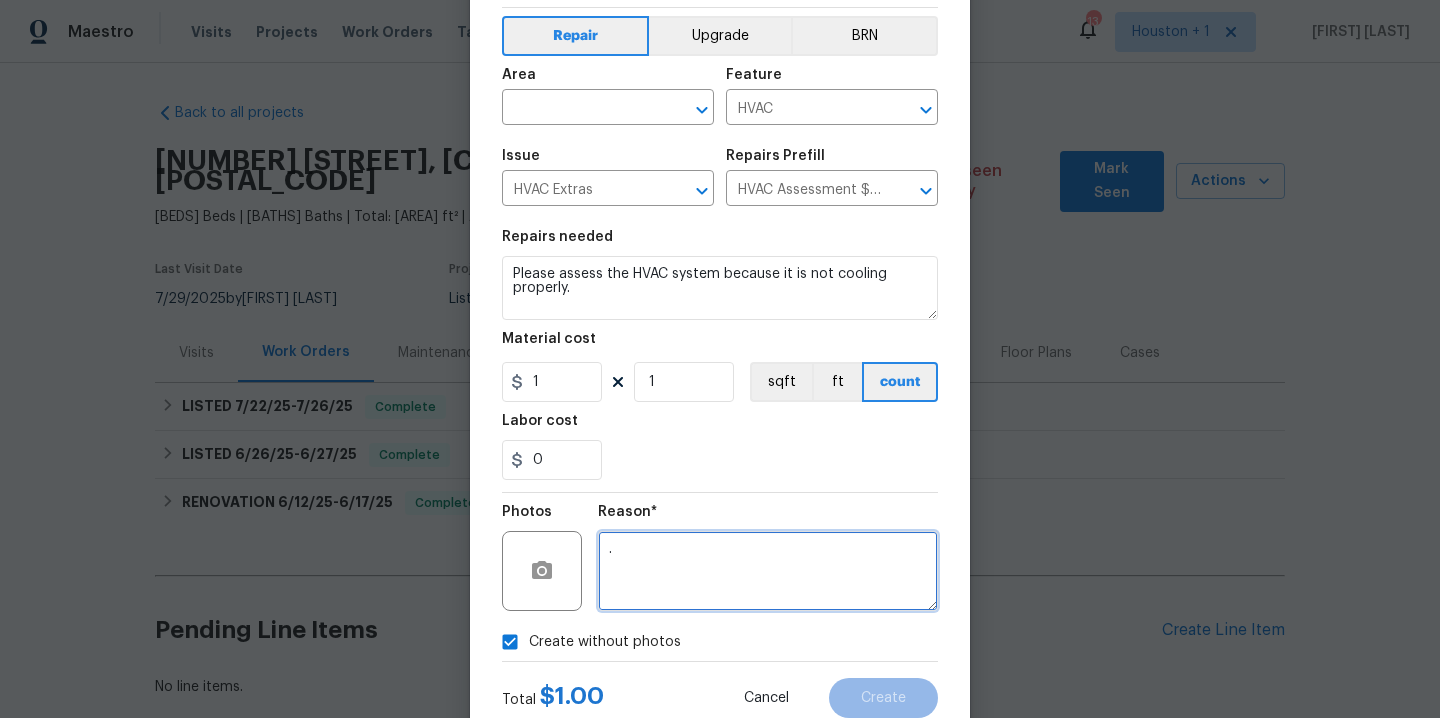 scroll, scrollTop: 0, scrollLeft: 0, axis: both 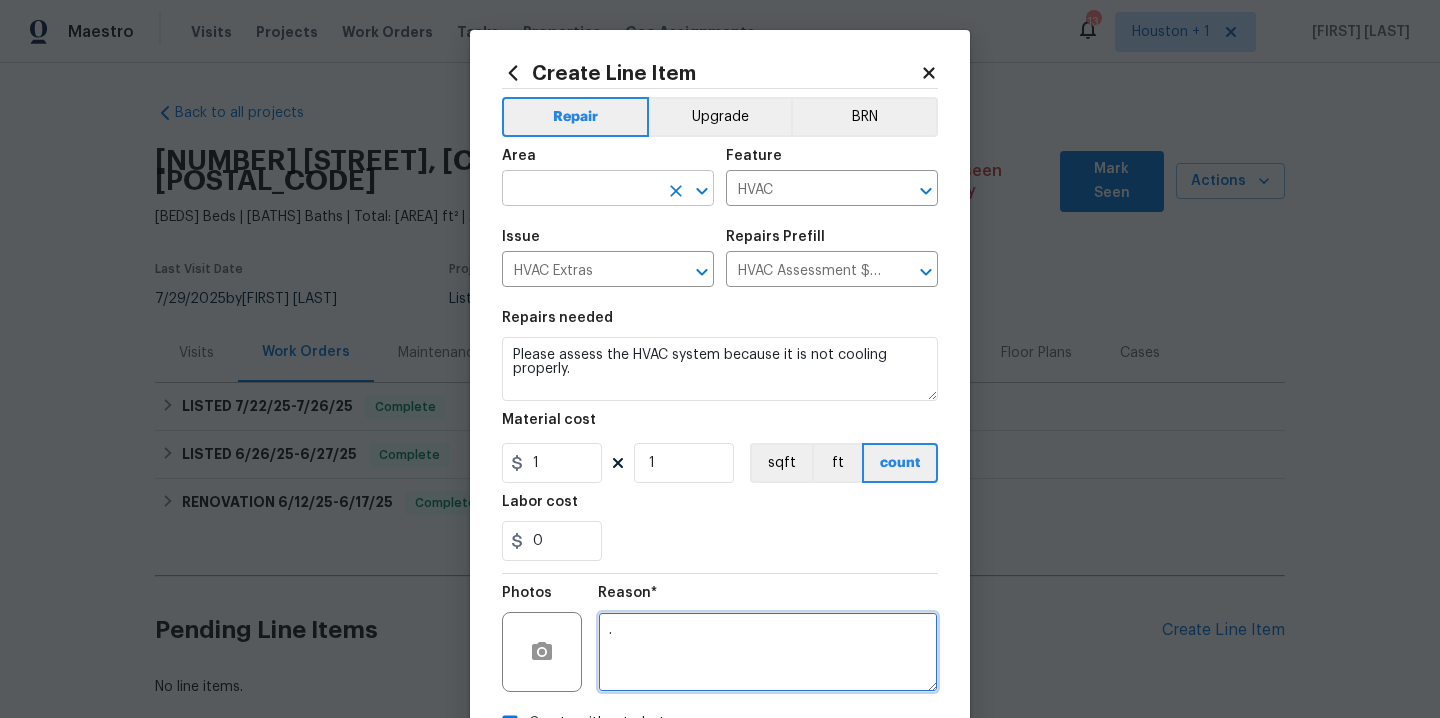 type on "." 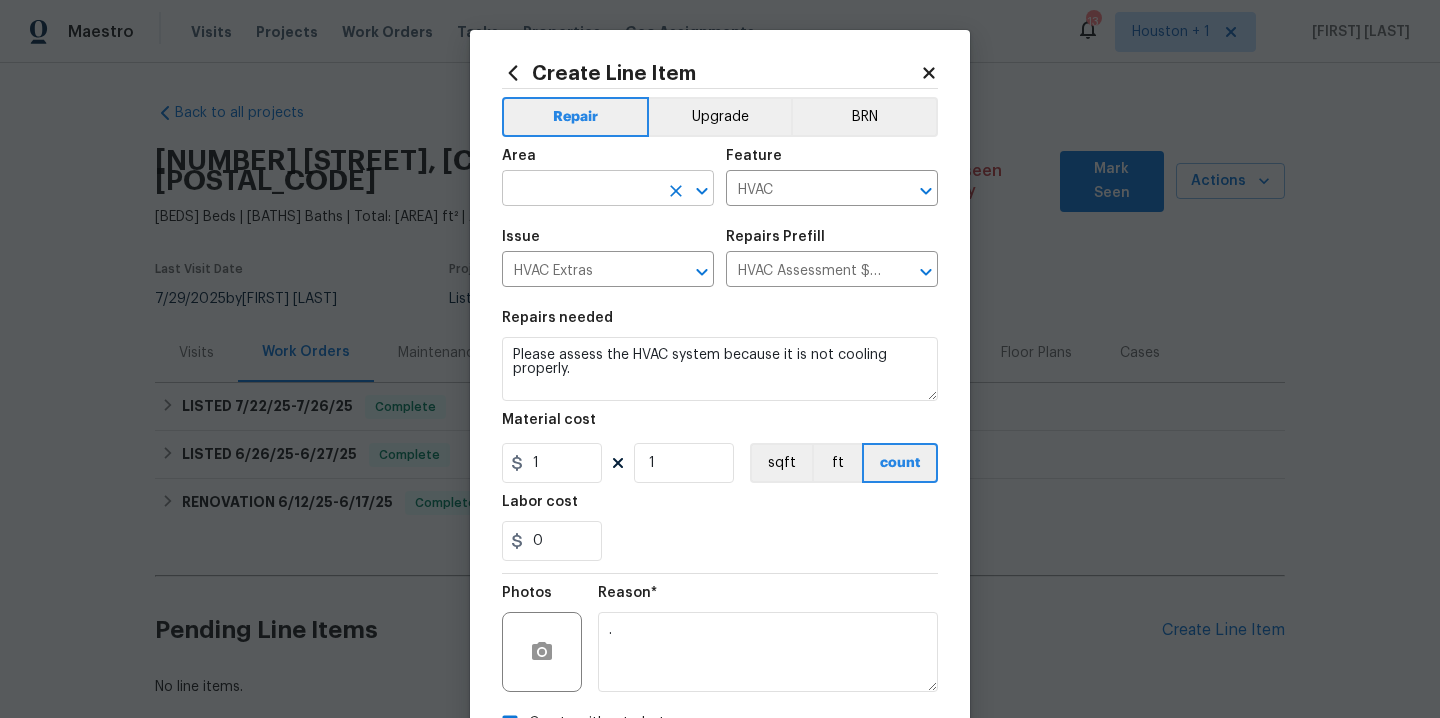 click at bounding box center [580, 190] 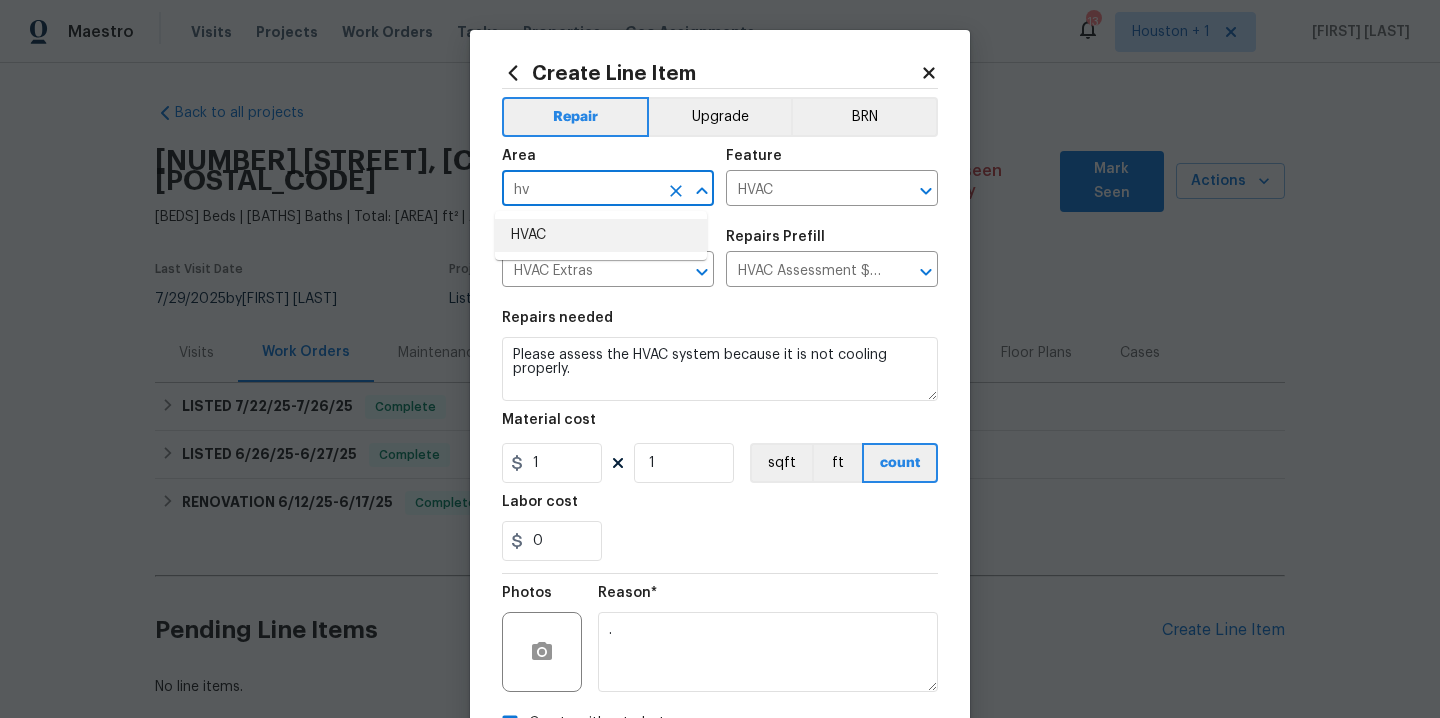 click on "HVAC" at bounding box center (601, 235) 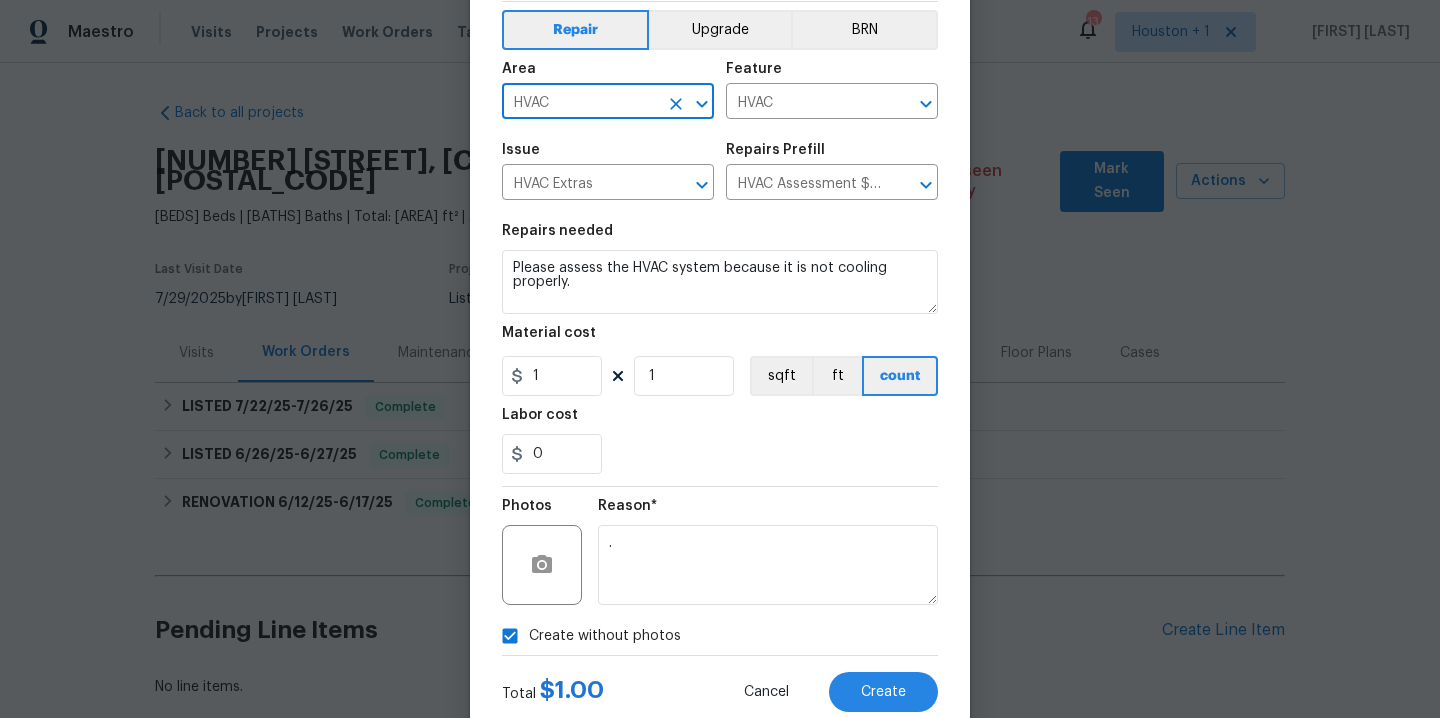 scroll, scrollTop: 144, scrollLeft: 0, axis: vertical 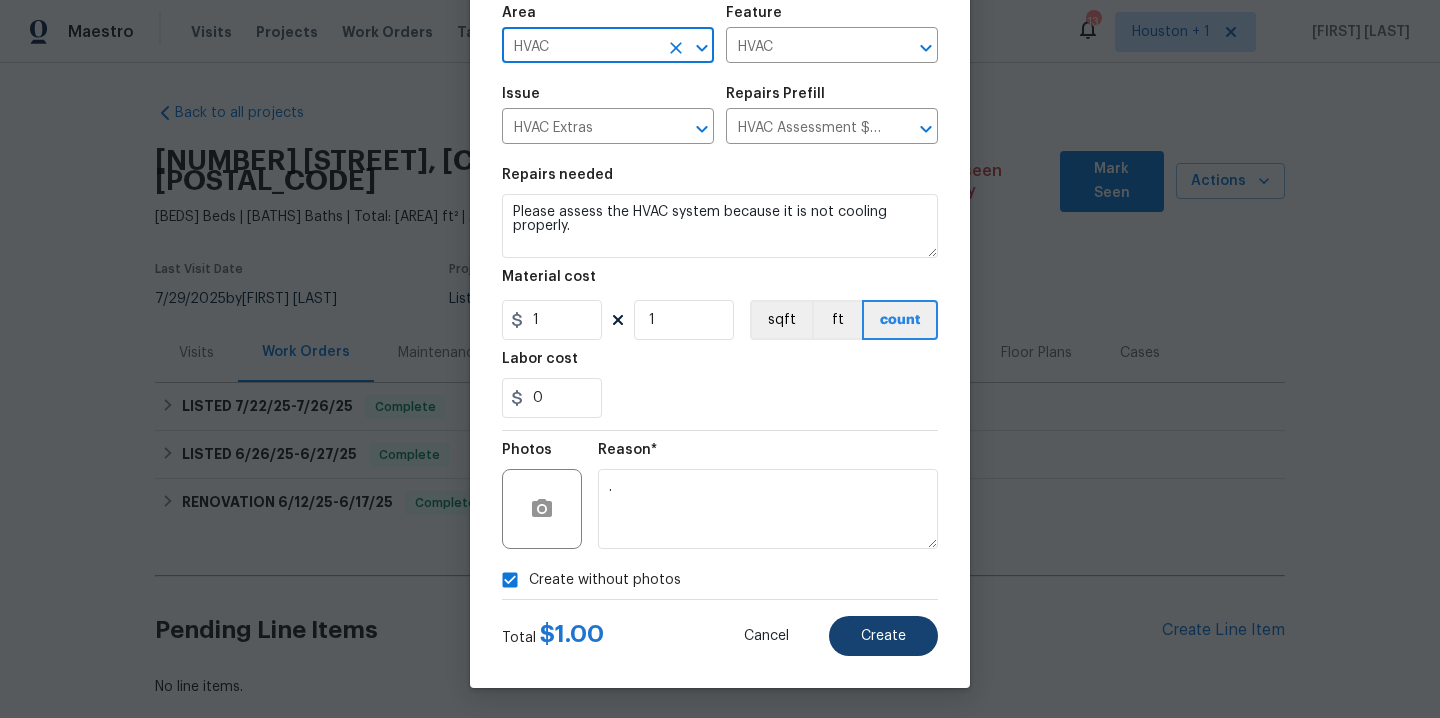 type on "HVAC" 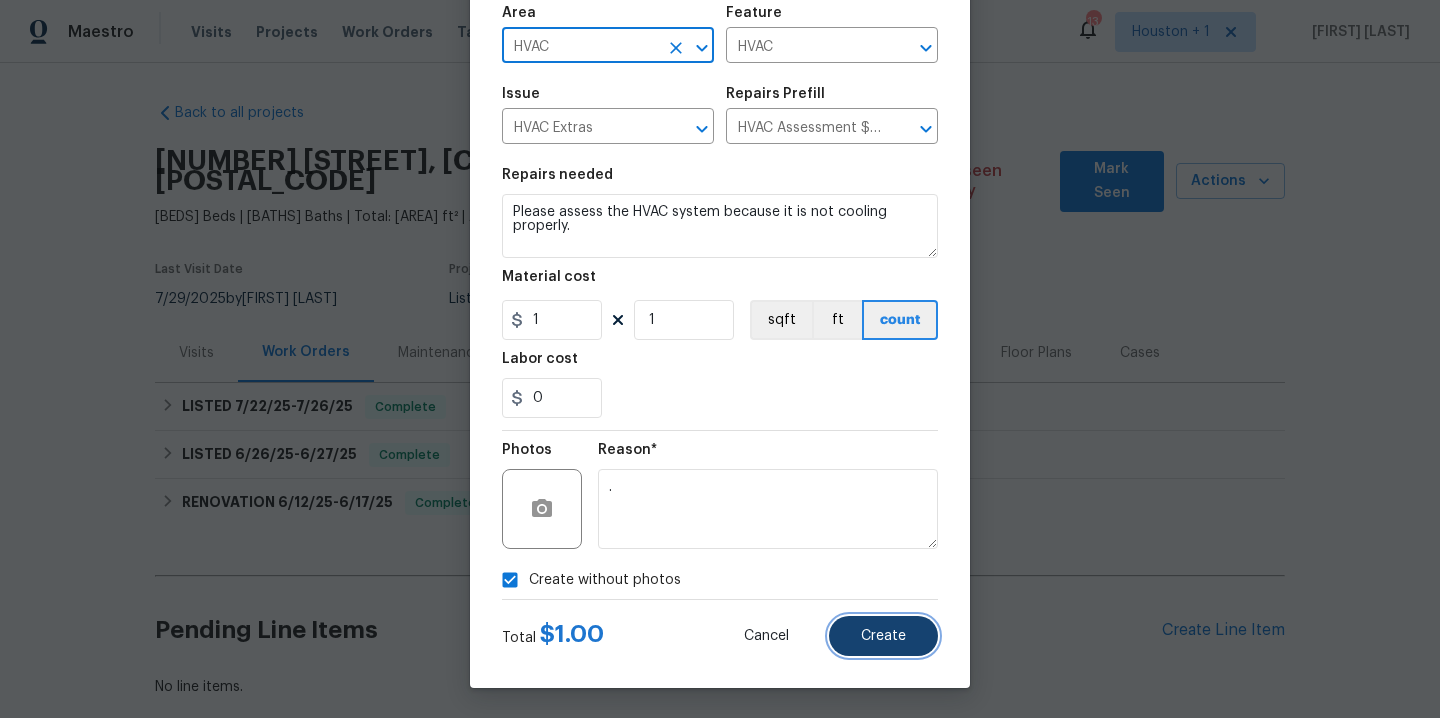click on "Create" at bounding box center [883, 636] 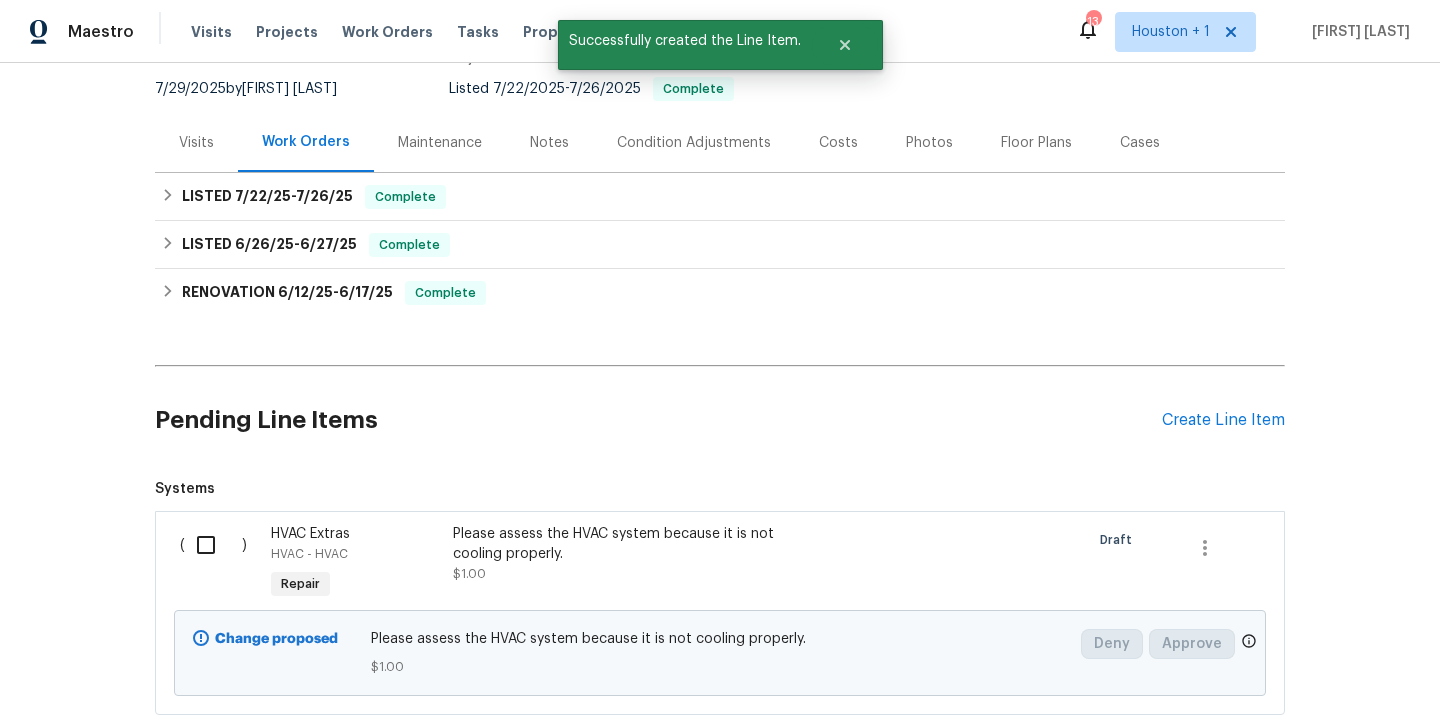 scroll, scrollTop: 338, scrollLeft: 0, axis: vertical 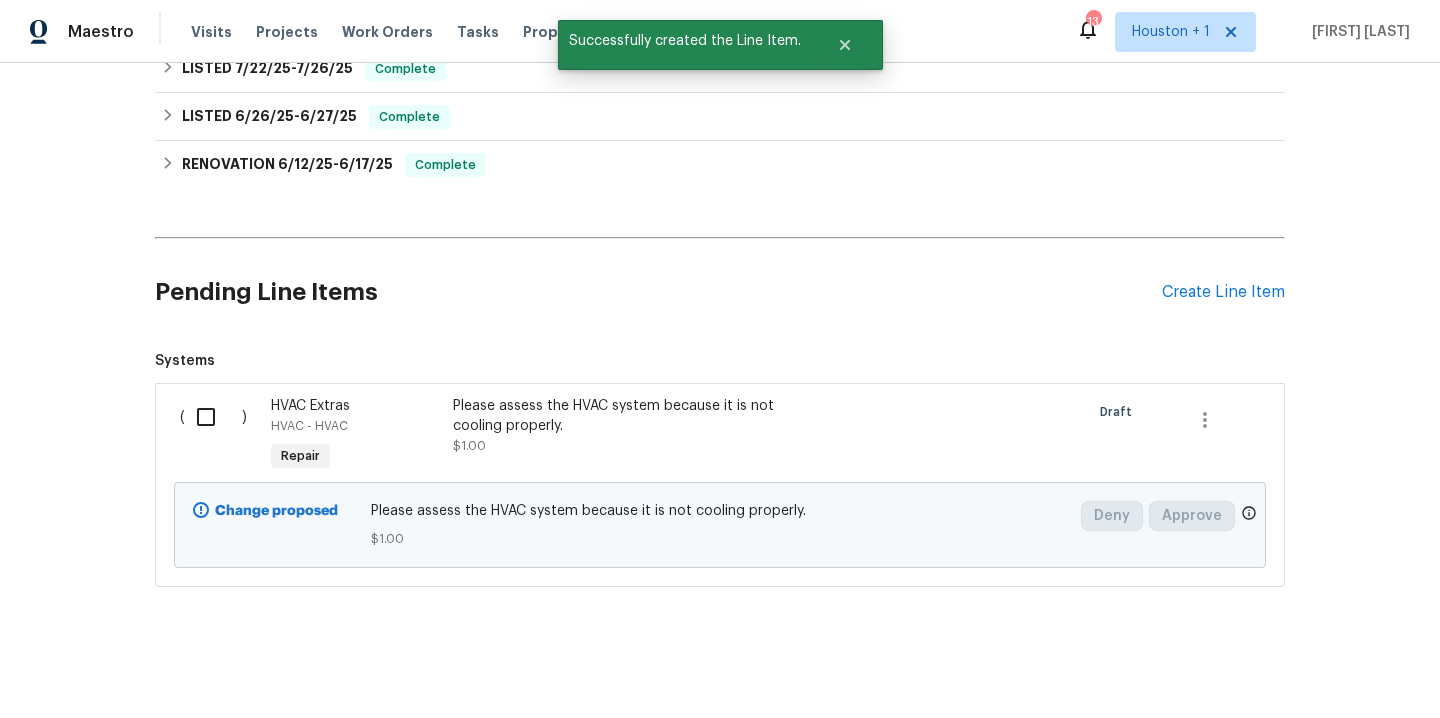 click at bounding box center [213, 417] 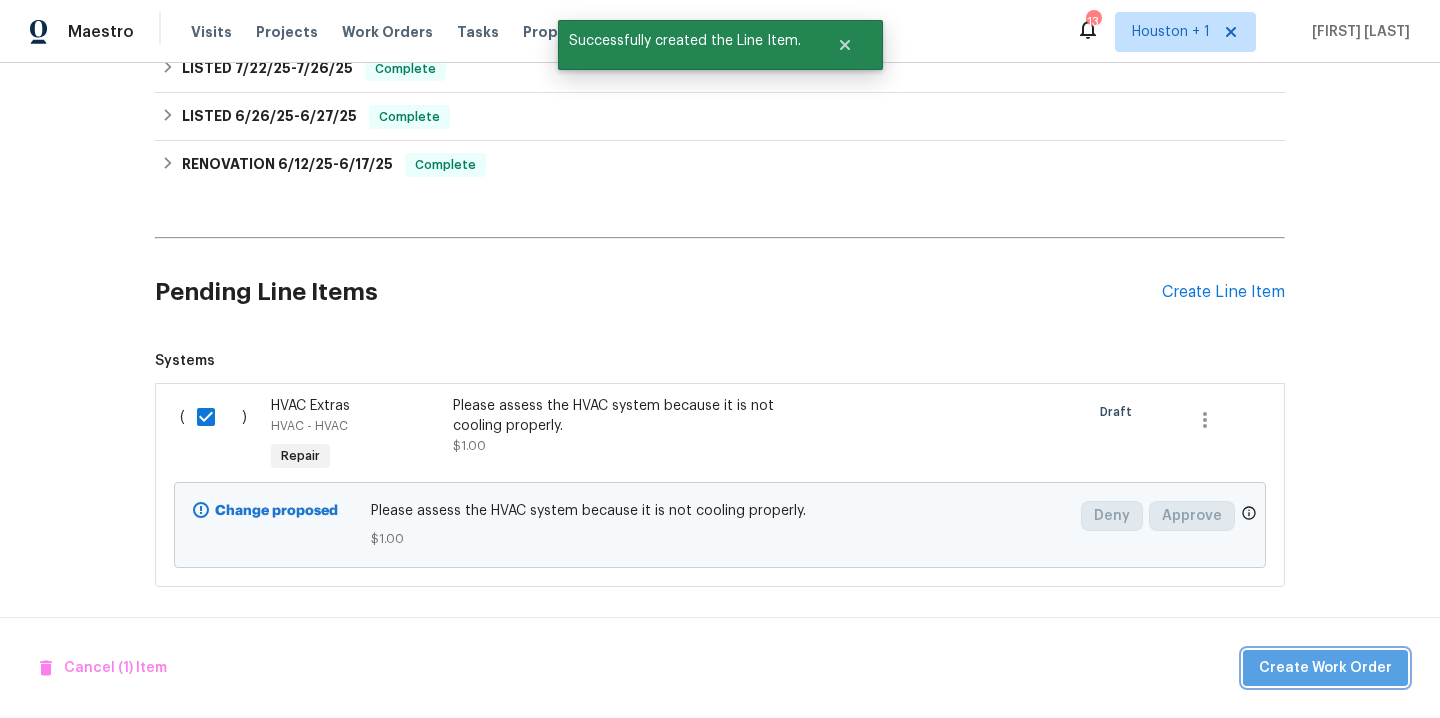 click on "Create Work Order" at bounding box center [1325, 668] 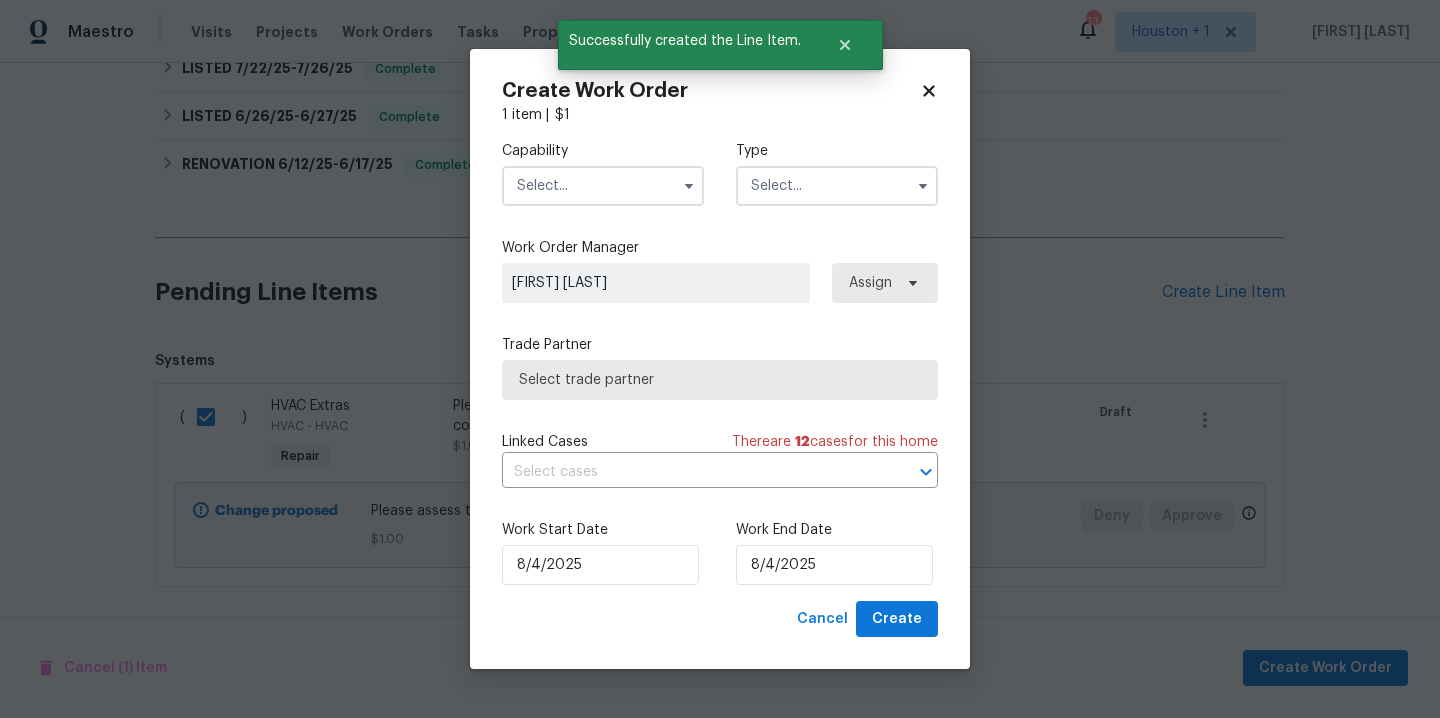 click at bounding box center [603, 186] 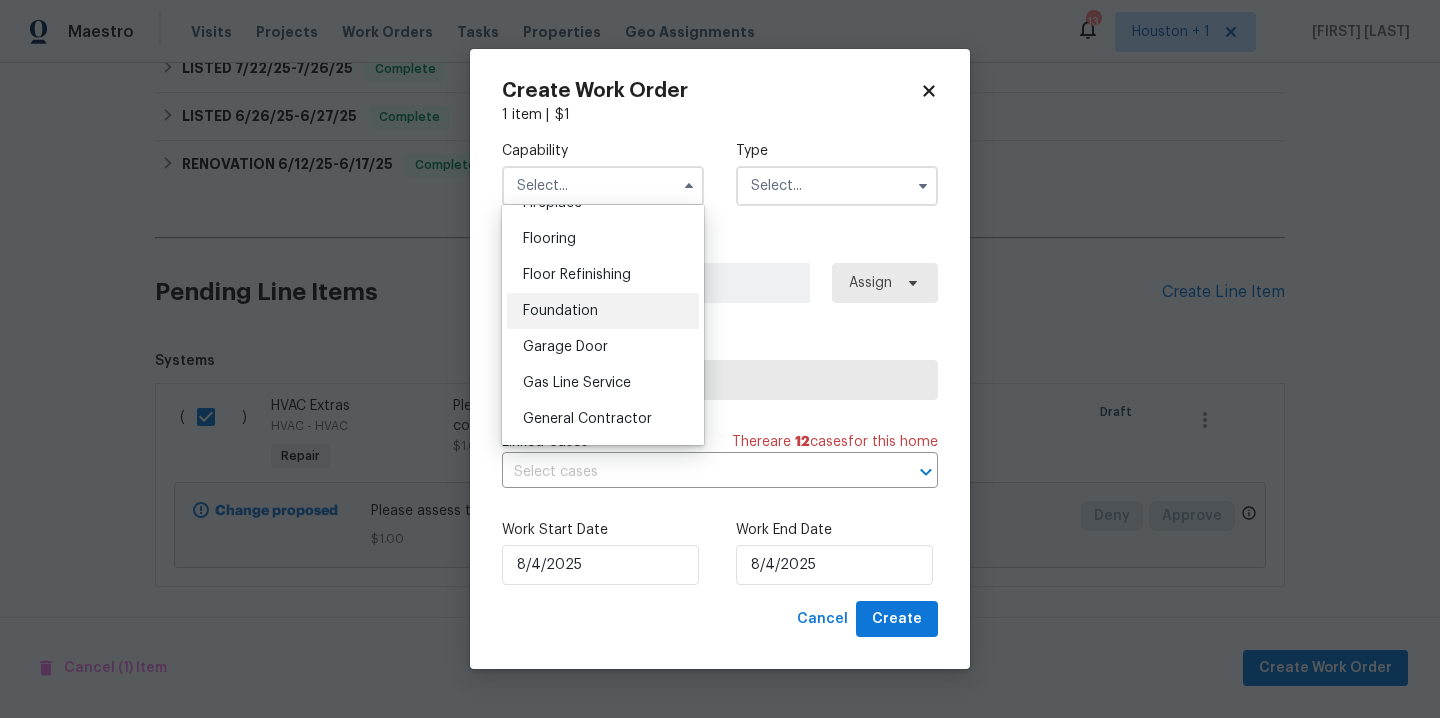 scroll, scrollTop: 1165, scrollLeft: 0, axis: vertical 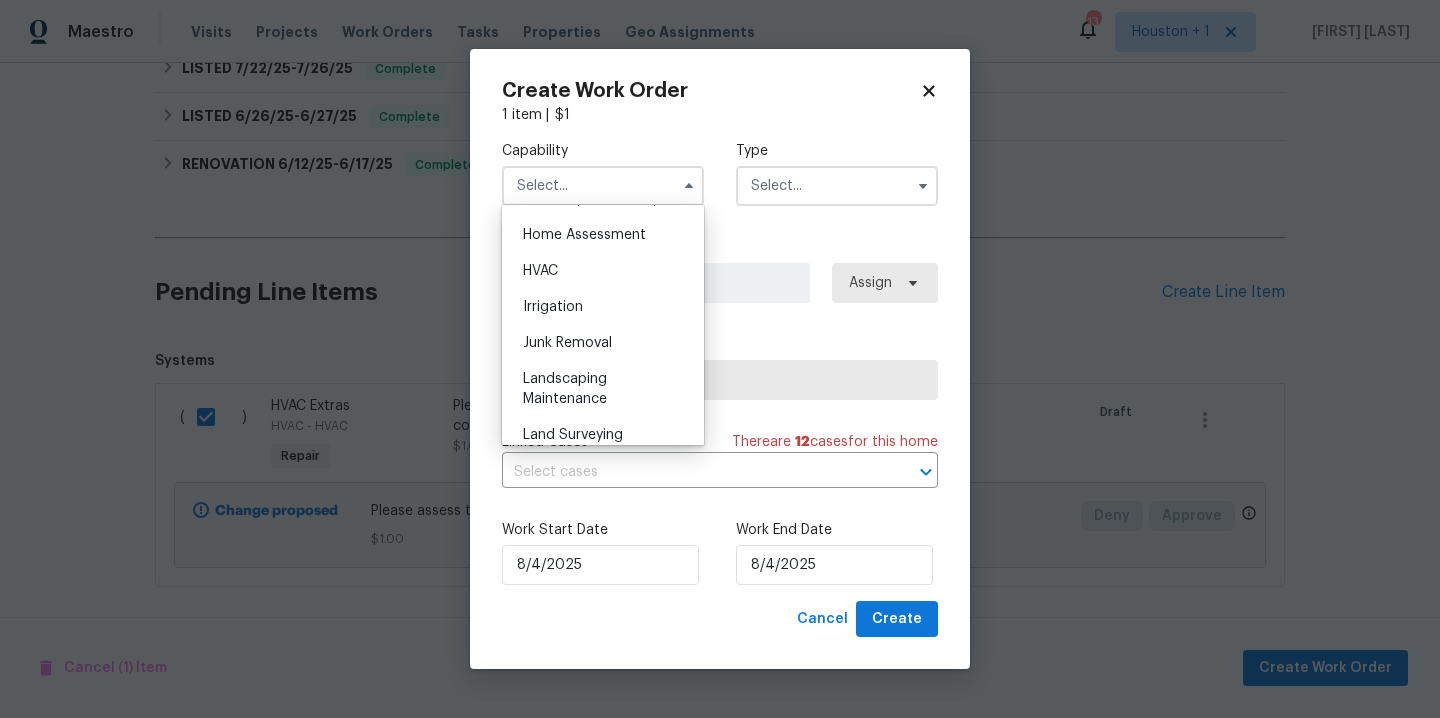 click on "HVAC" at bounding box center [603, 271] 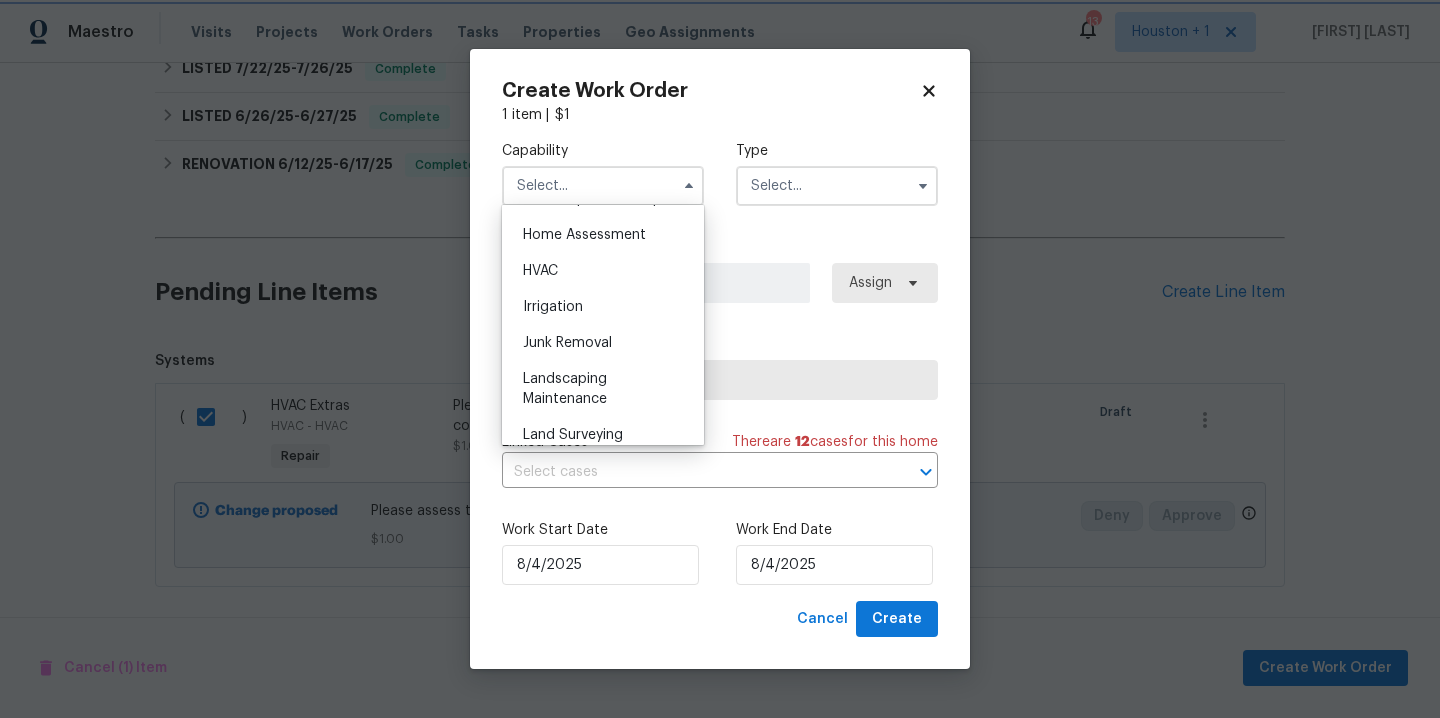type on "HVAC" 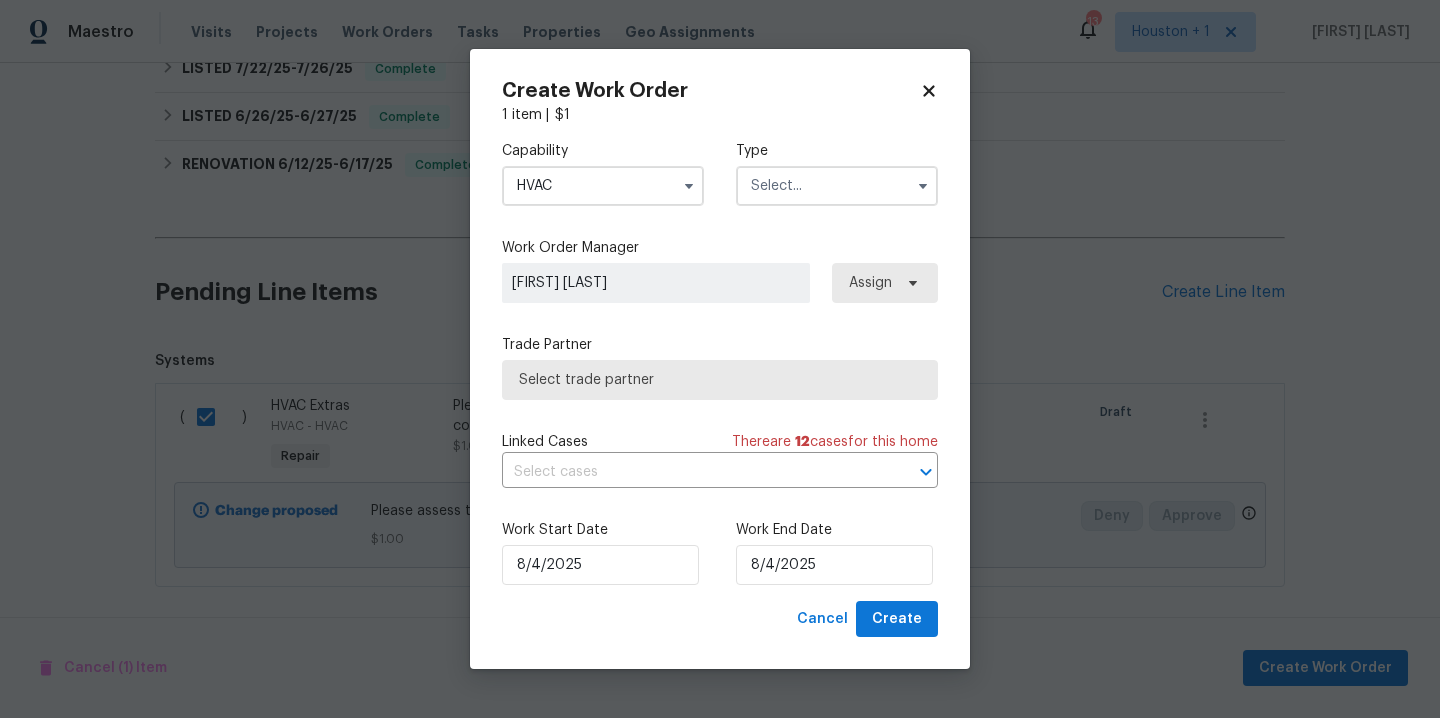 click at bounding box center (837, 186) 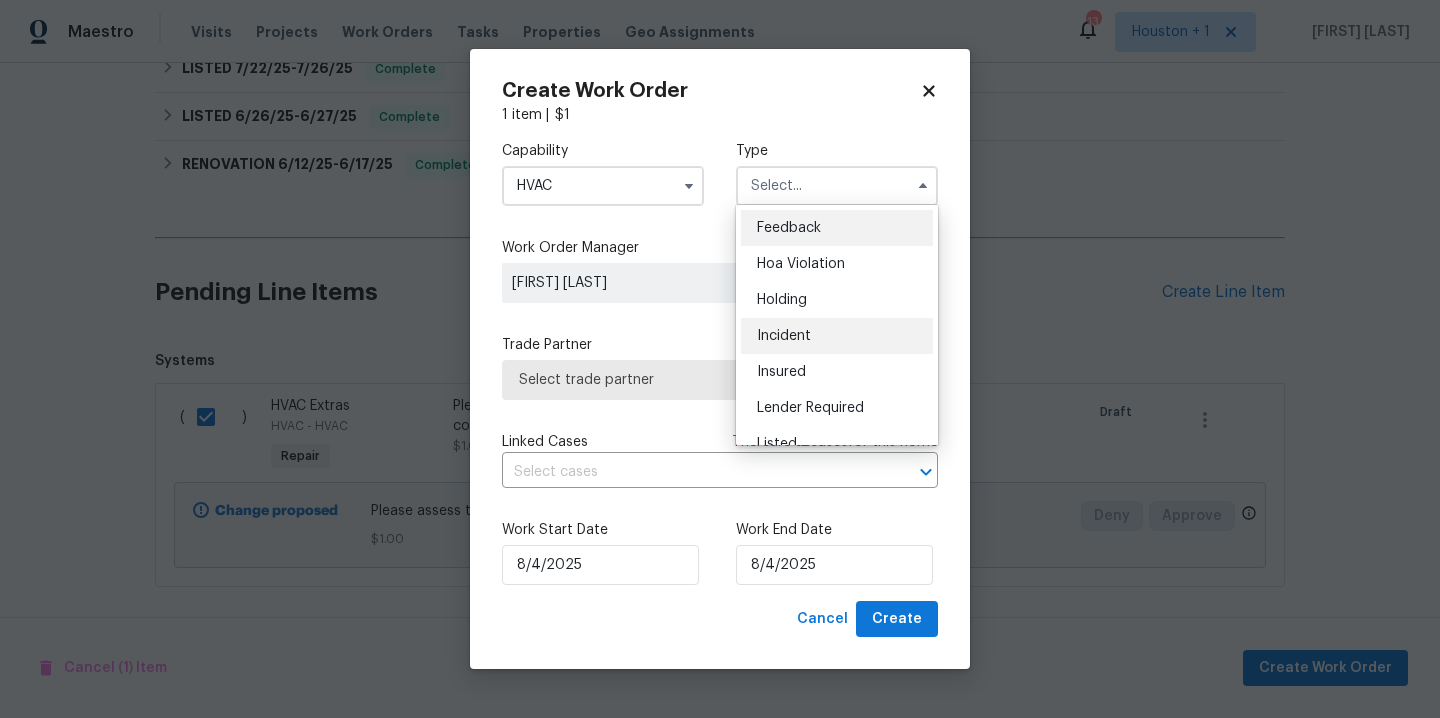 scroll, scrollTop: 151, scrollLeft: 0, axis: vertical 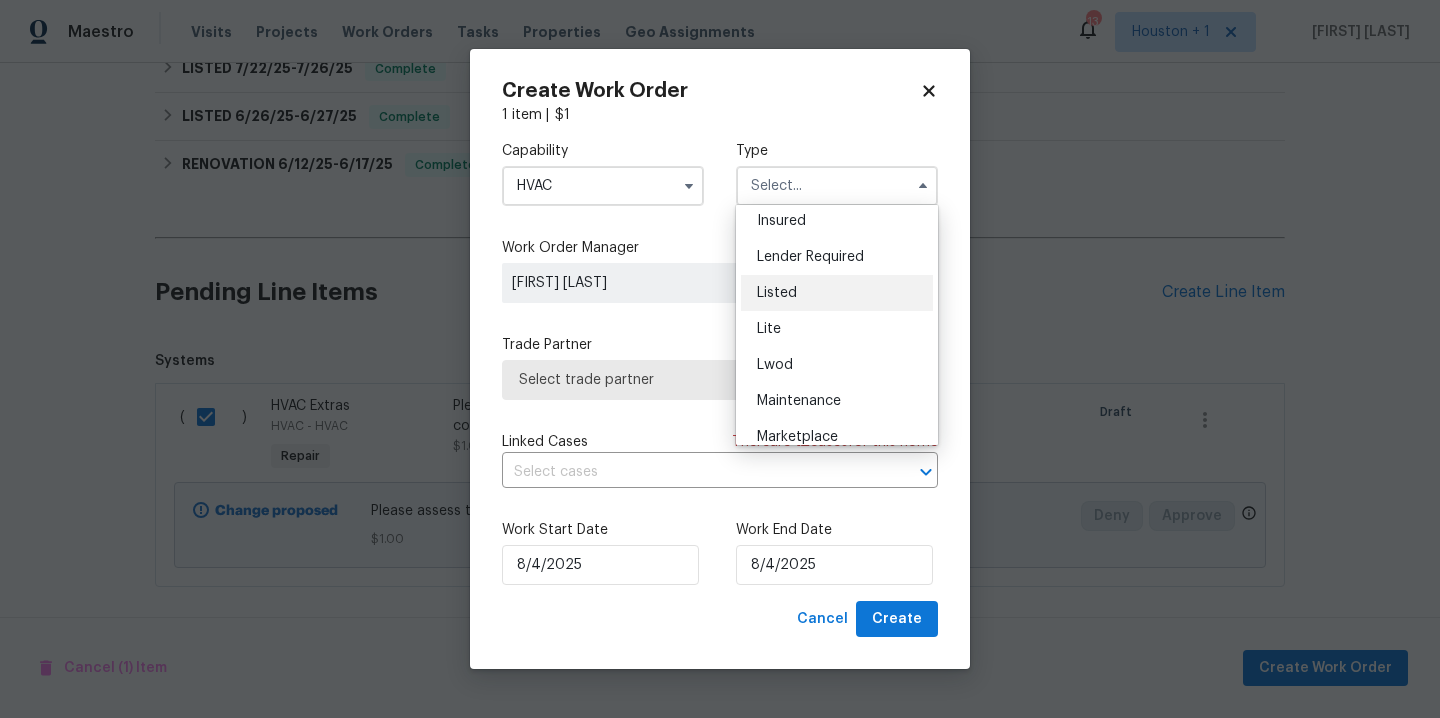 click on "Listed" at bounding box center (837, 293) 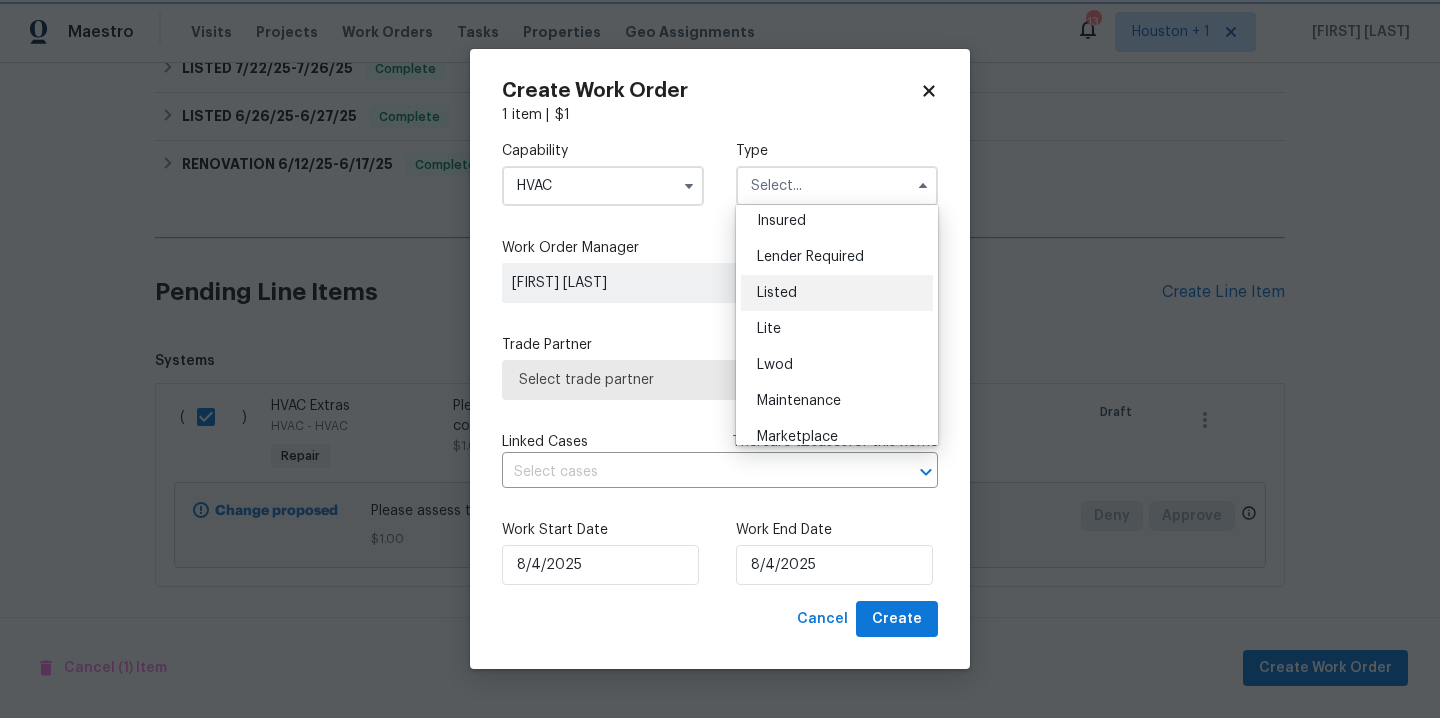 type on "Listed" 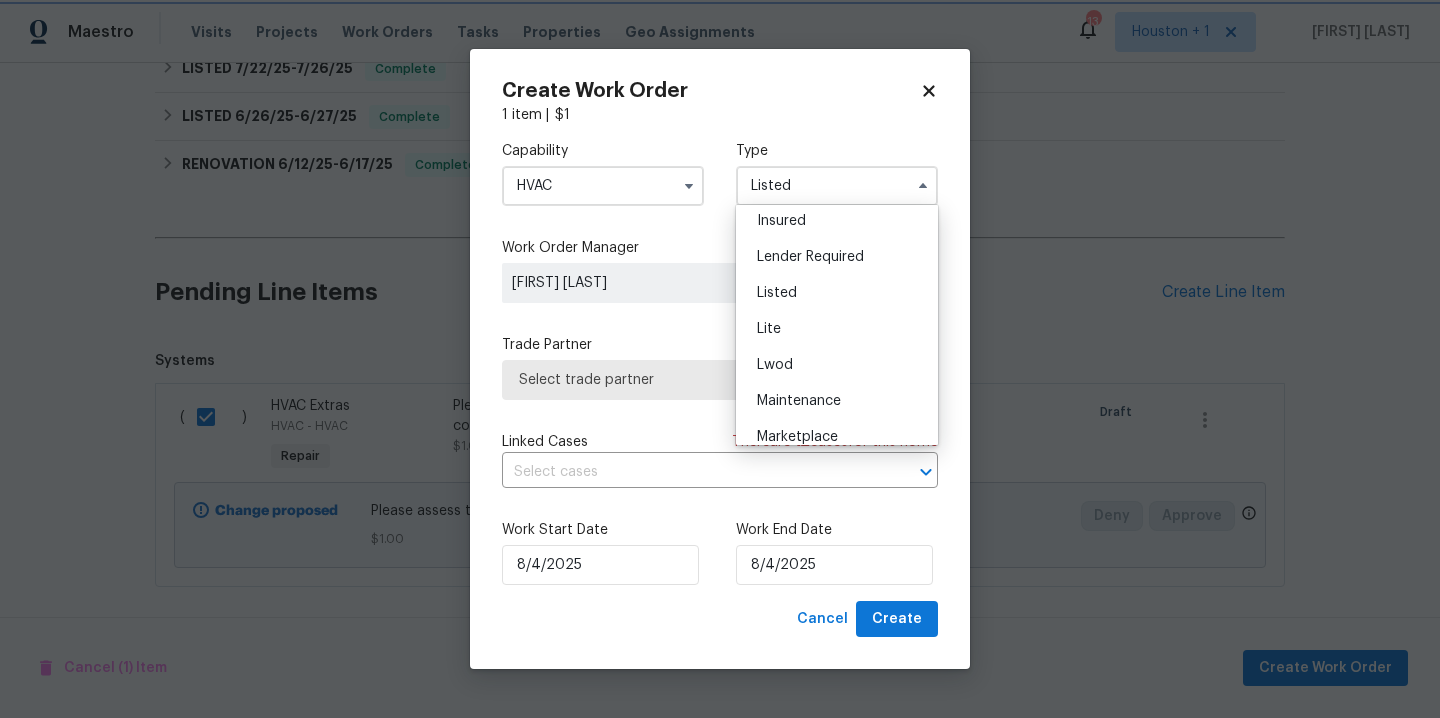 scroll, scrollTop: 0, scrollLeft: 0, axis: both 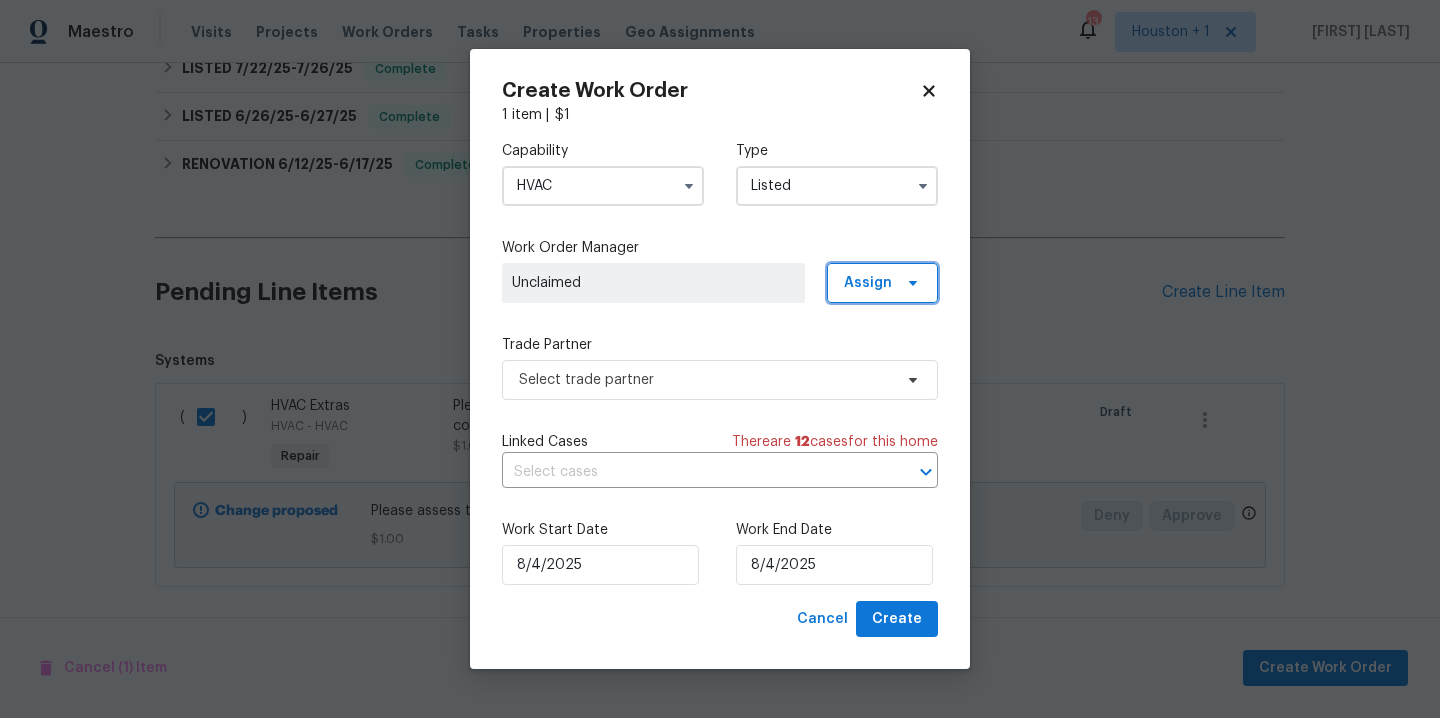 click on "Assign" at bounding box center (868, 283) 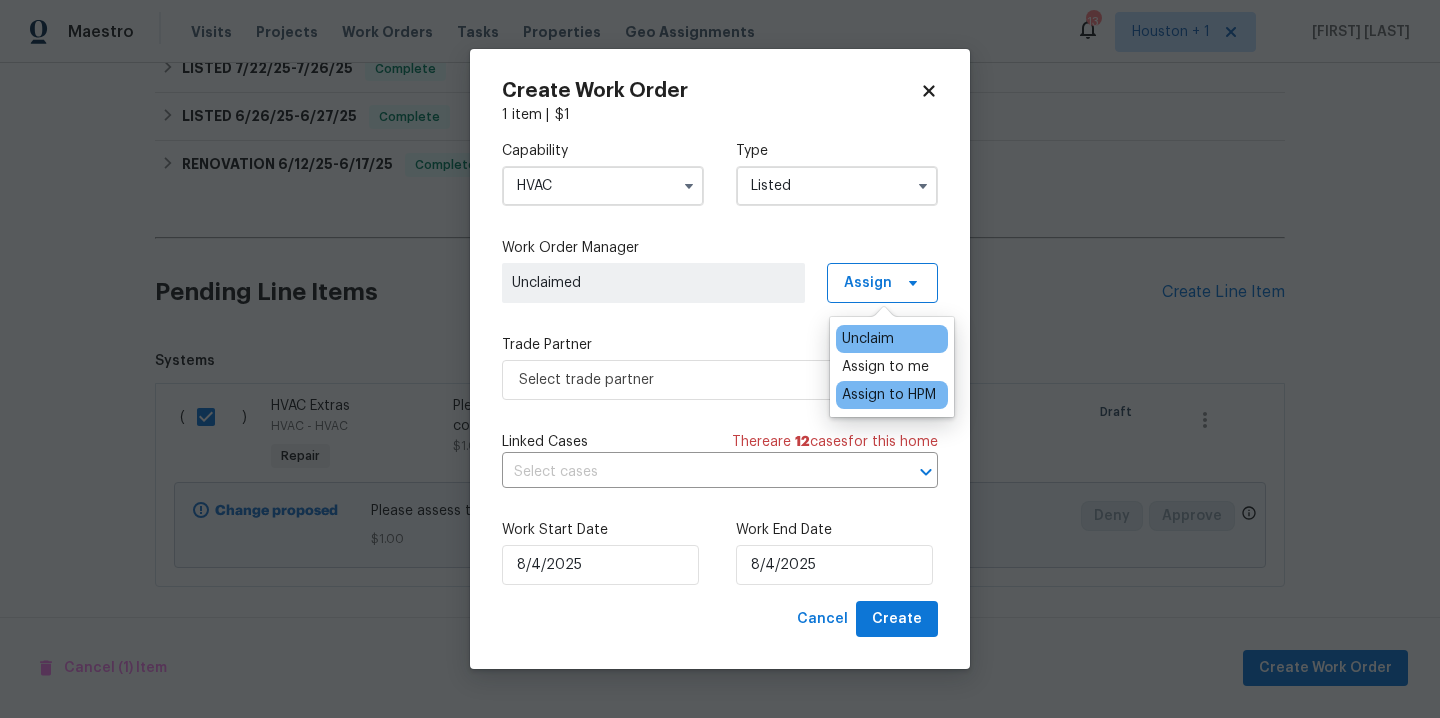 click on "Assign to HPM" at bounding box center [889, 395] 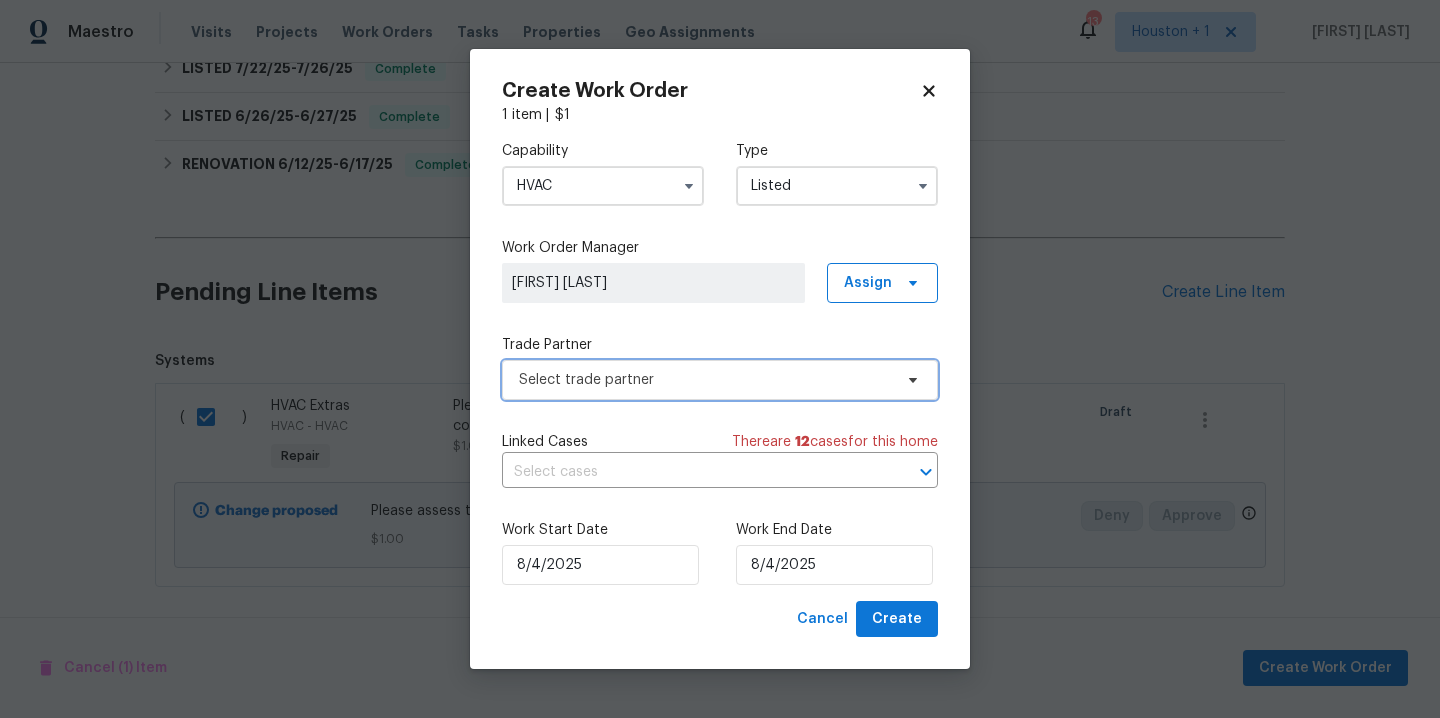 click on "Select trade partner" at bounding box center (705, 380) 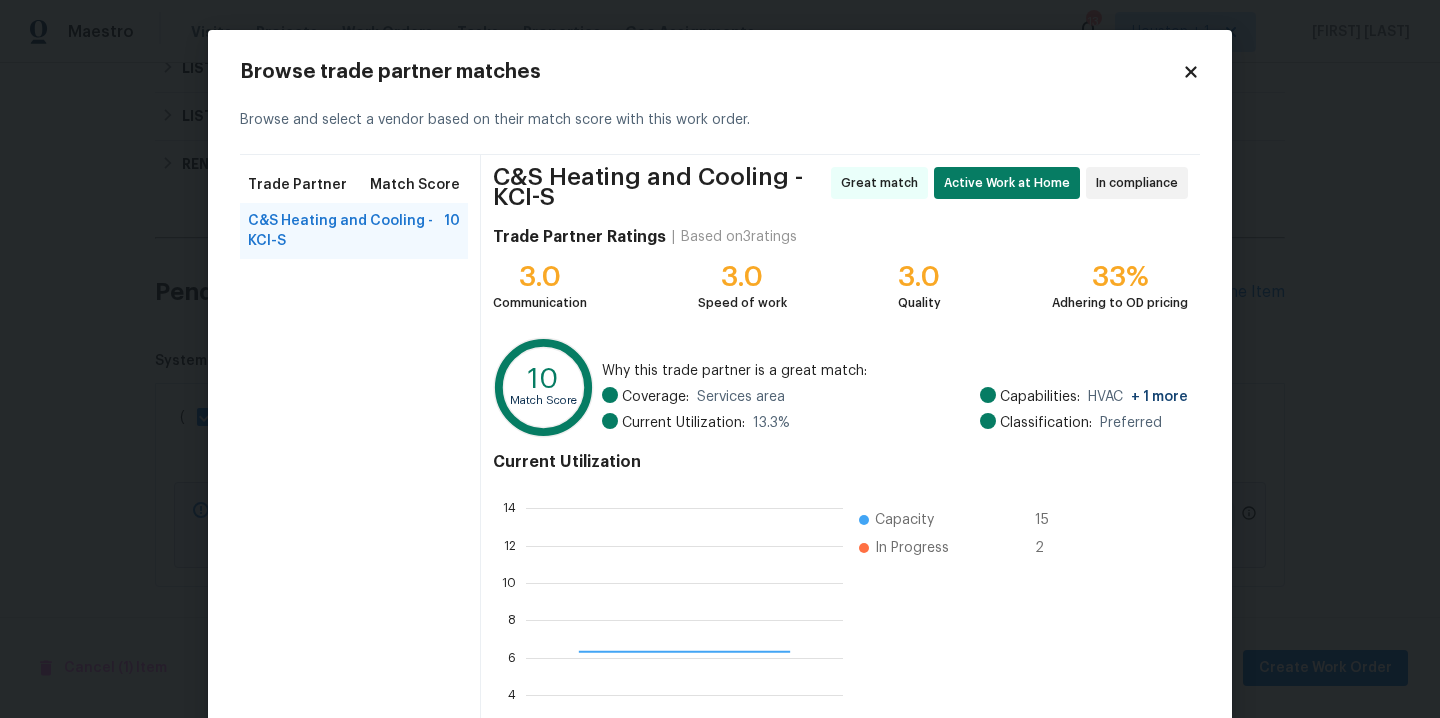 scroll, scrollTop: 2, scrollLeft: 2, axis: both 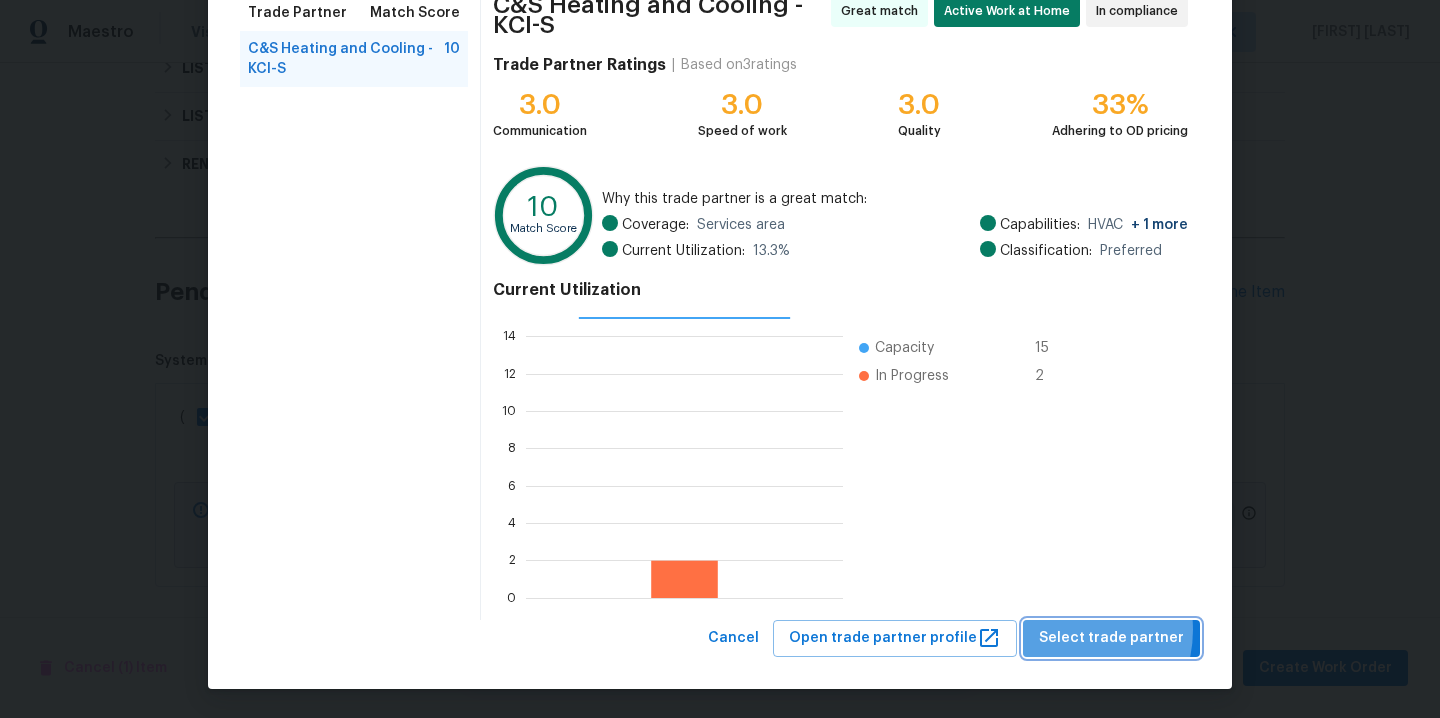 click on "Select trade partner" at bounding box center (1111, 638) 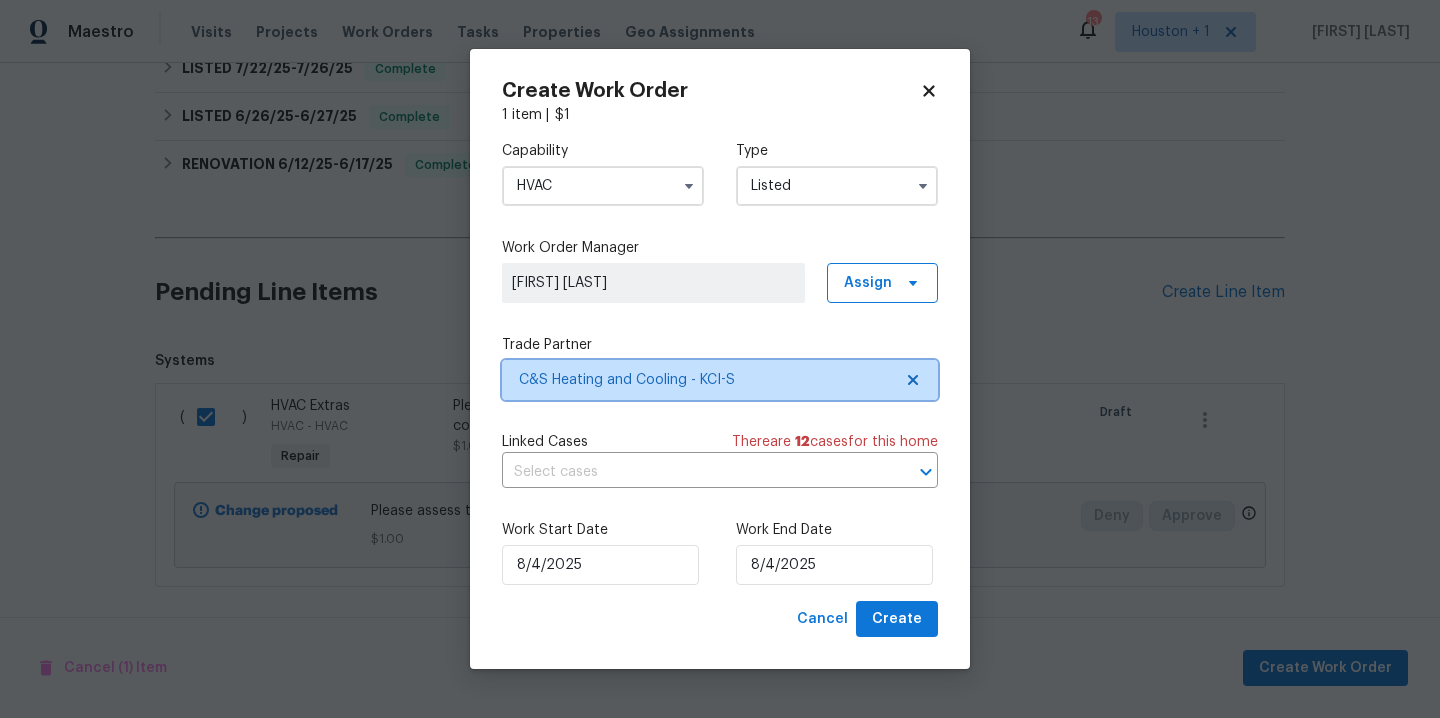 scroll, scrollTop: 0, scrollLeft: 0, axis: both 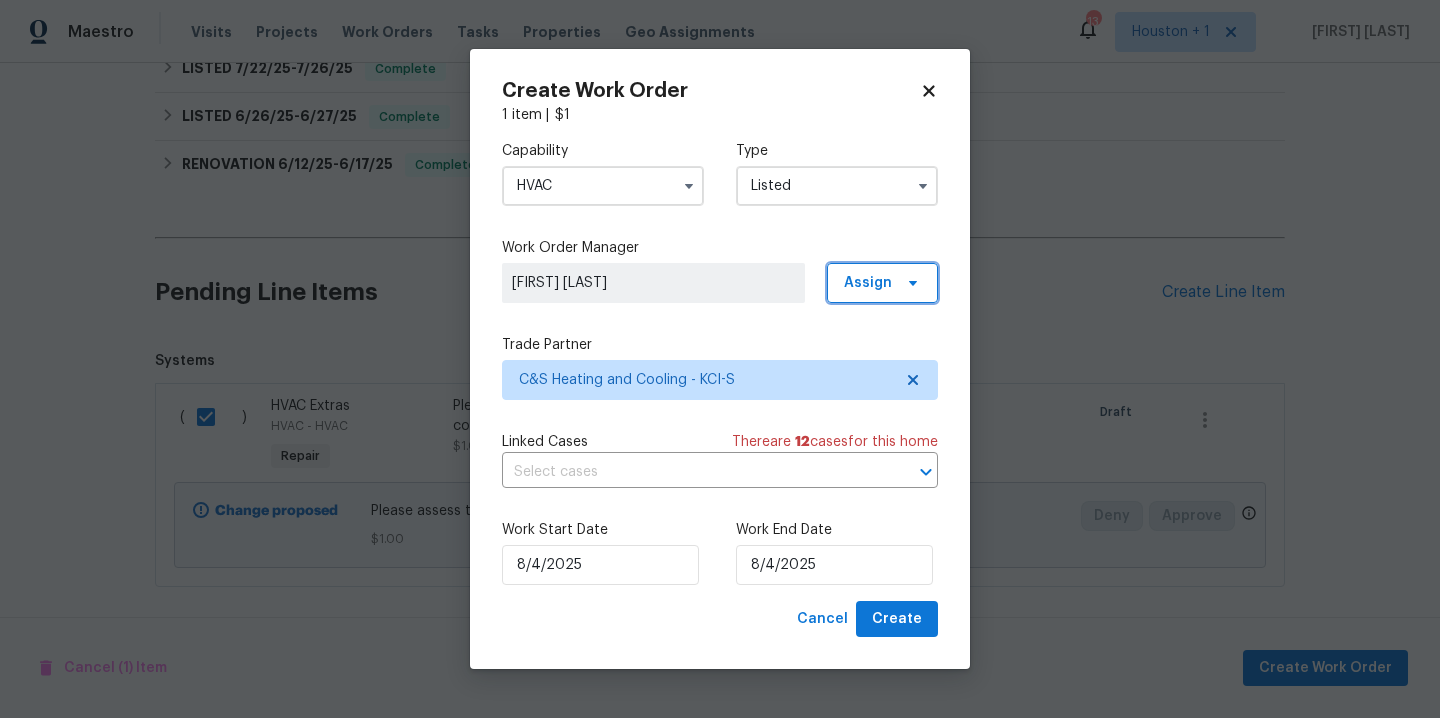 click 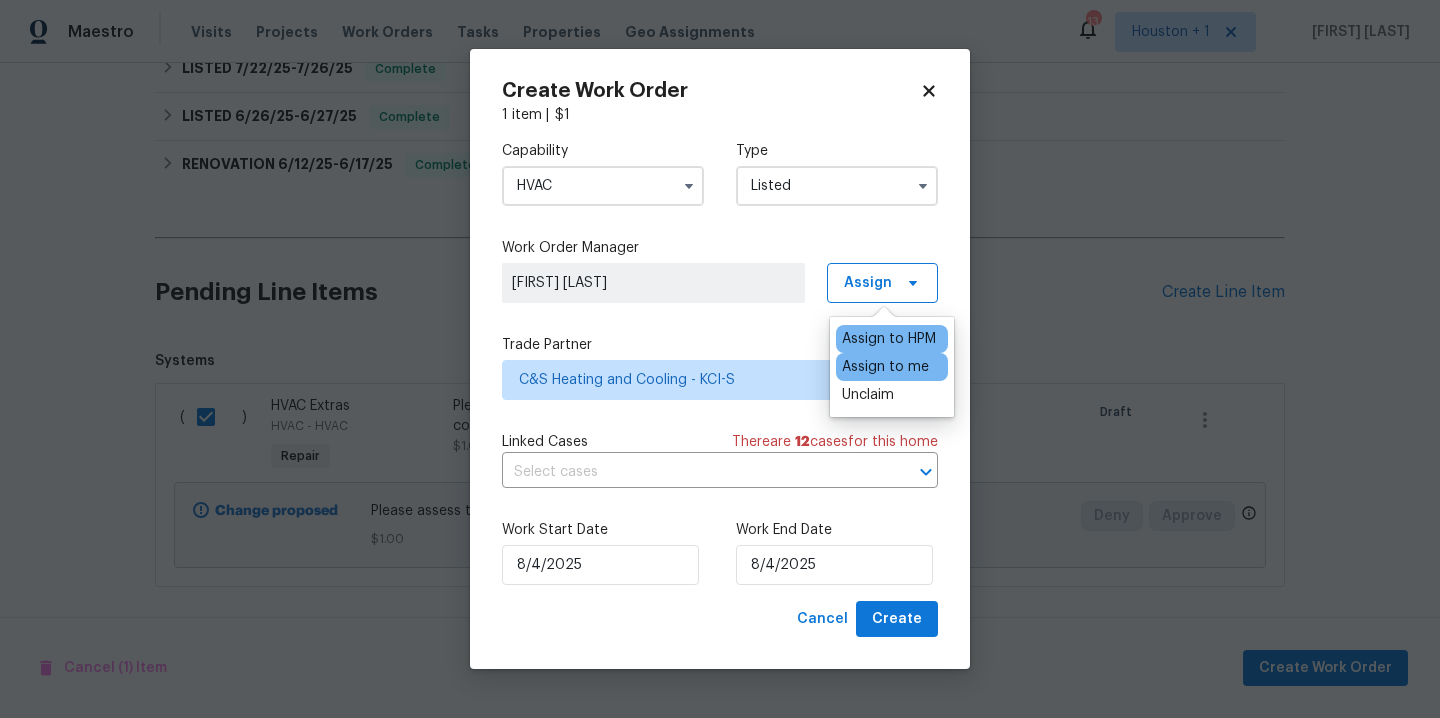click on "Assign to me" at bounding box center [885, 367] 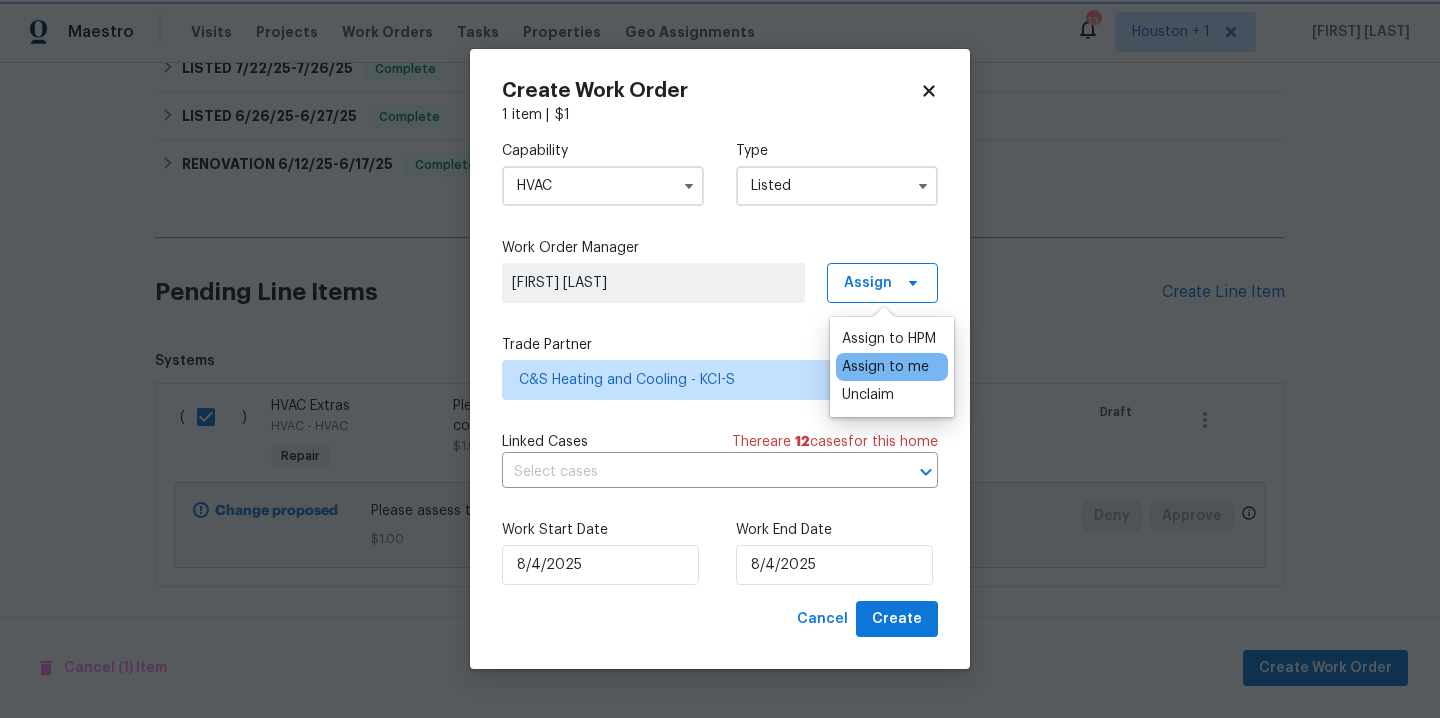 click on "[FIRST] [LAST]" at bounding box center (653, 283) 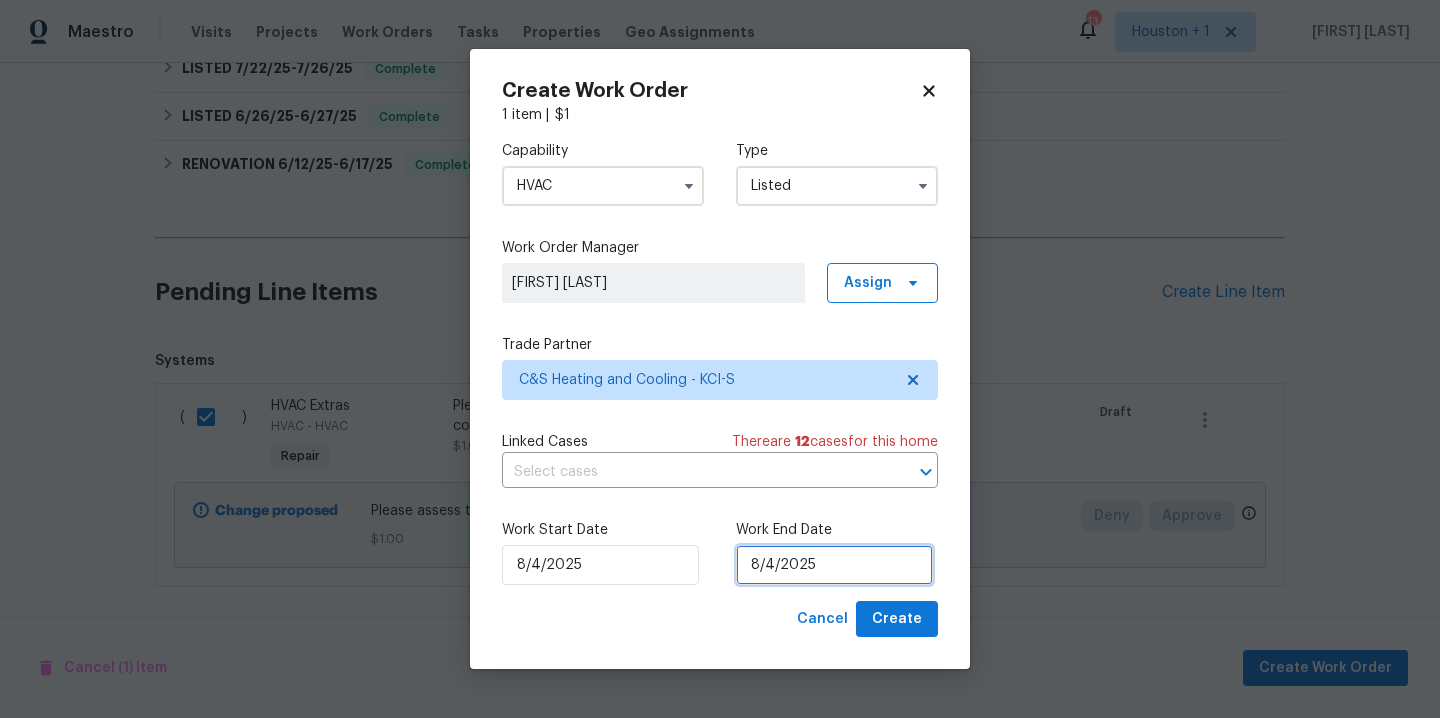 click on "8/4/2025" at bounding box center (834, 565) 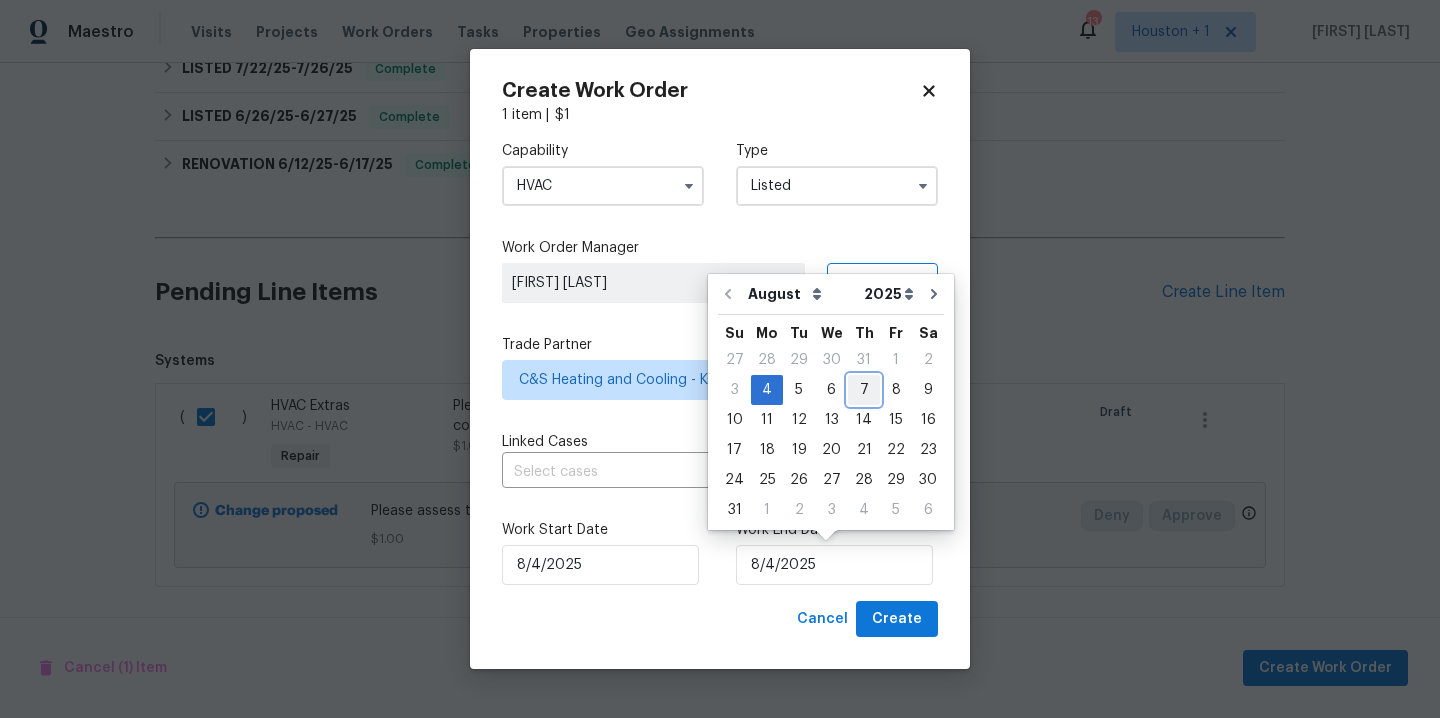 click on "7" at bounding box center (864, 390) 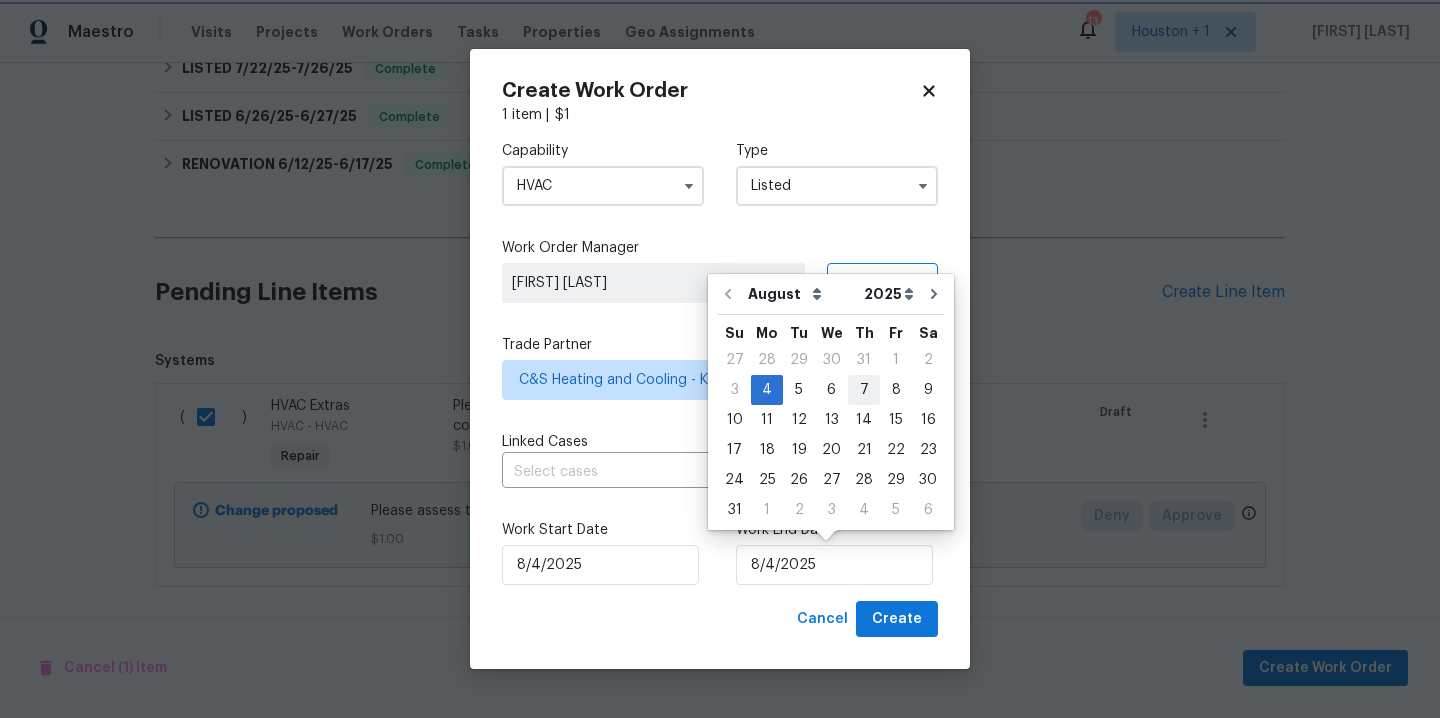 type on "8/7/2025" 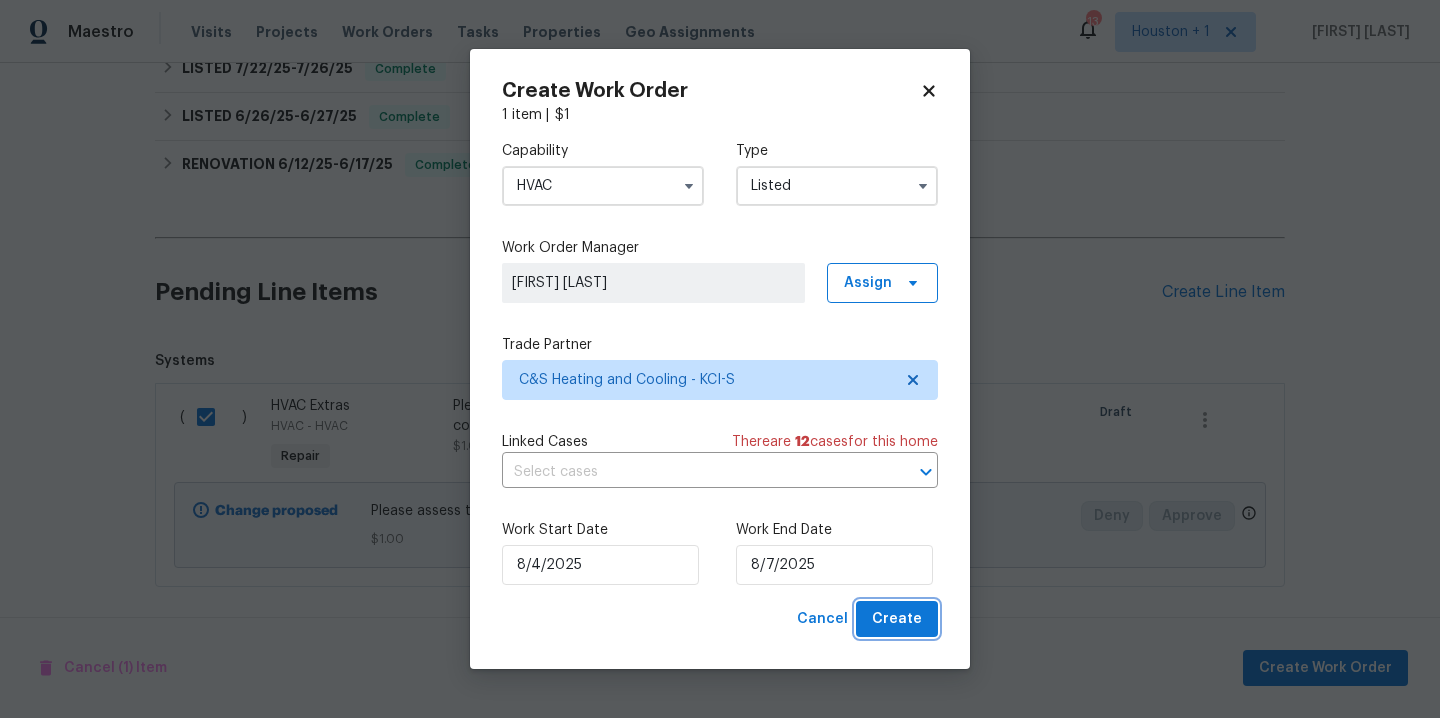 click on "Create" at bounding box center (897, 619) 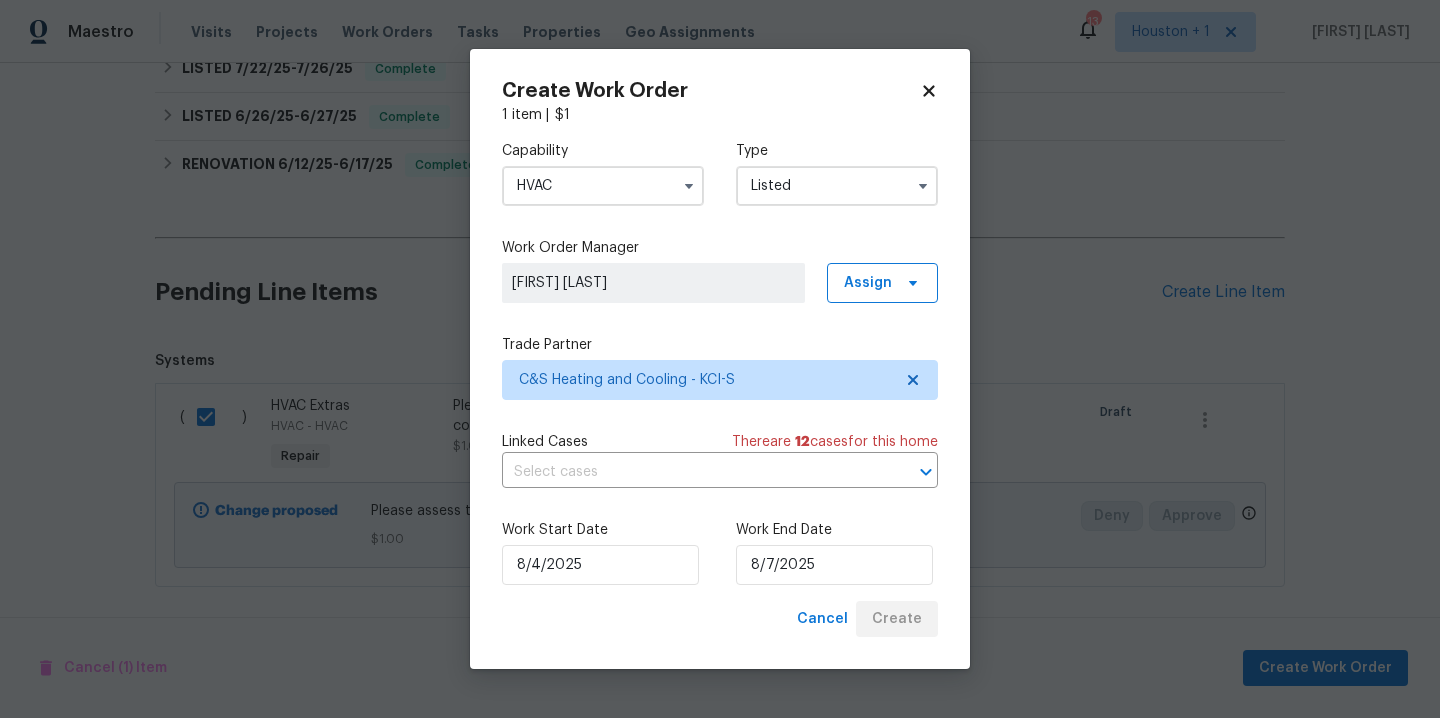 checkbox on "false" 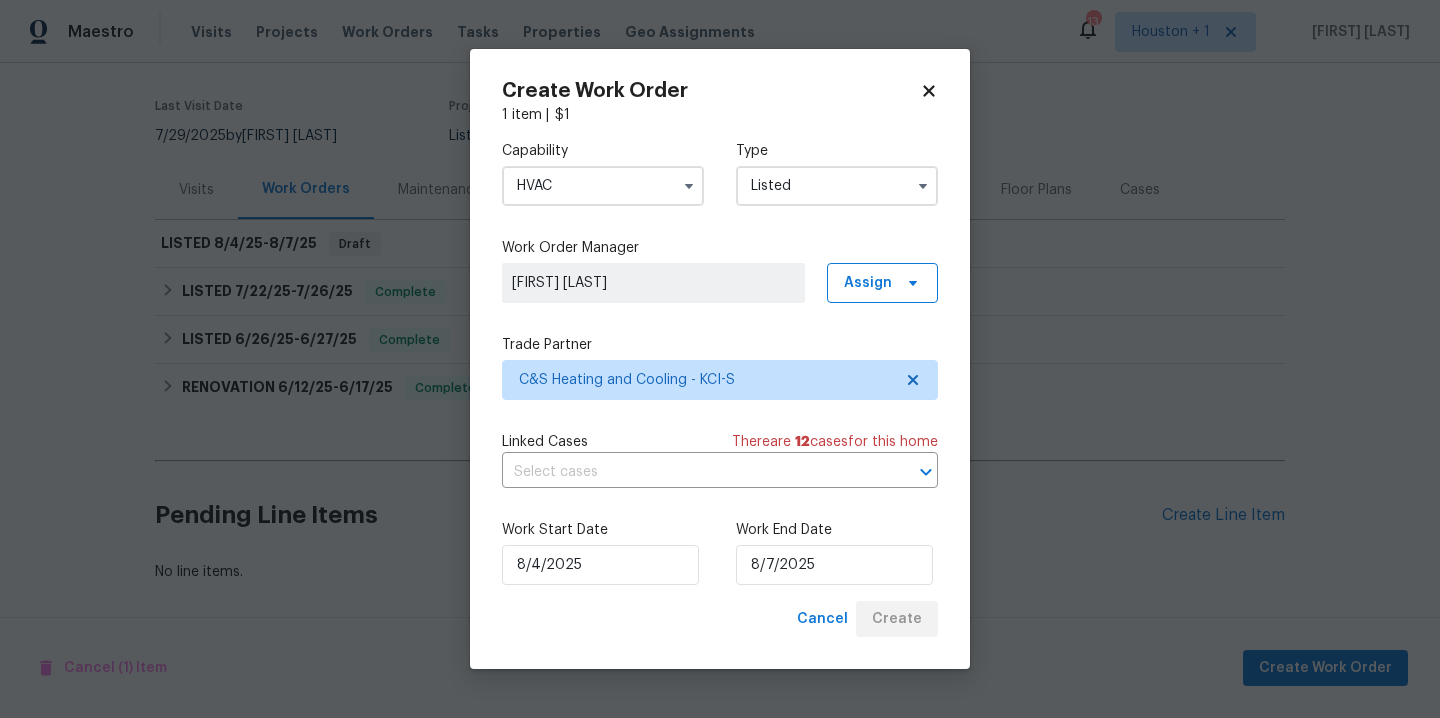 scroll, scrollTop: 158, scrollLeft: 0, axis: vertical 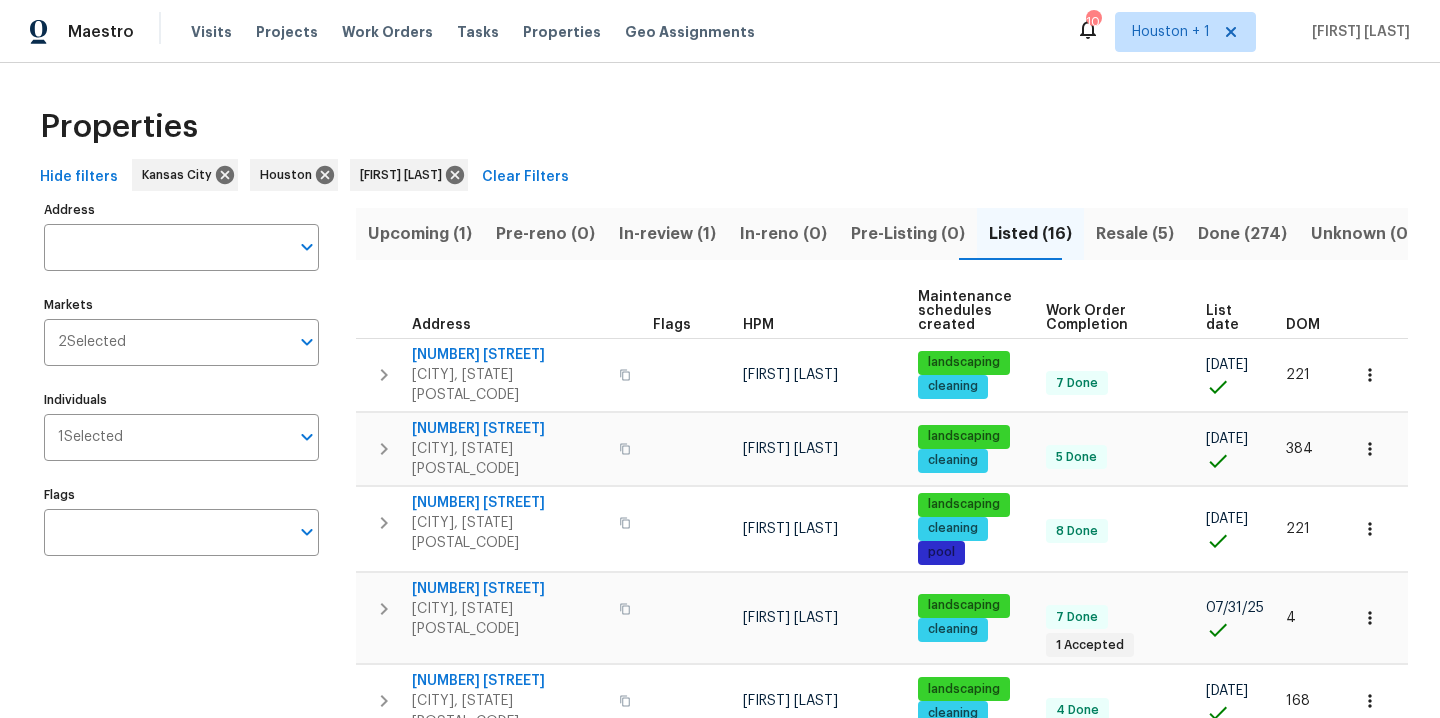 click on "Properties" at bounding box center [720, 127] 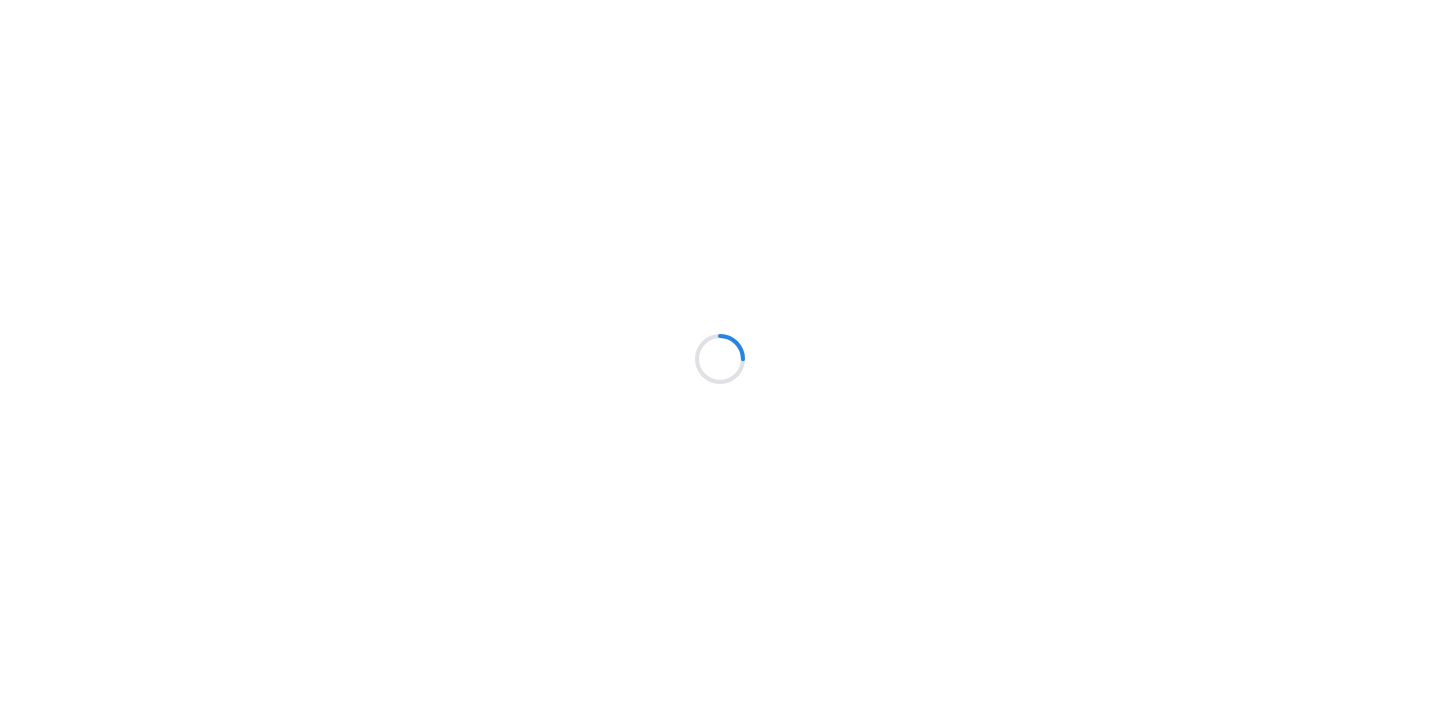 scroll, scrollTop: 0, scrollLeft: 0, axis: both 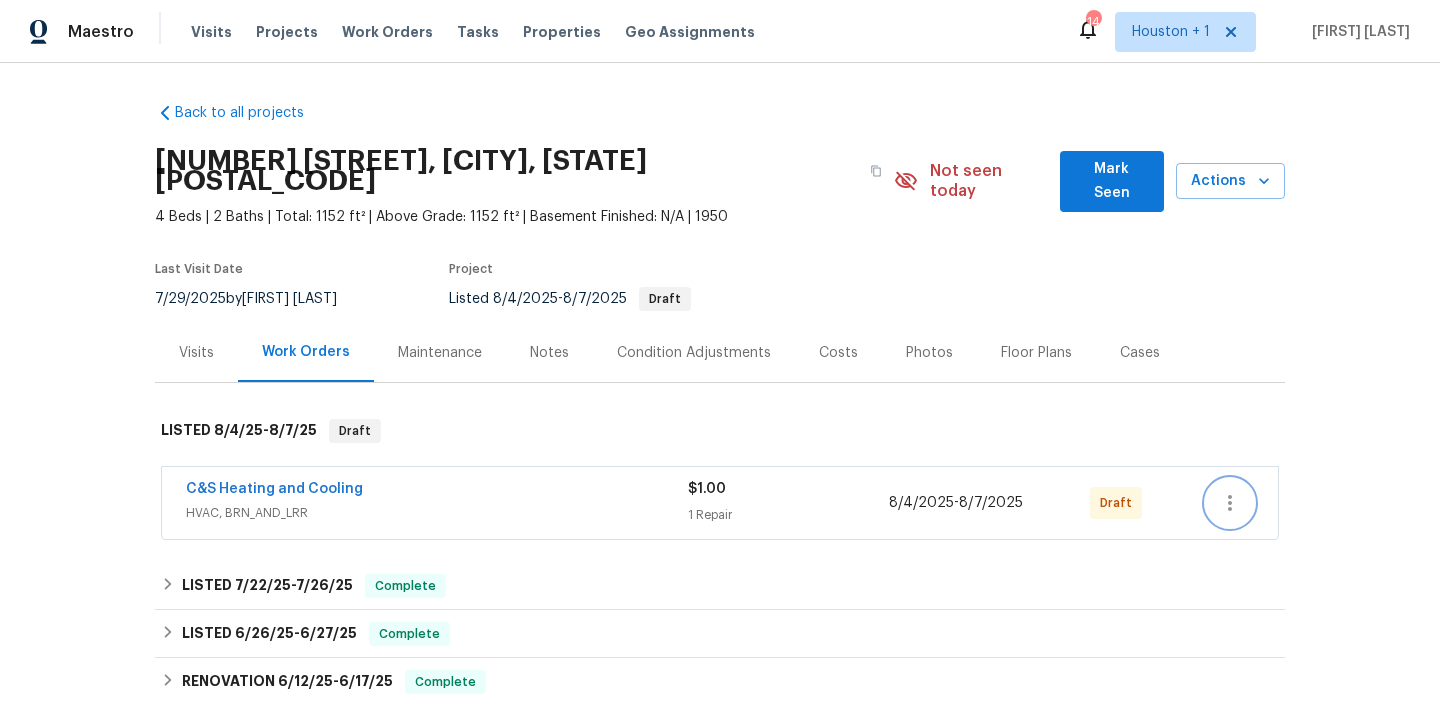 click 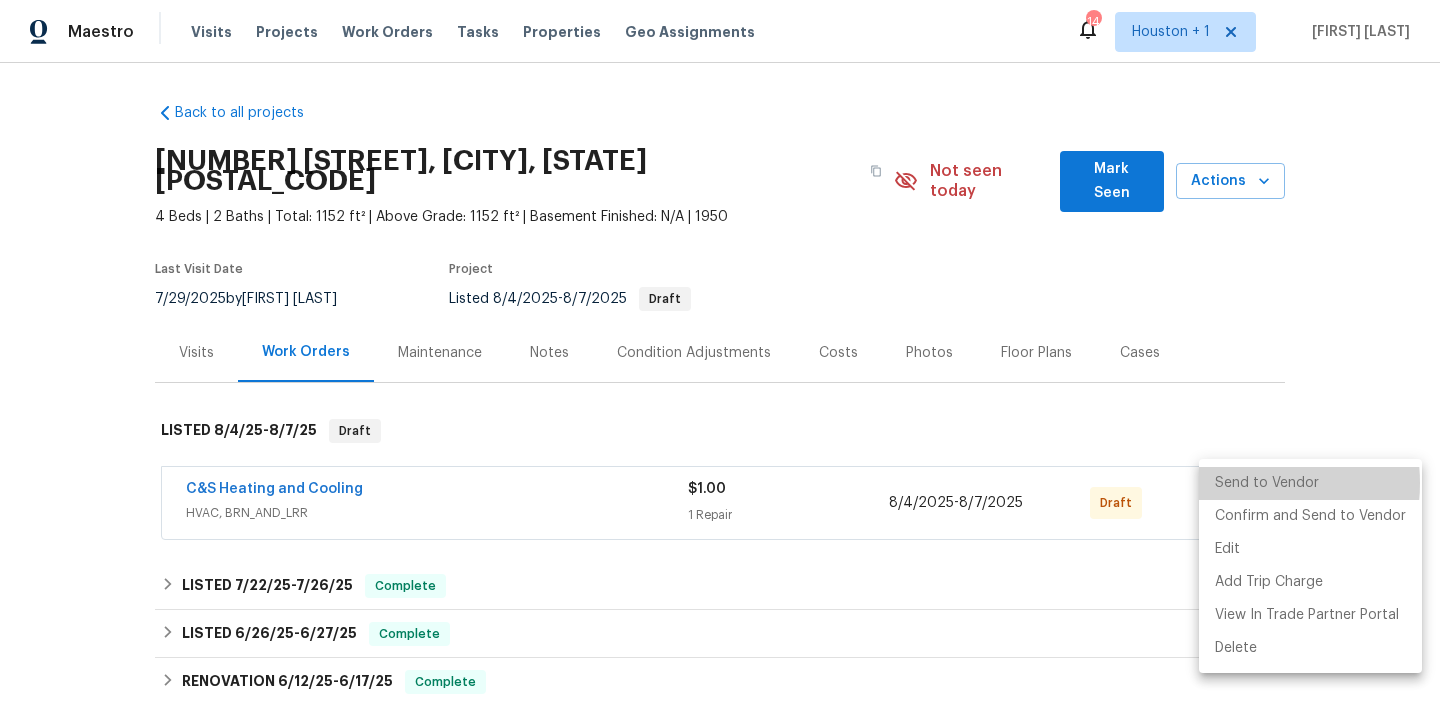 click on "Send to Vendor" at bounding box center [1310, 483] 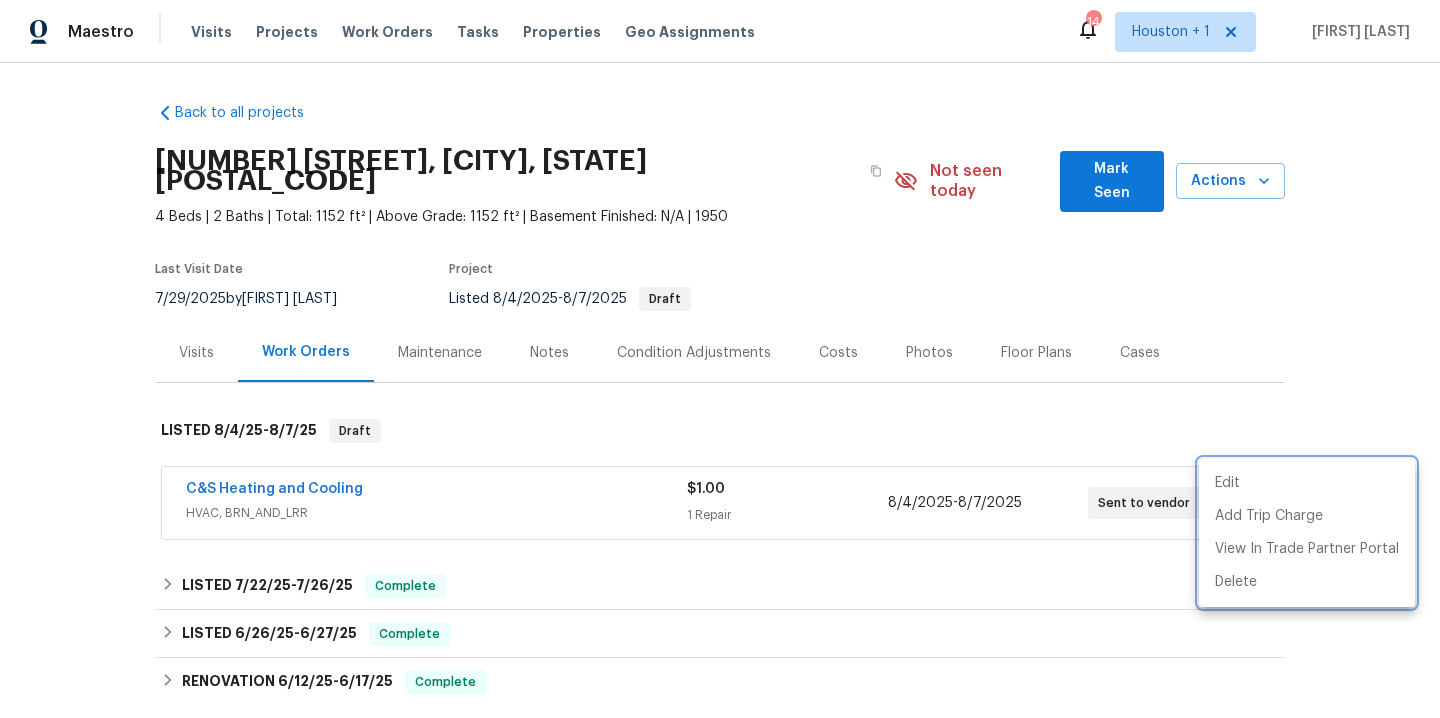 click at bounding box center [720, 359] 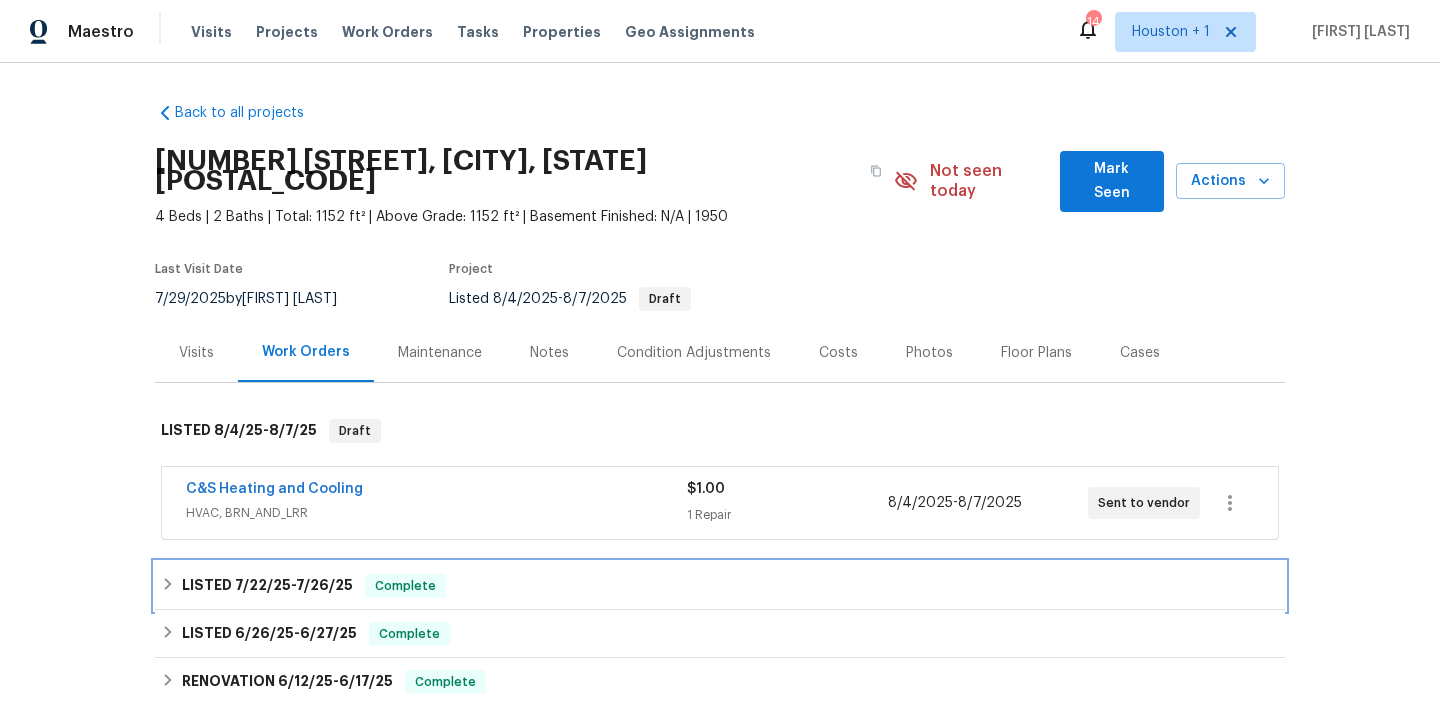 click on "7/26/25" at bounding box center [324, 585] 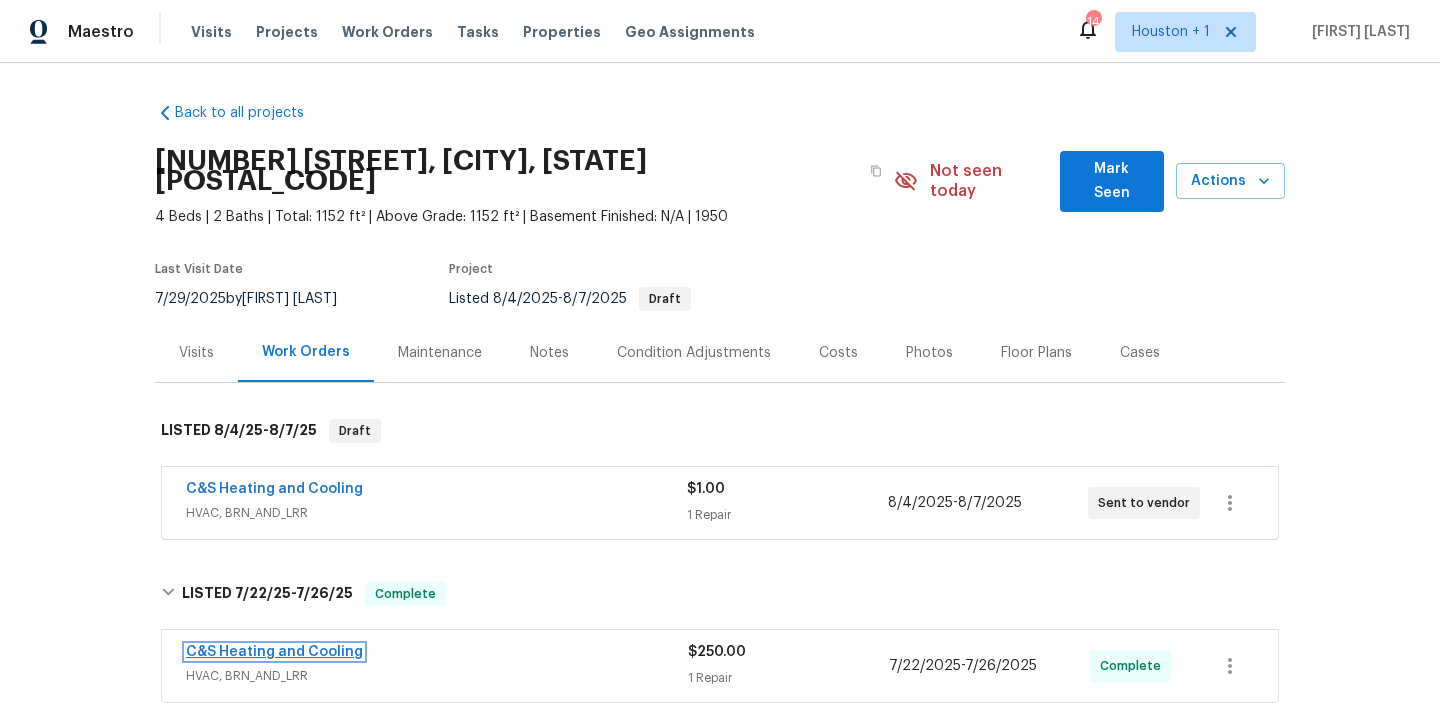 click on "C&S Heating and Cooling" at bounding box center [274, 652] 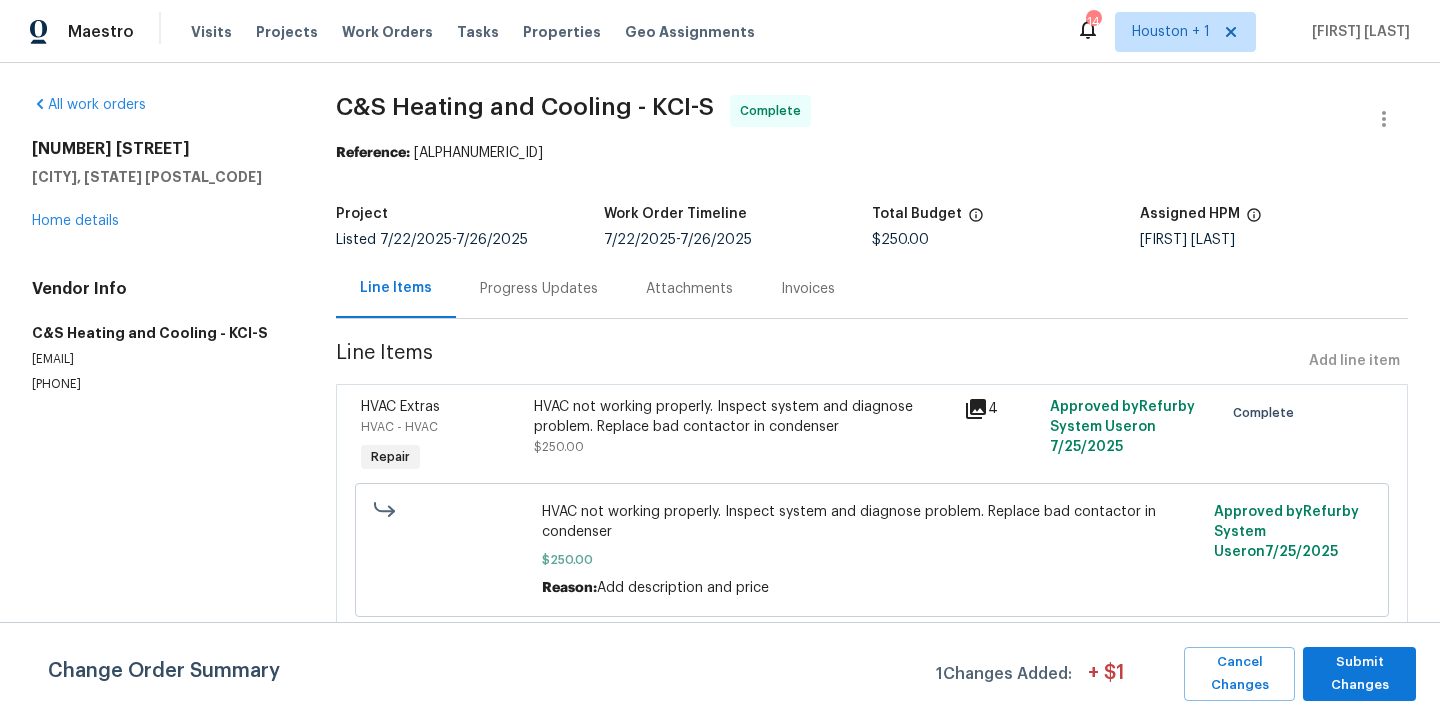 click on "Progress Updates" at bounding box center (539, 289) 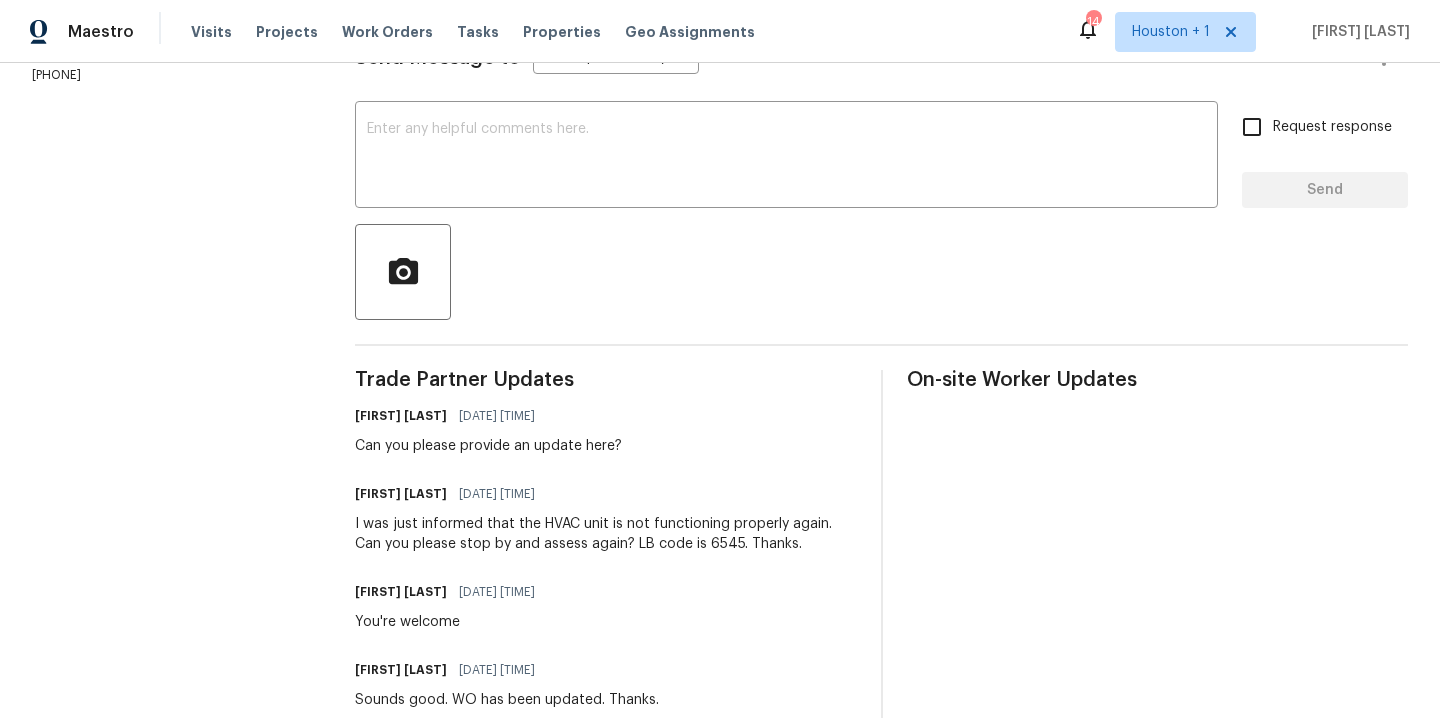 scroll, scrollTop: 380, scrollLeft: 0, axis: vertical 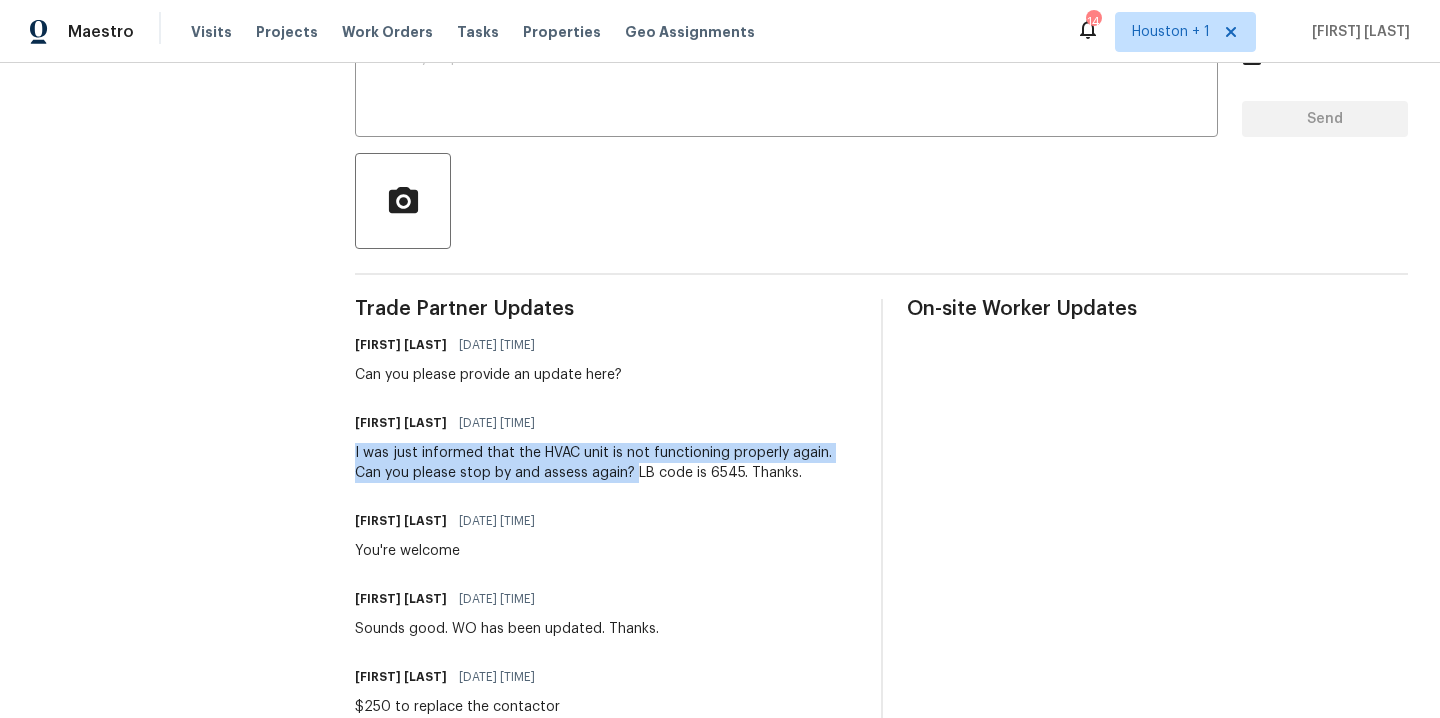 drag, startPoint x: 630, startPoint y: 471, endPoint x: 351, endPoint y: 454, distance: 279.51746 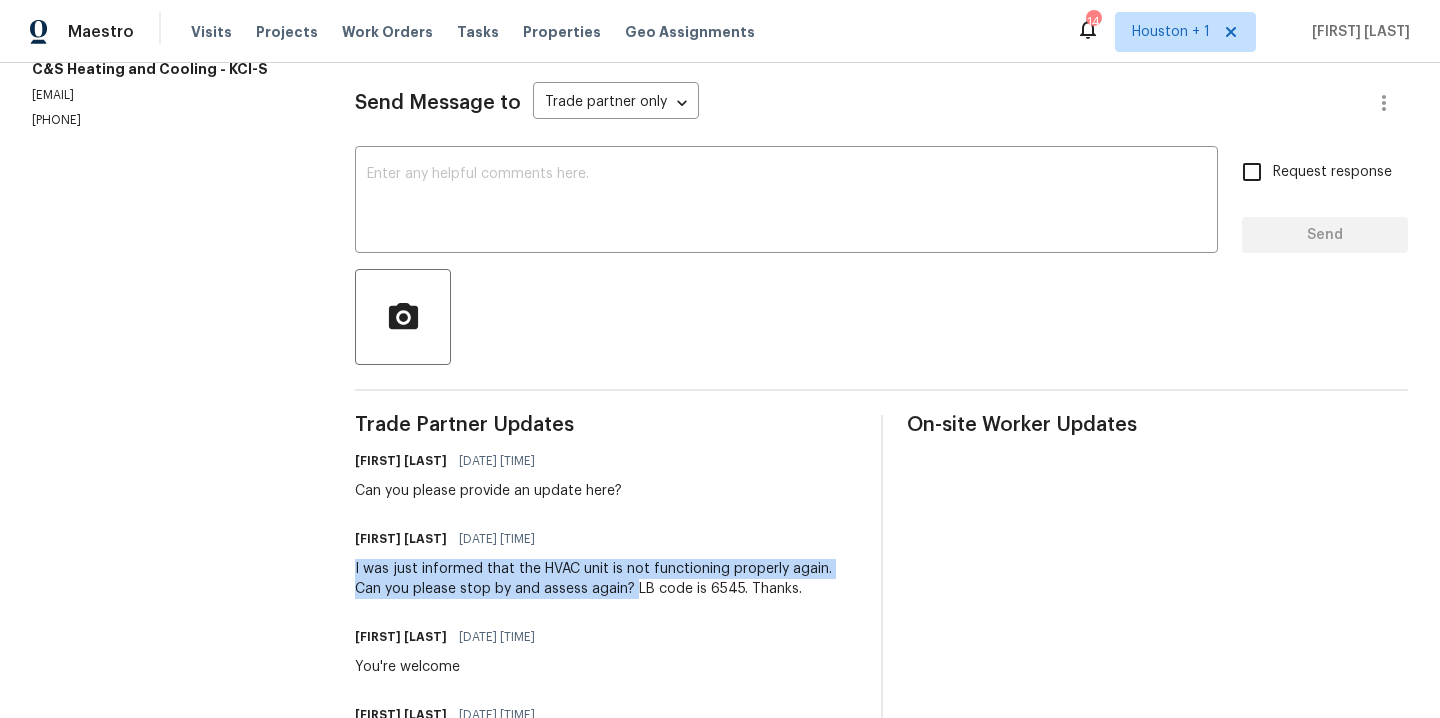 scroll, scrollTop: 0, scrollLeft: 0, axis: both 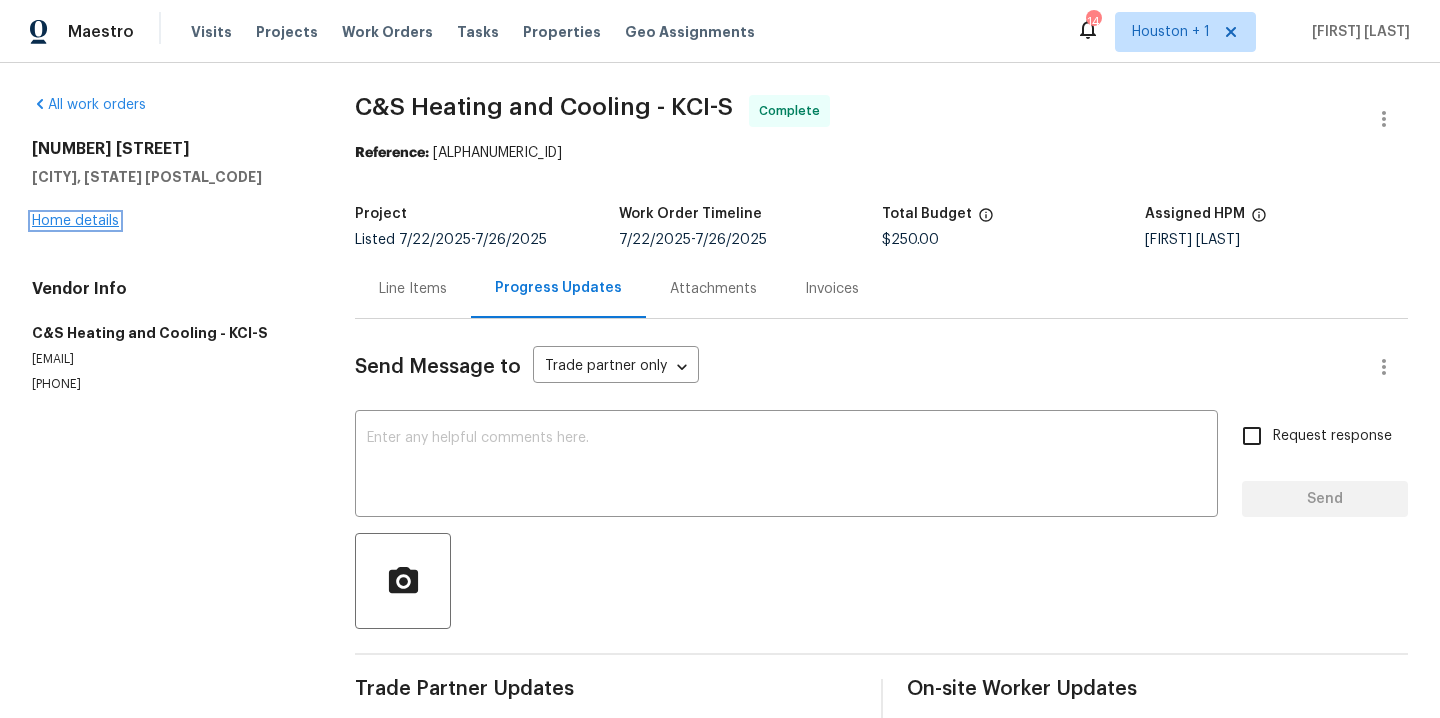 click on "Home details" at bounding box center (75, 221) 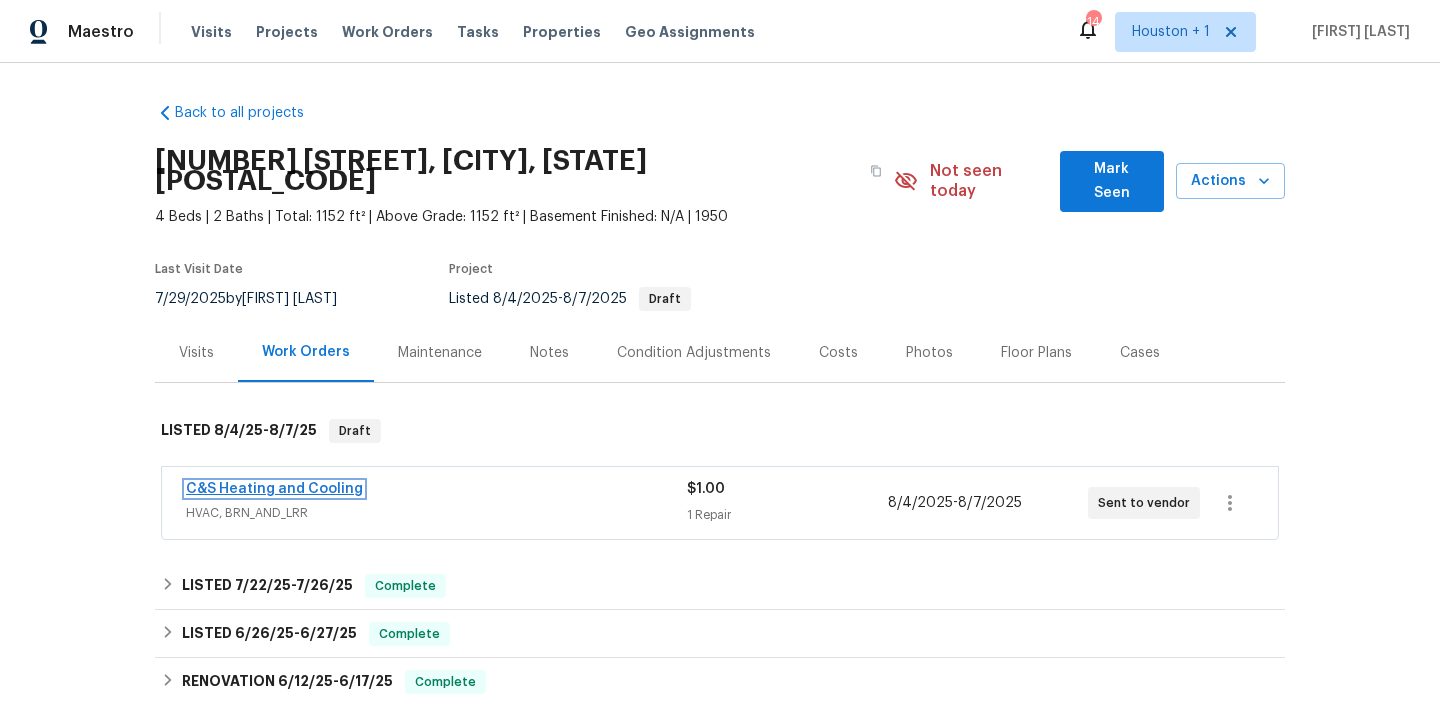 click on "C&S Heating and Cooling" at bounding box center [274, 489] 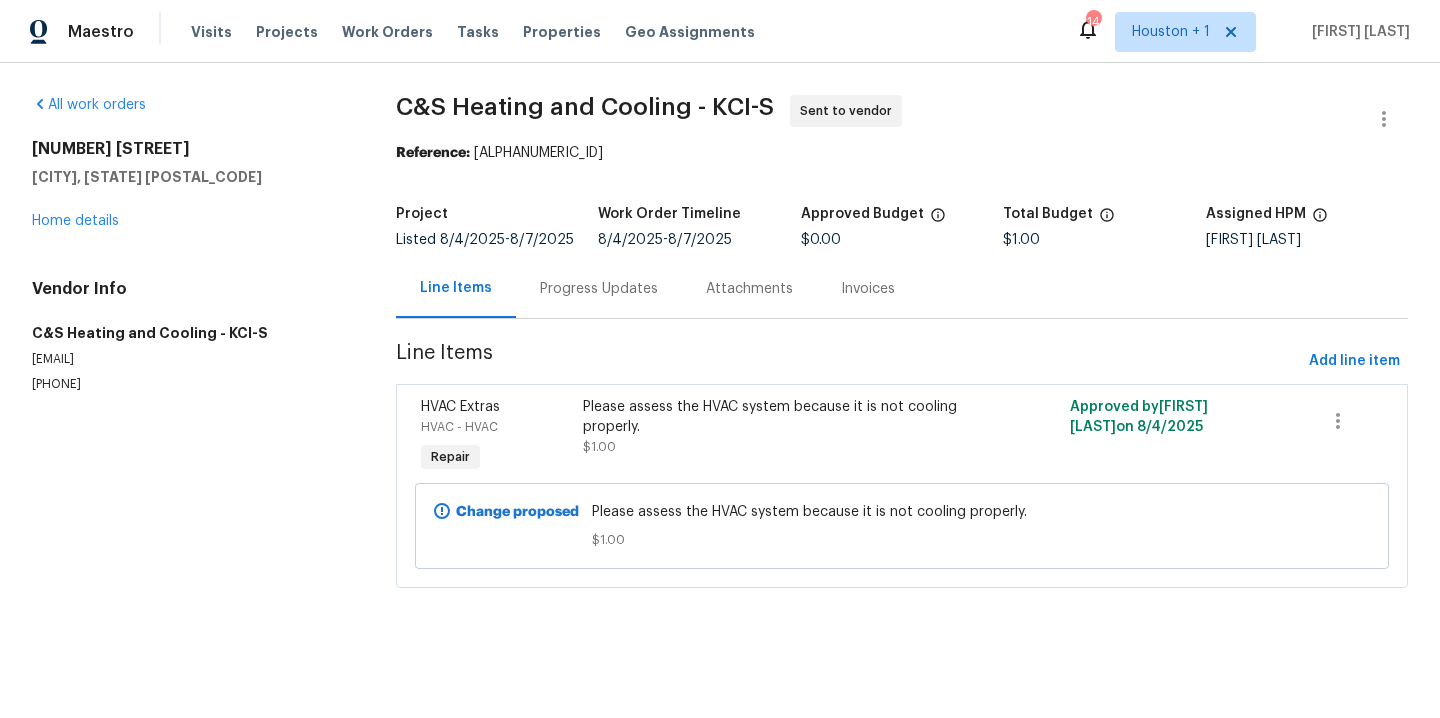 click on "Progress Updates" at bounding box center [599, 289] 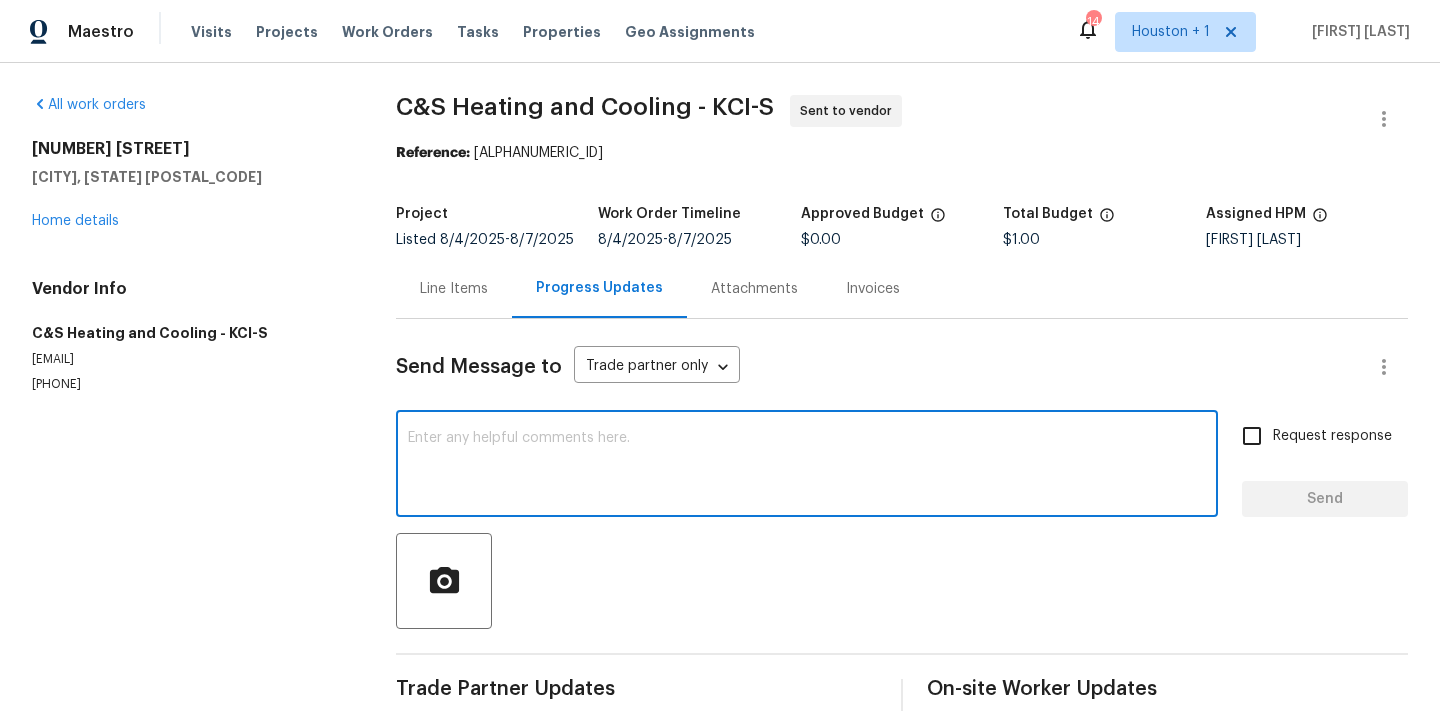 click at bounding box center (807, 466) 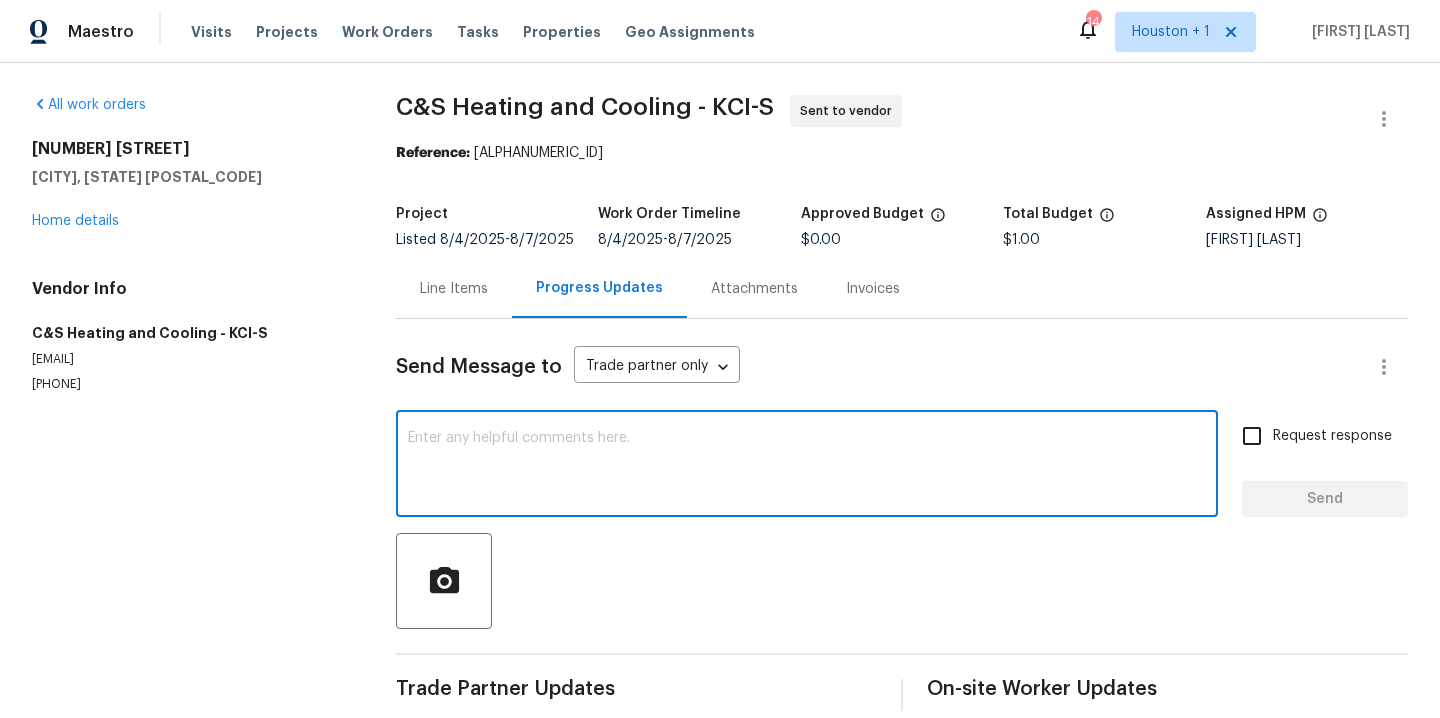 paste on "I was just informed that the HVAC unit is not functioning properly again. Can you please stop by and assess again?" 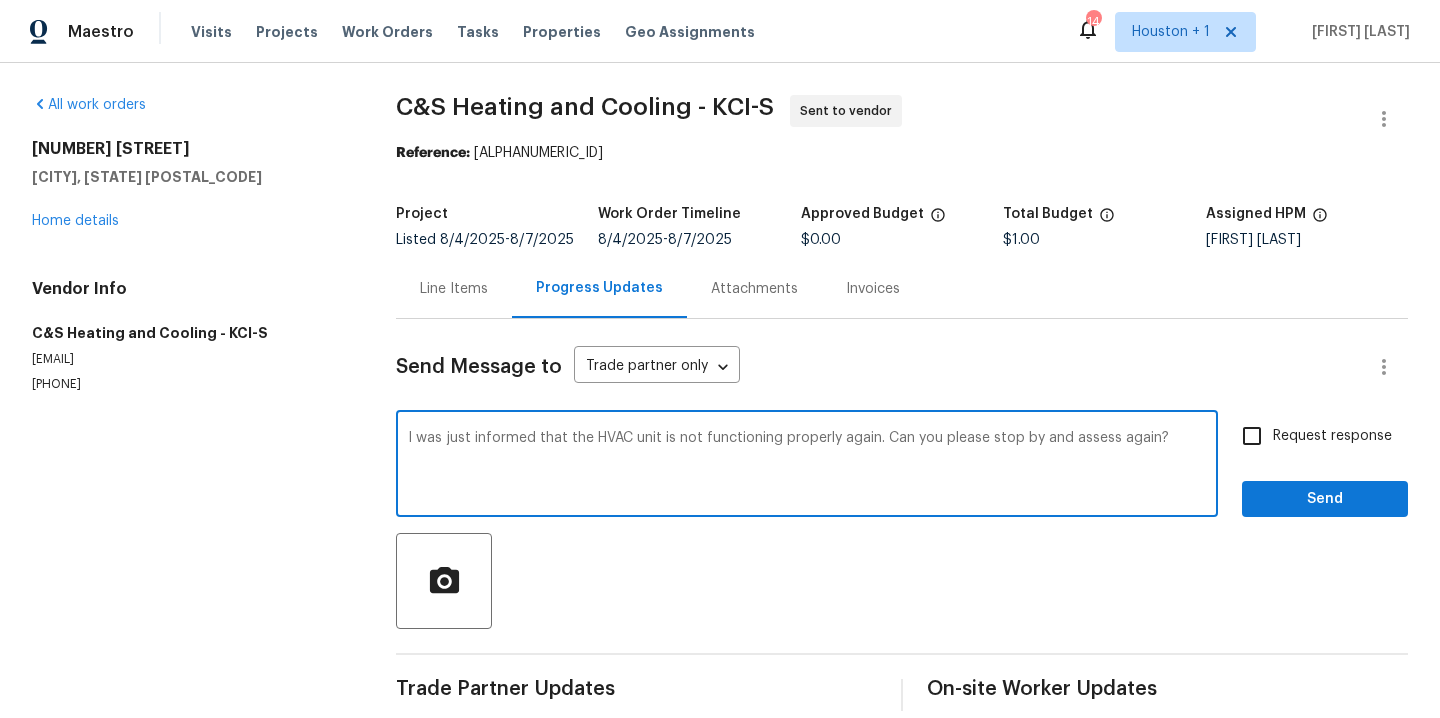 type on "I was just informed that the HVAC unit is not functioning properly again. Can you please stop by and assess again?" 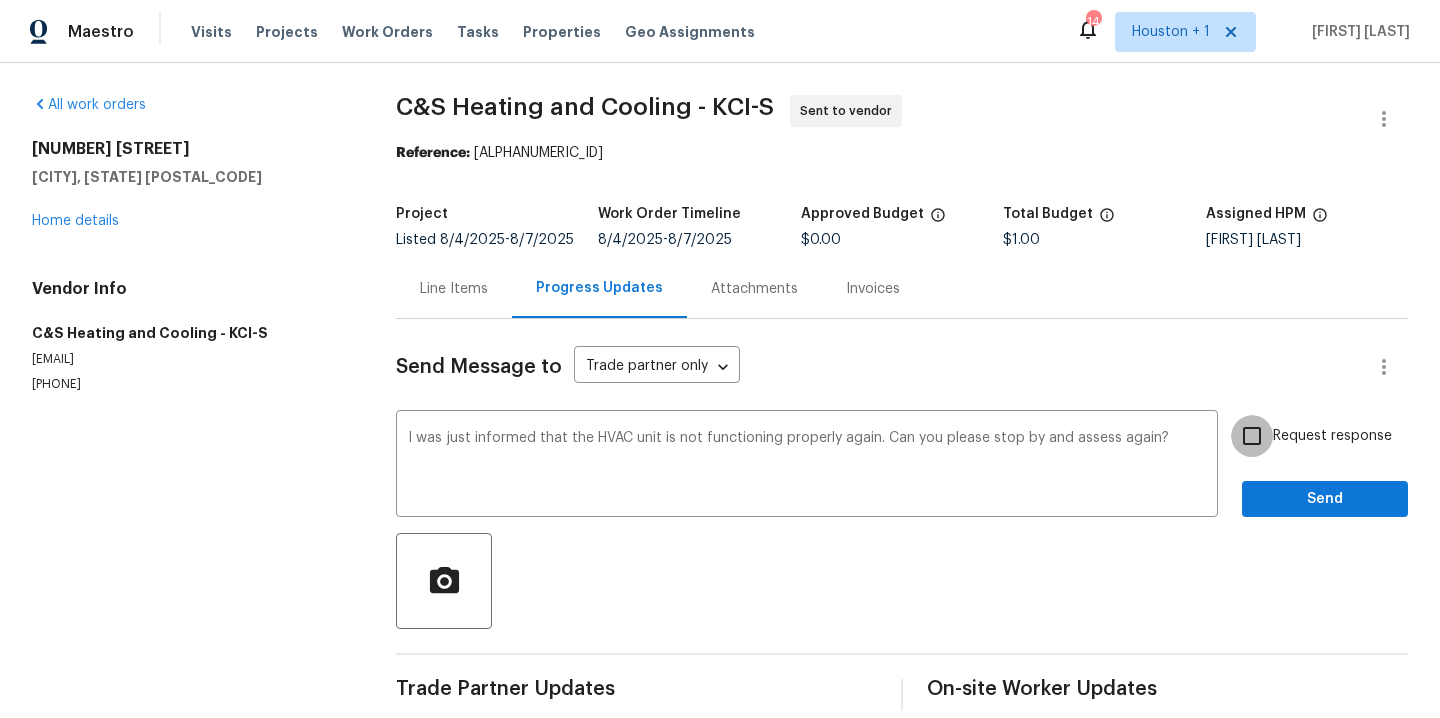 click on "Request response" at bounding box center (1252, 436) 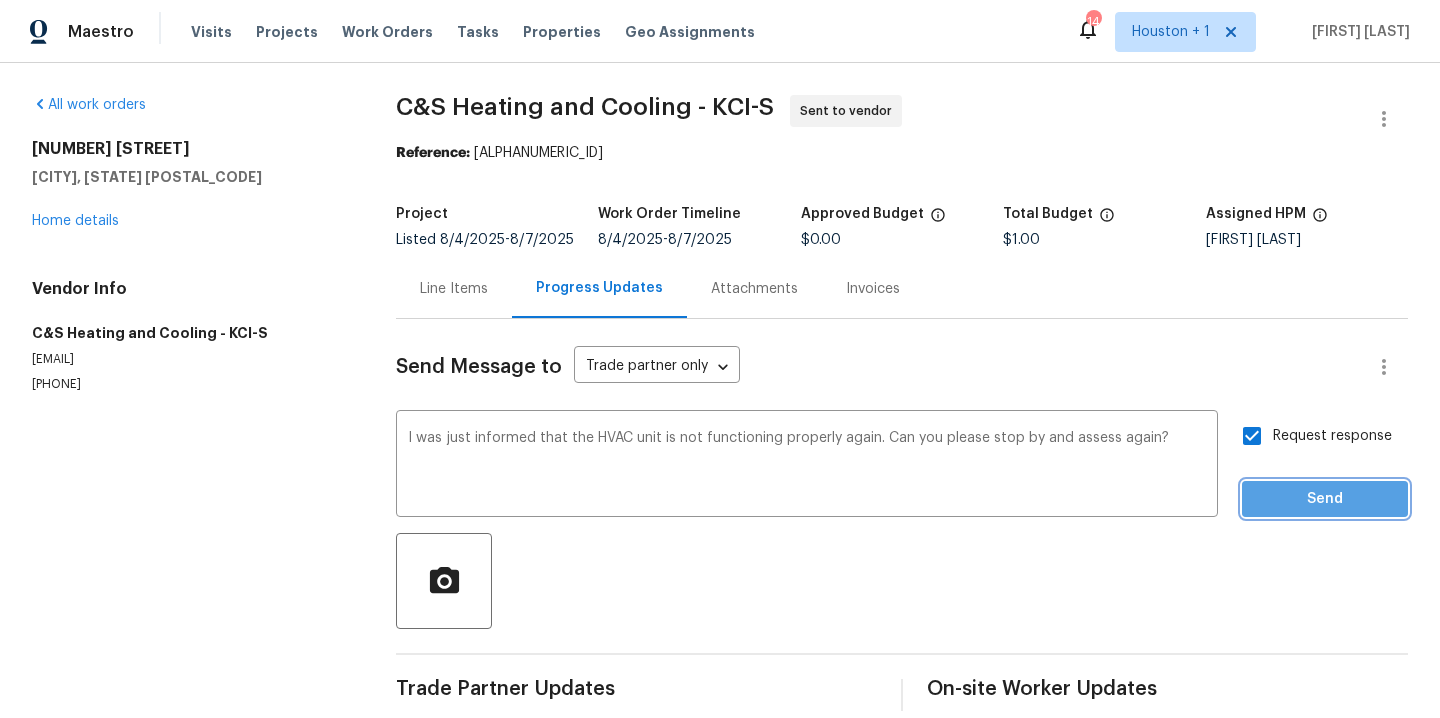 click on "Send" at bounding box center [1325, 499] 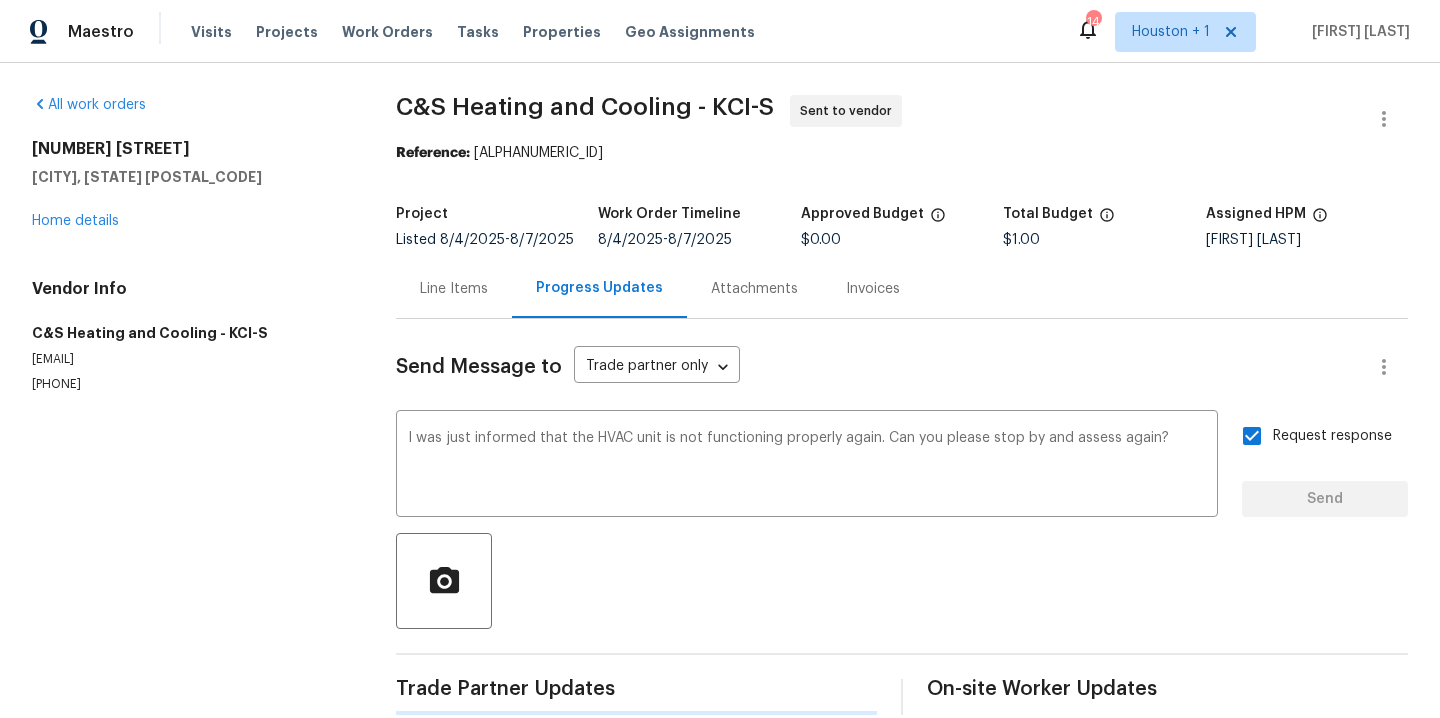 type 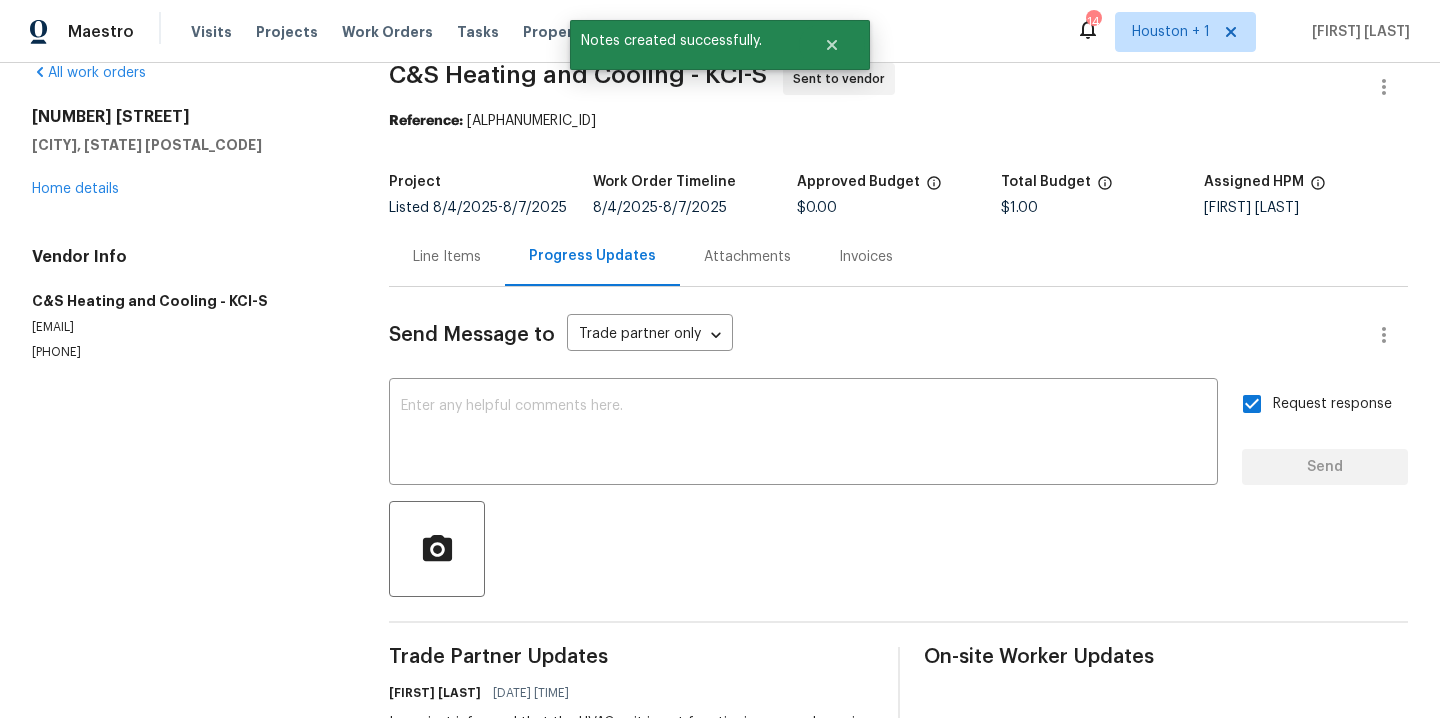 scroll, scrollTop: 0, scrollLeft: 0, axis: both 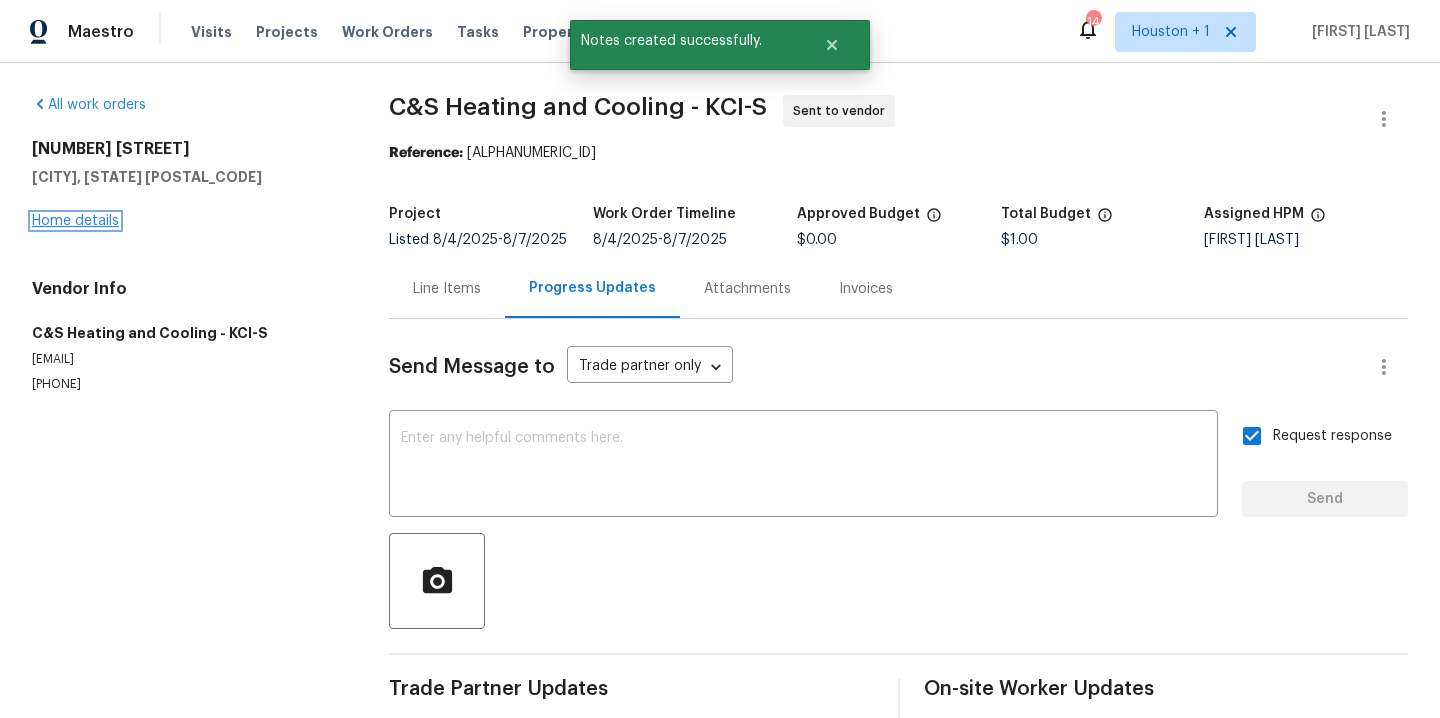 click on "Home details" at bounding box center [75, 221] 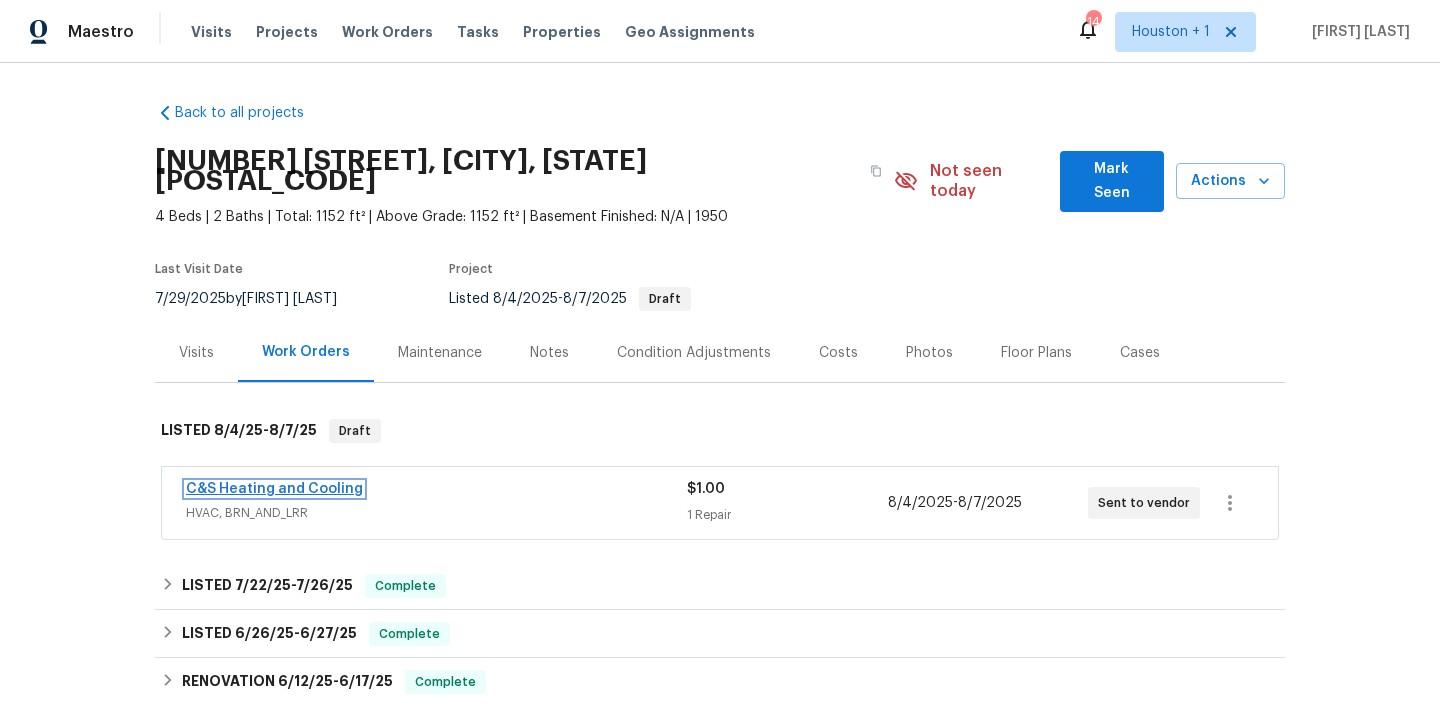 click on "C&S Heating and Cooling" at bounding box center (274, 489) 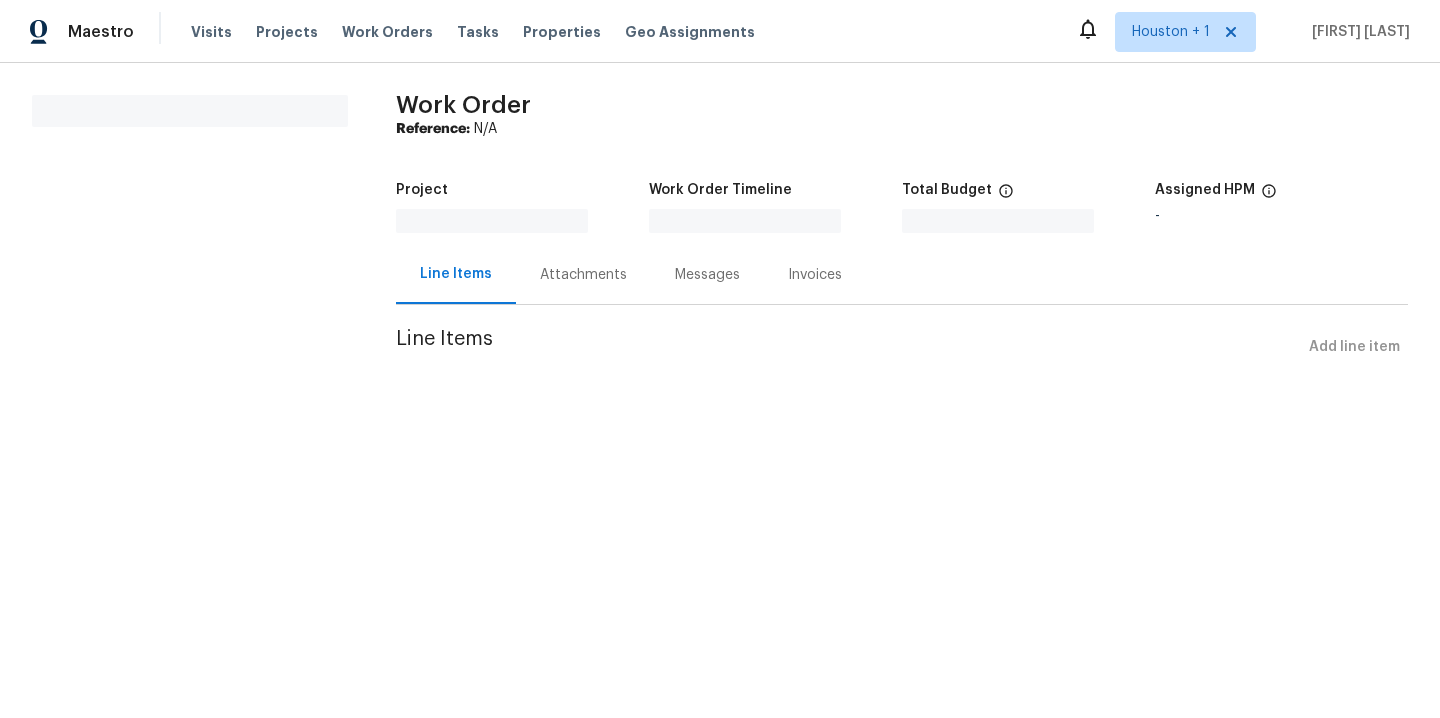scroll, scrollTop: 0, scrollLeft: 0, axis: both 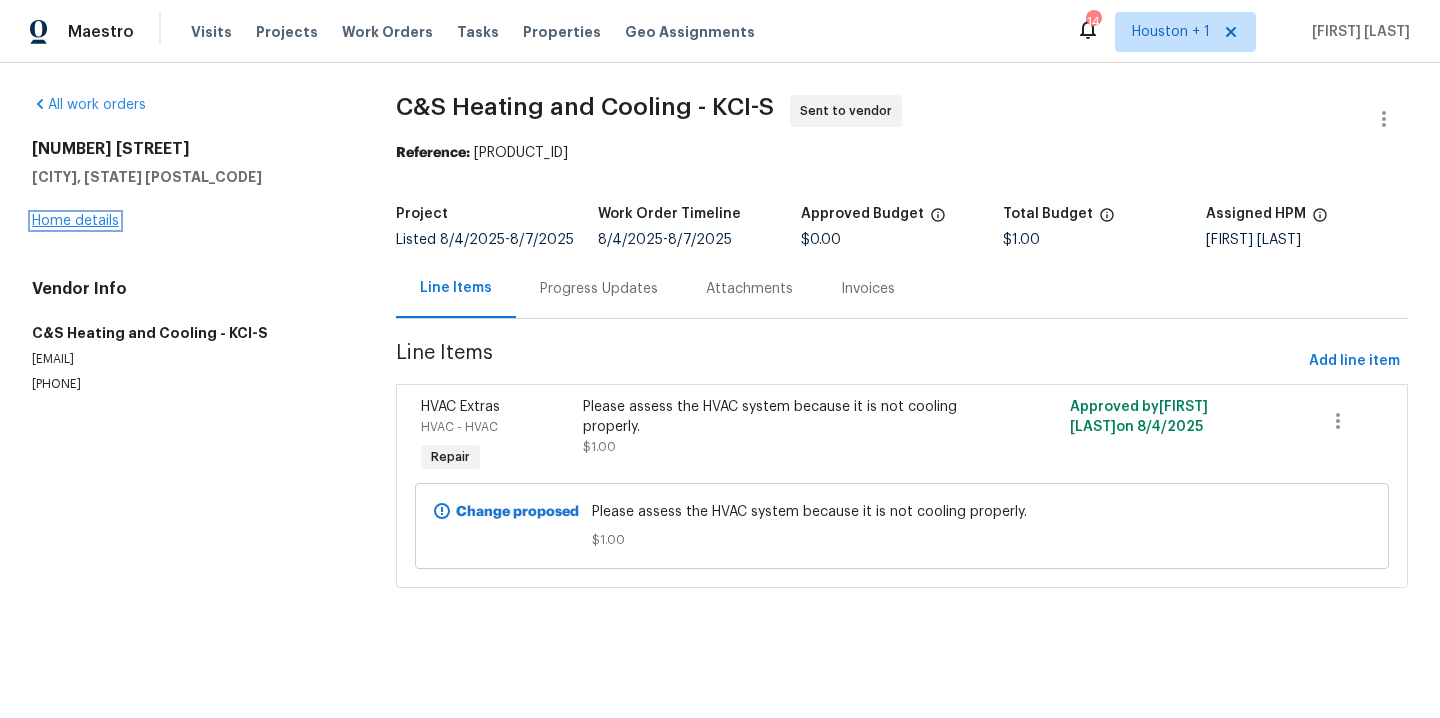 click on "Home details" at bounding box center [75, 221] 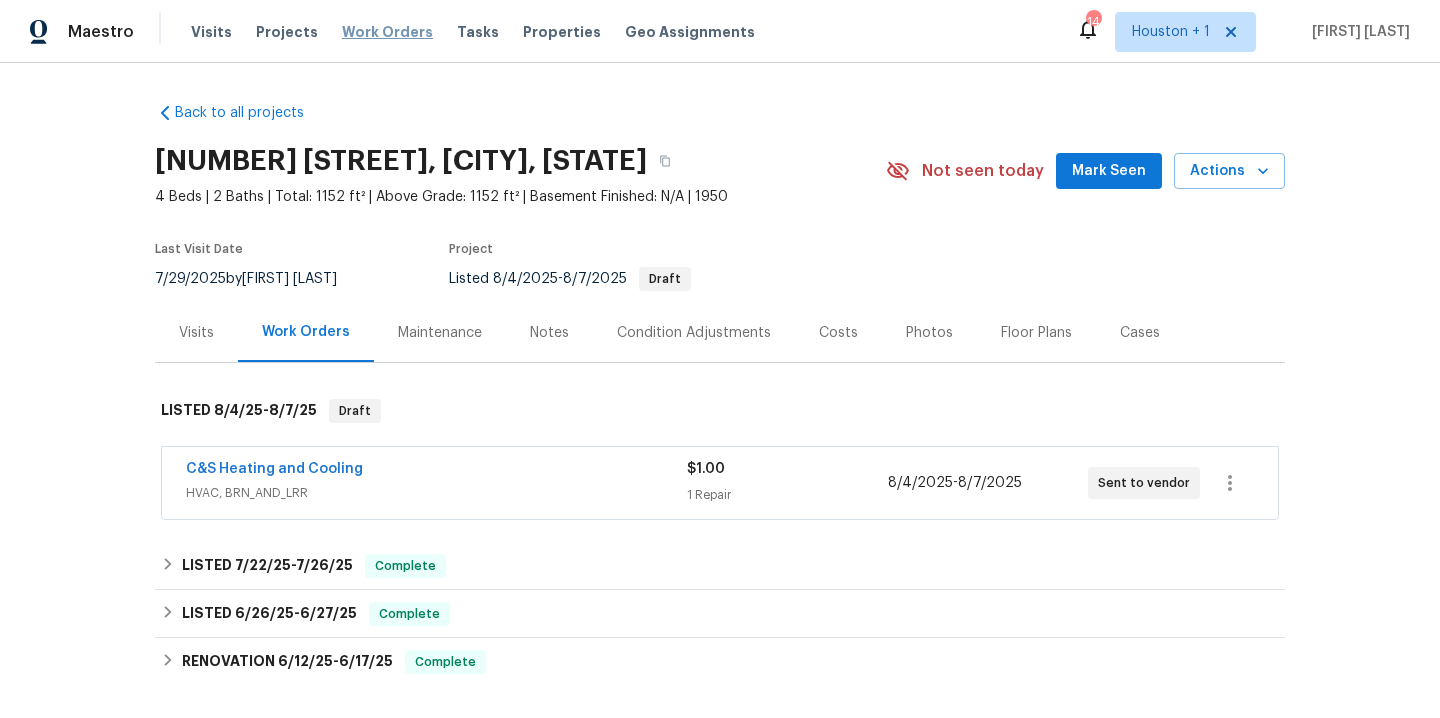 click on "Work Orders" at bounding box center (387, 32) 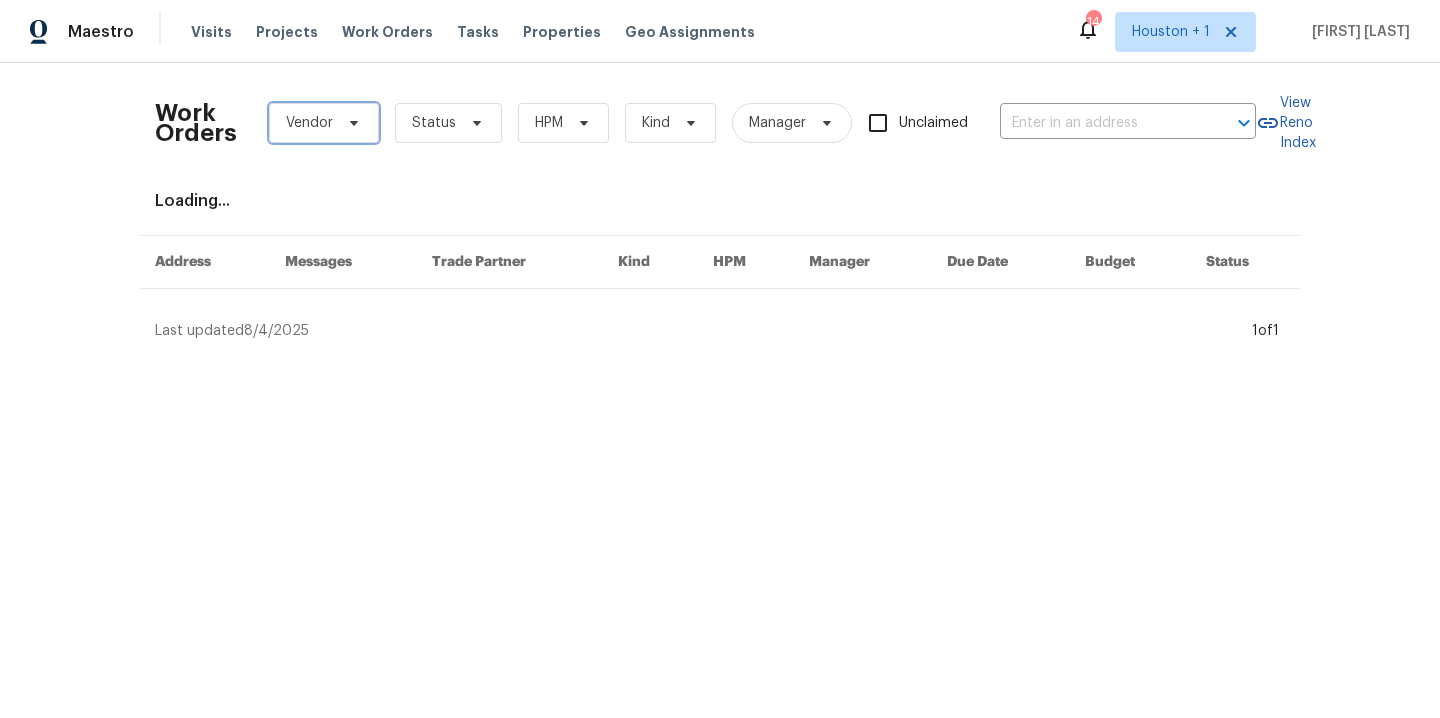 click on "Vendor" at bounding box center (324, 123) 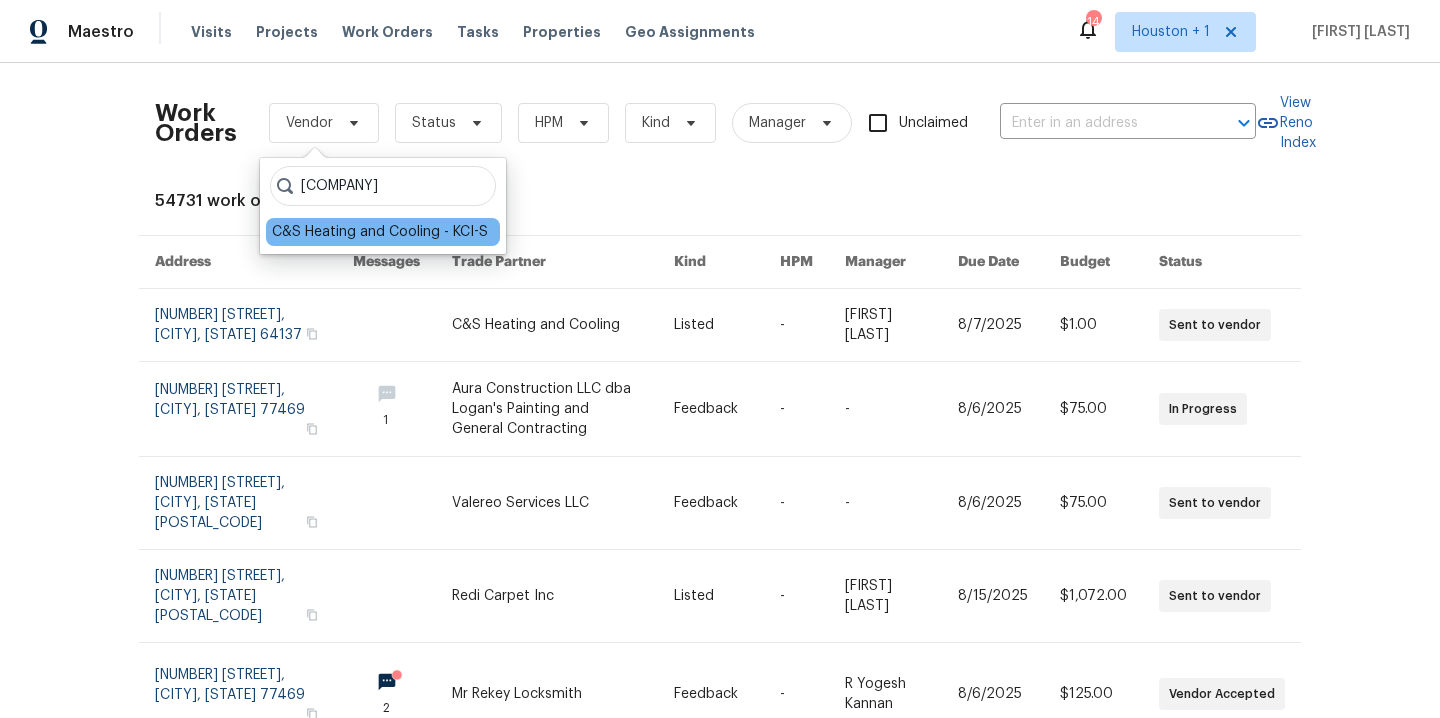 type on "[COMPANY]" 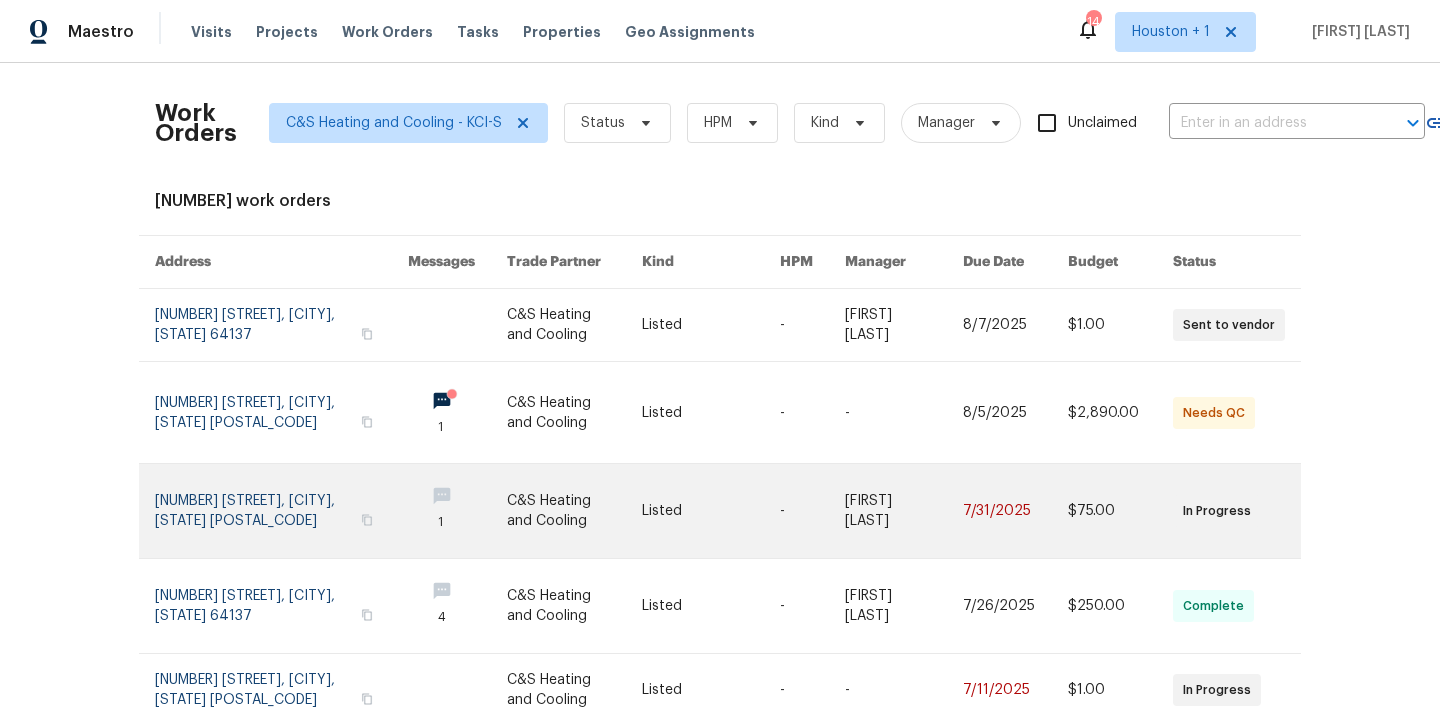 click at bounding box center [574, 511] 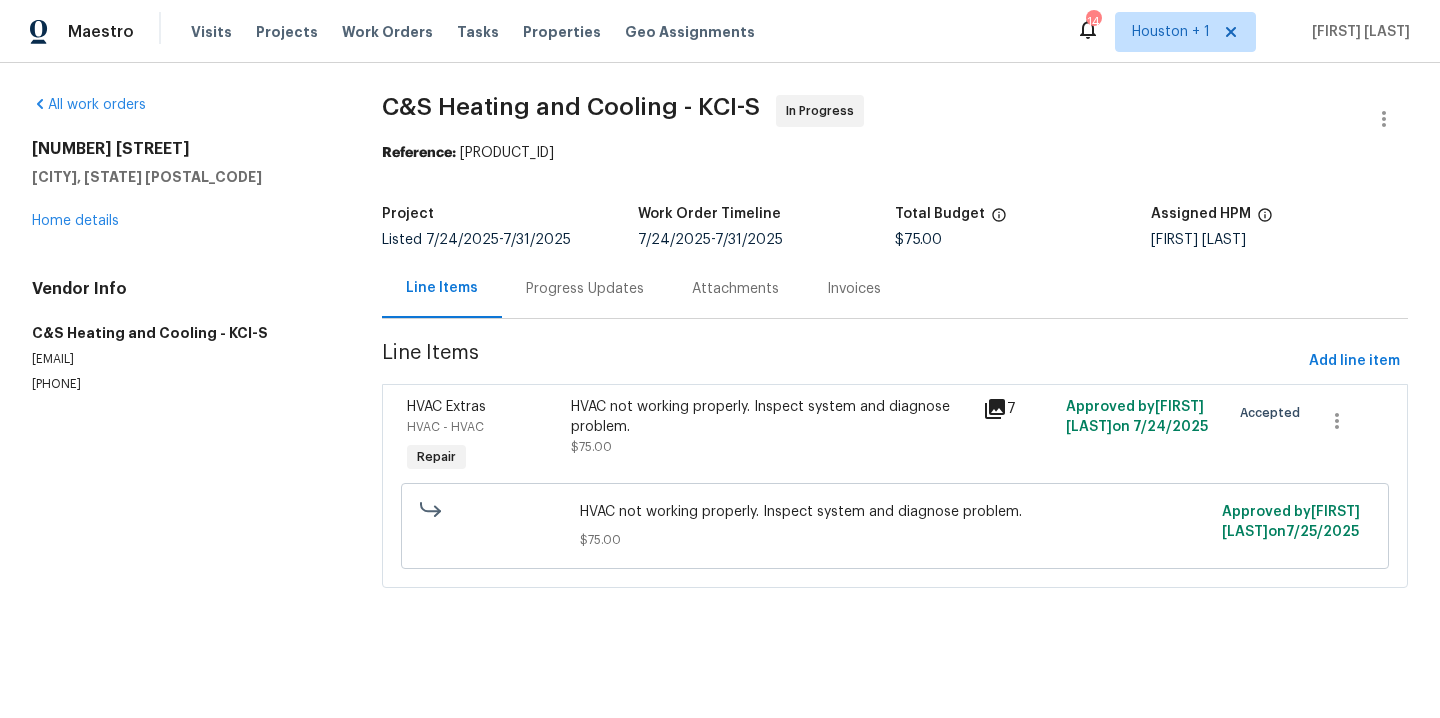 click on "Progress Updates" at bounding box center (585, 288) 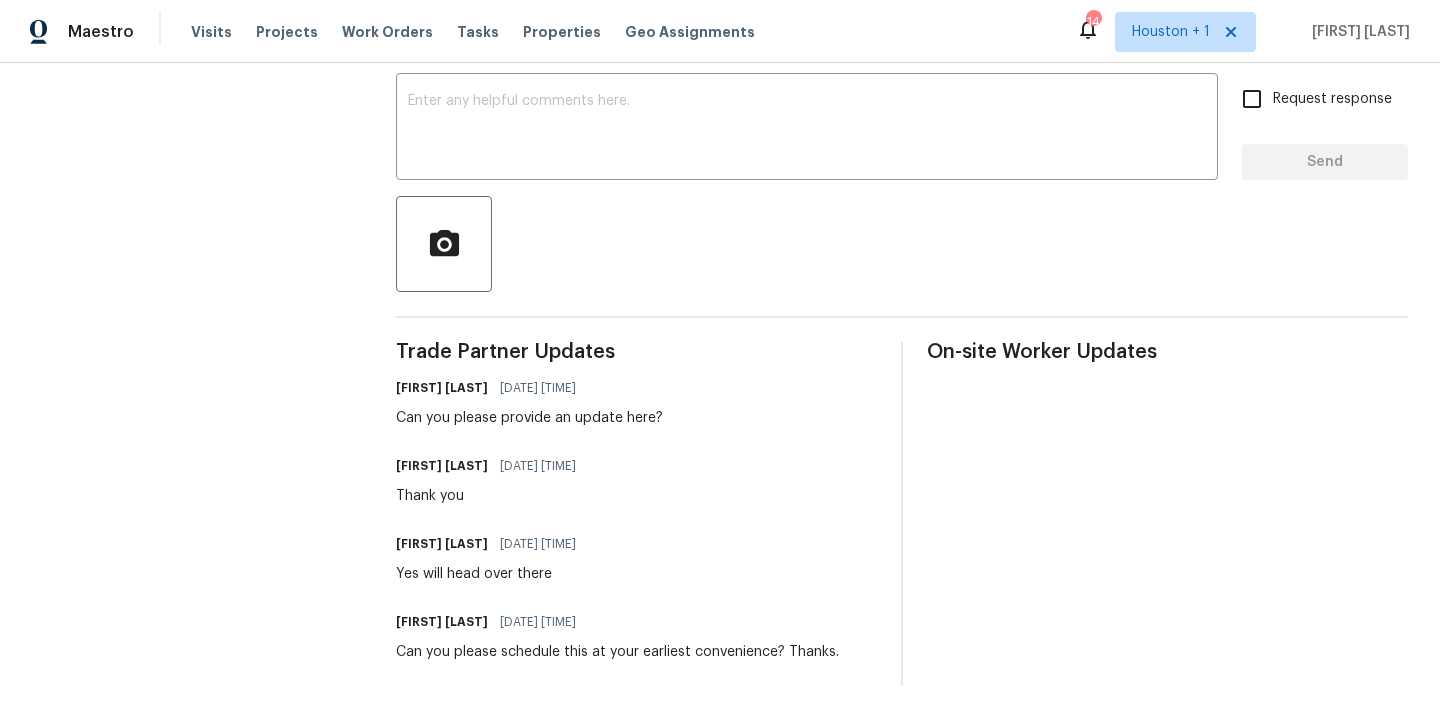 scroll, scrollTop: 0, scrollLeft: 0, axis: both 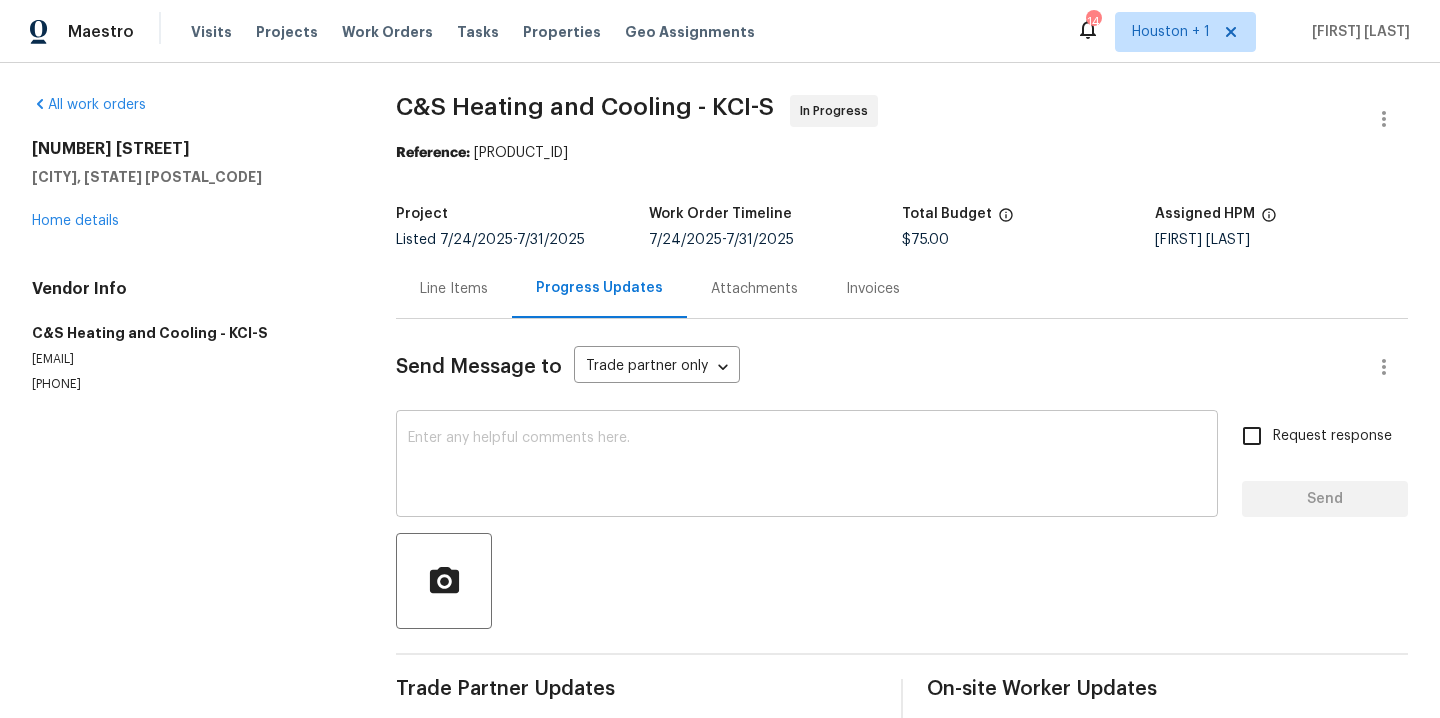 click at bounding box center [807, 466] 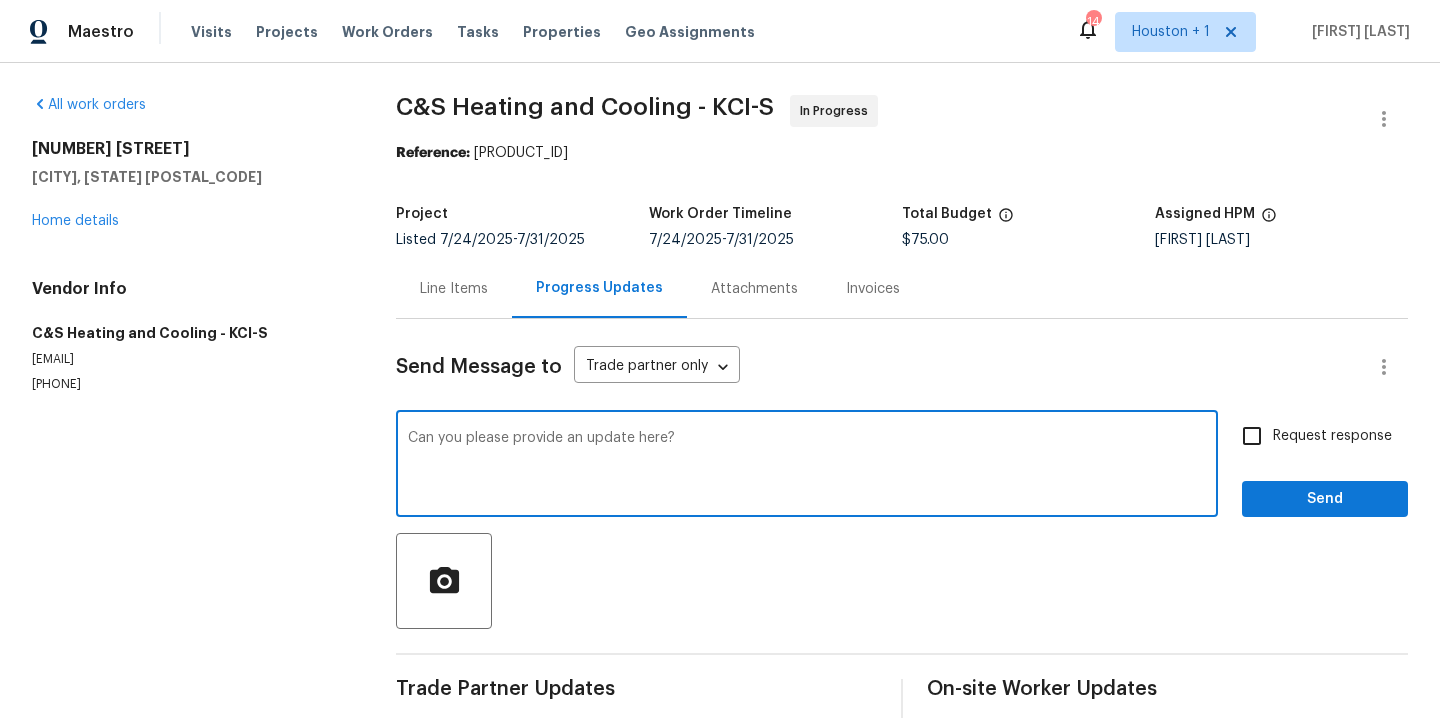 type on "Can you please provide an update here?" 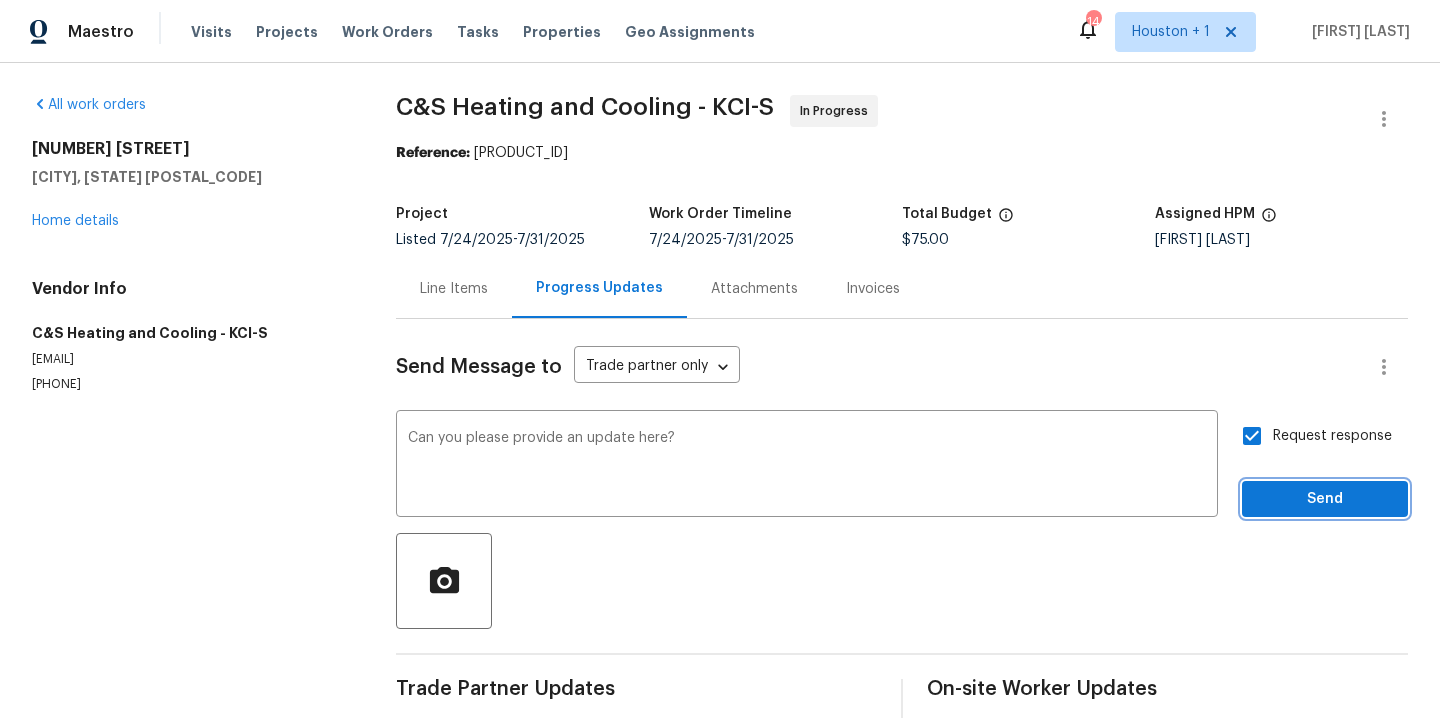 click on "Send" at bounding box center [1325, 499] 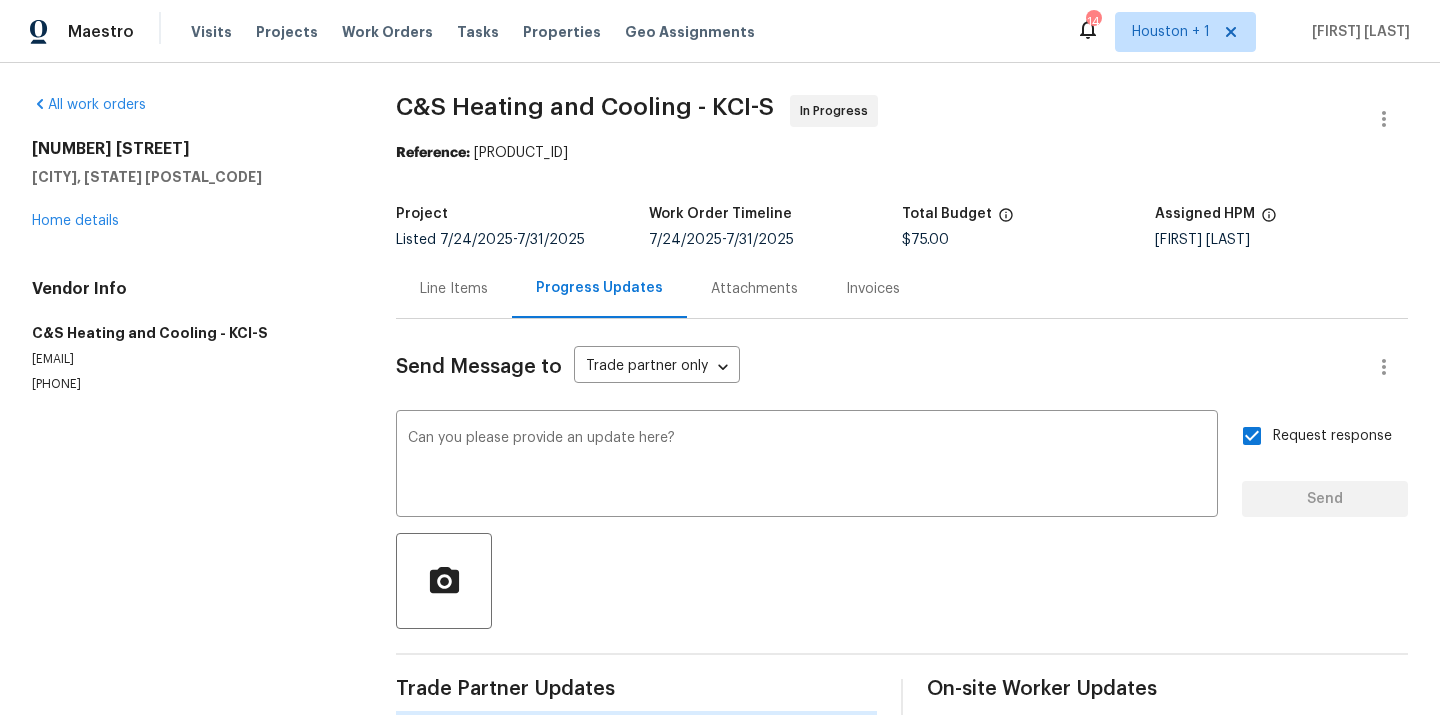 type 